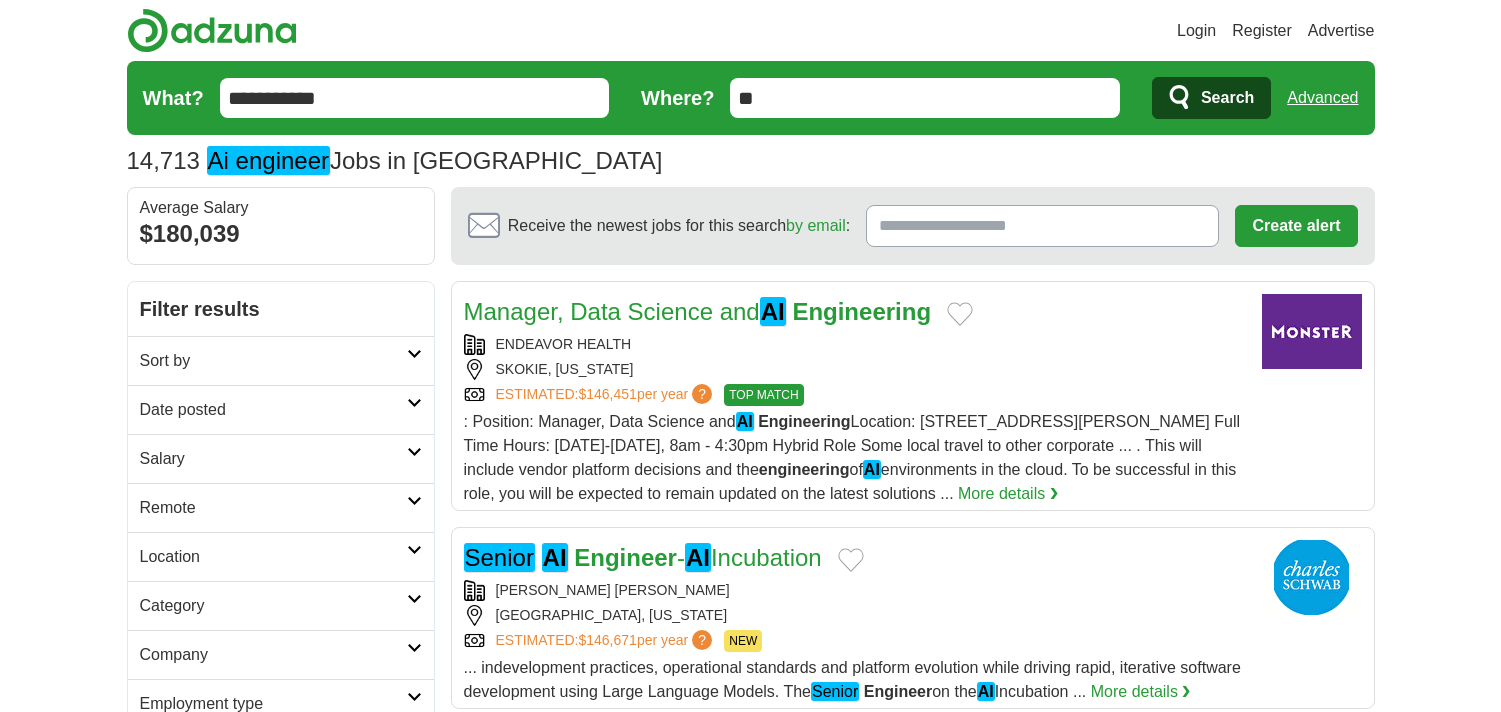 scroll, scrollTop: 0, scrollLeft: 0, axis: both 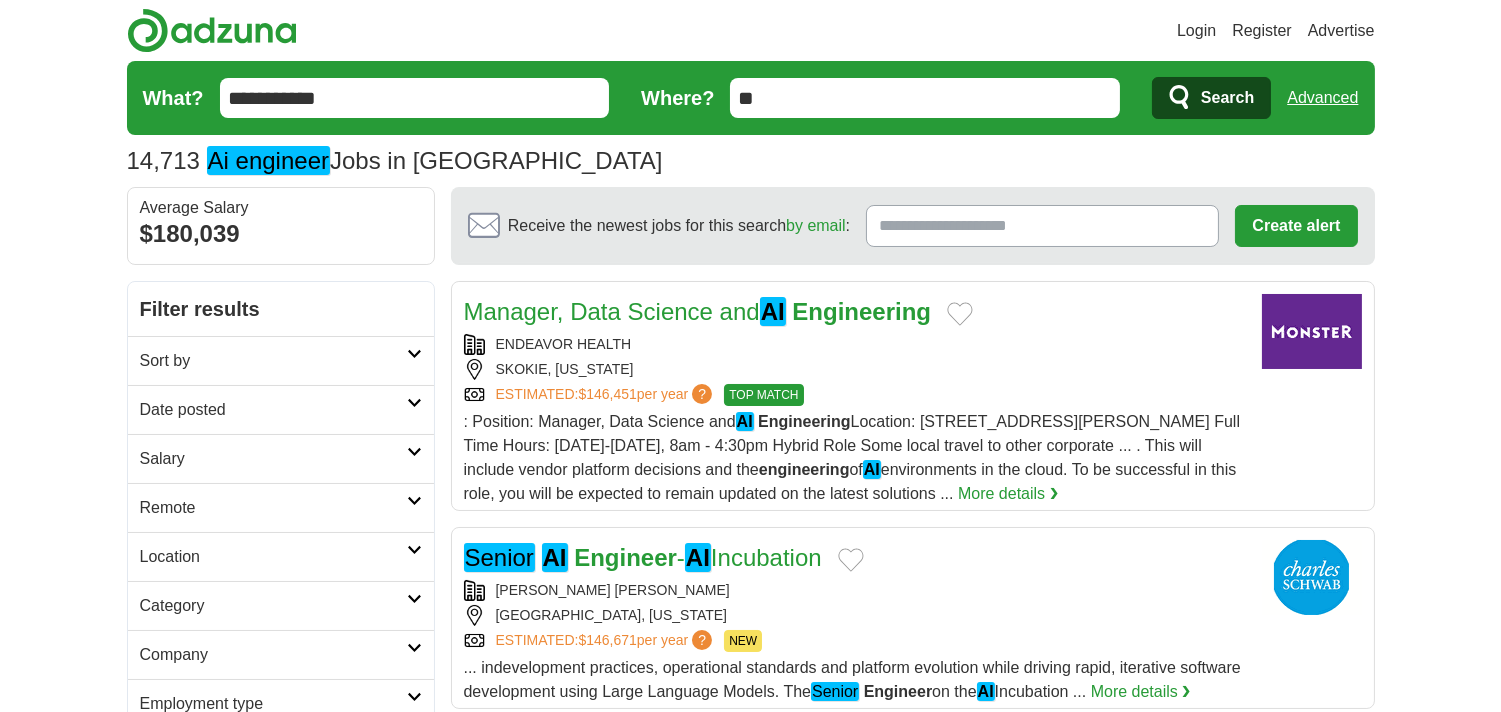click on "Date posted" at bounding box center [273, 410] 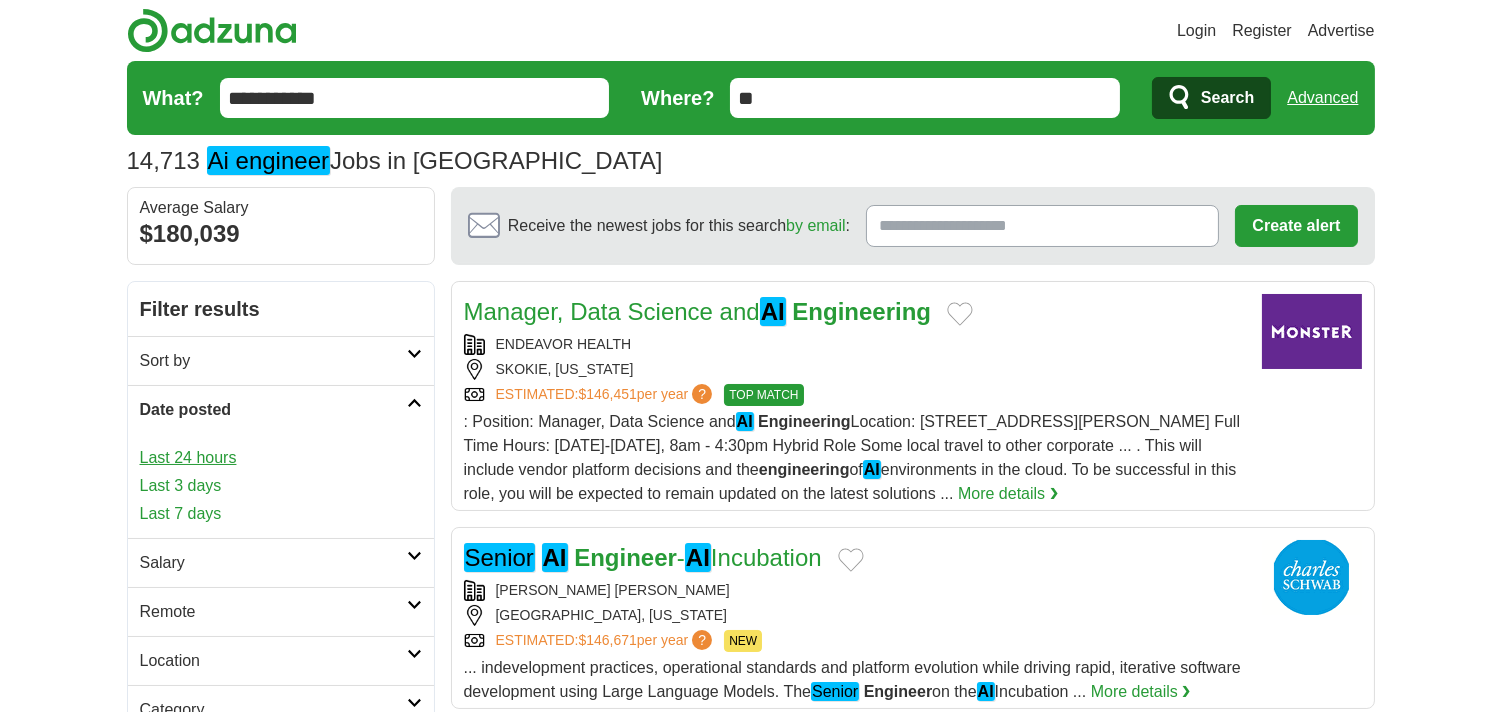 click on "Last 24 hours" at bounding box center [281, 458] 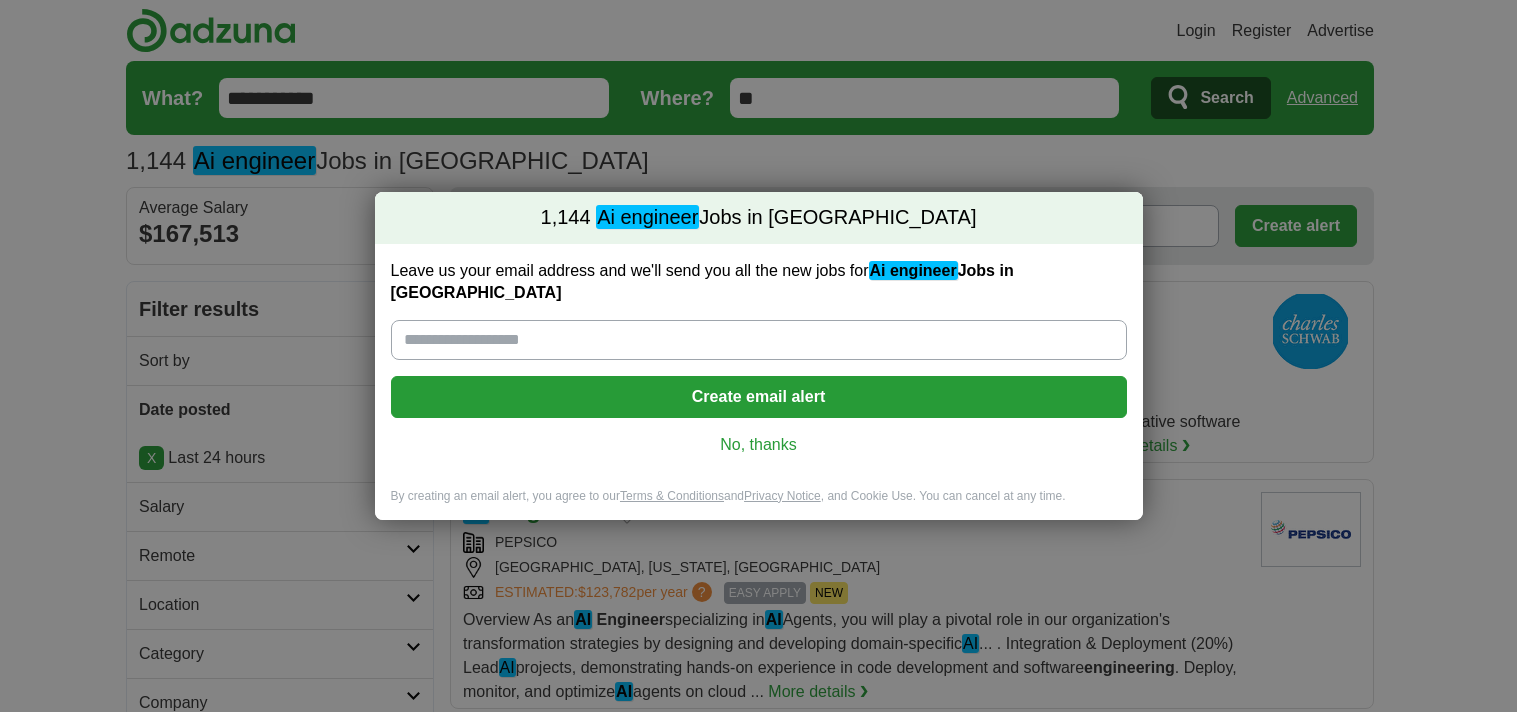 scroll, scrollTop: 0, scrollLeft: 0, axis: both 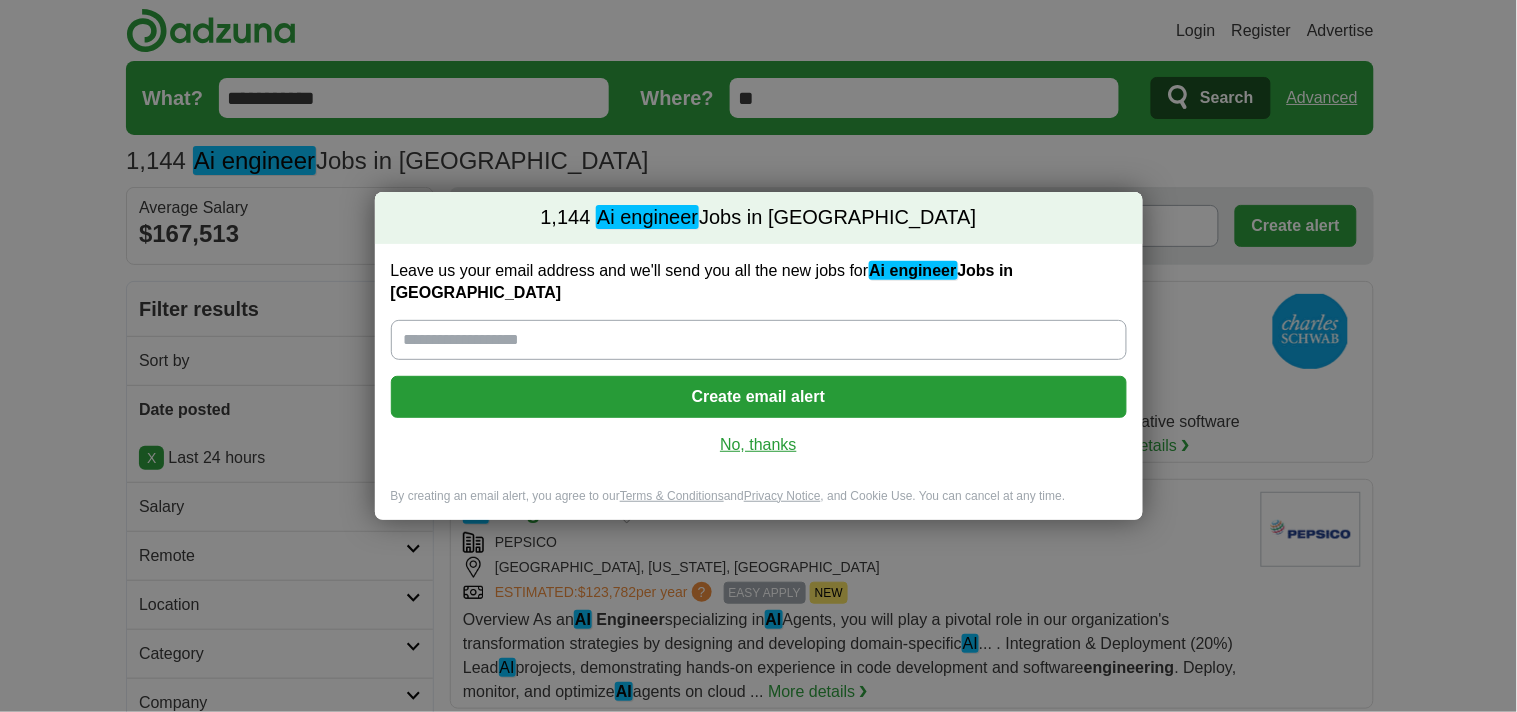 click on "No, thanks" at bounding box center (759, 445) 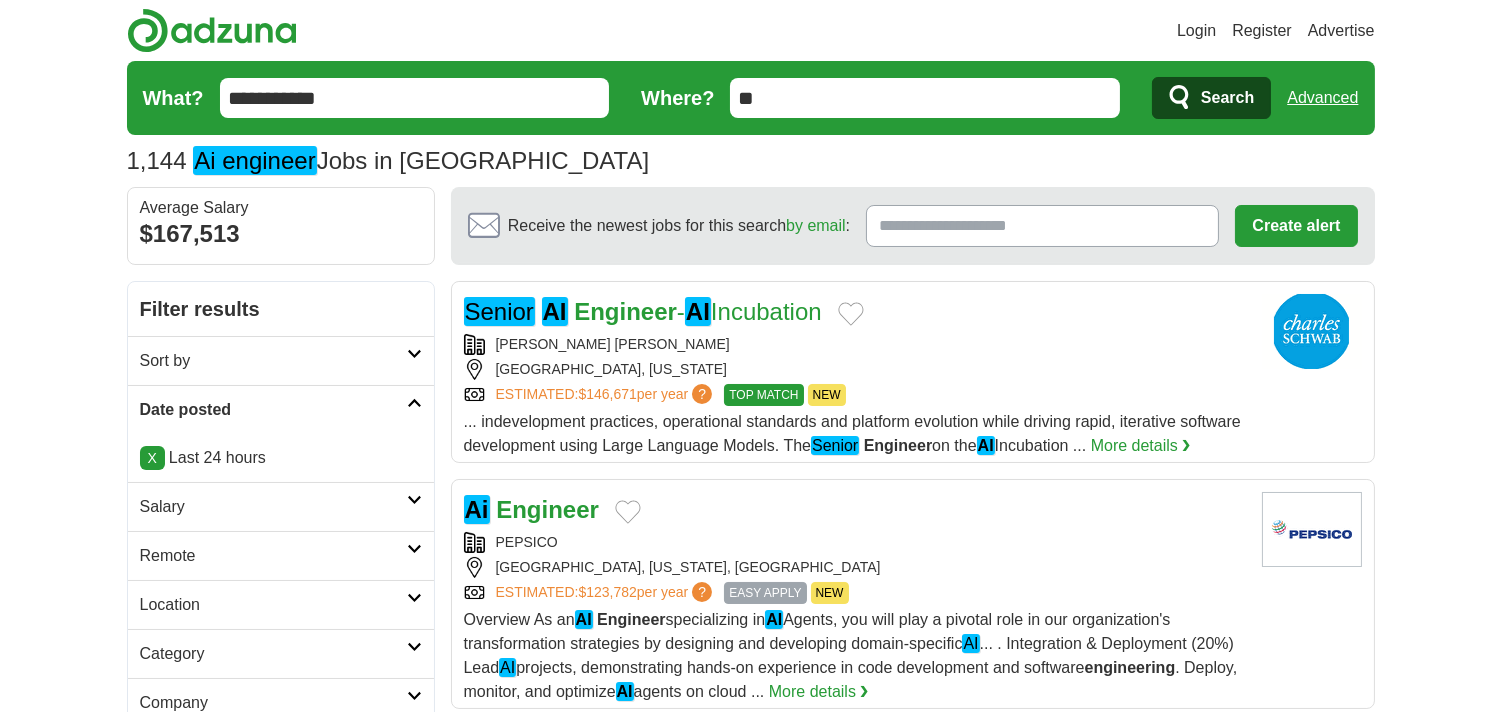 click on "Remote" at bounding box center [273, 556] 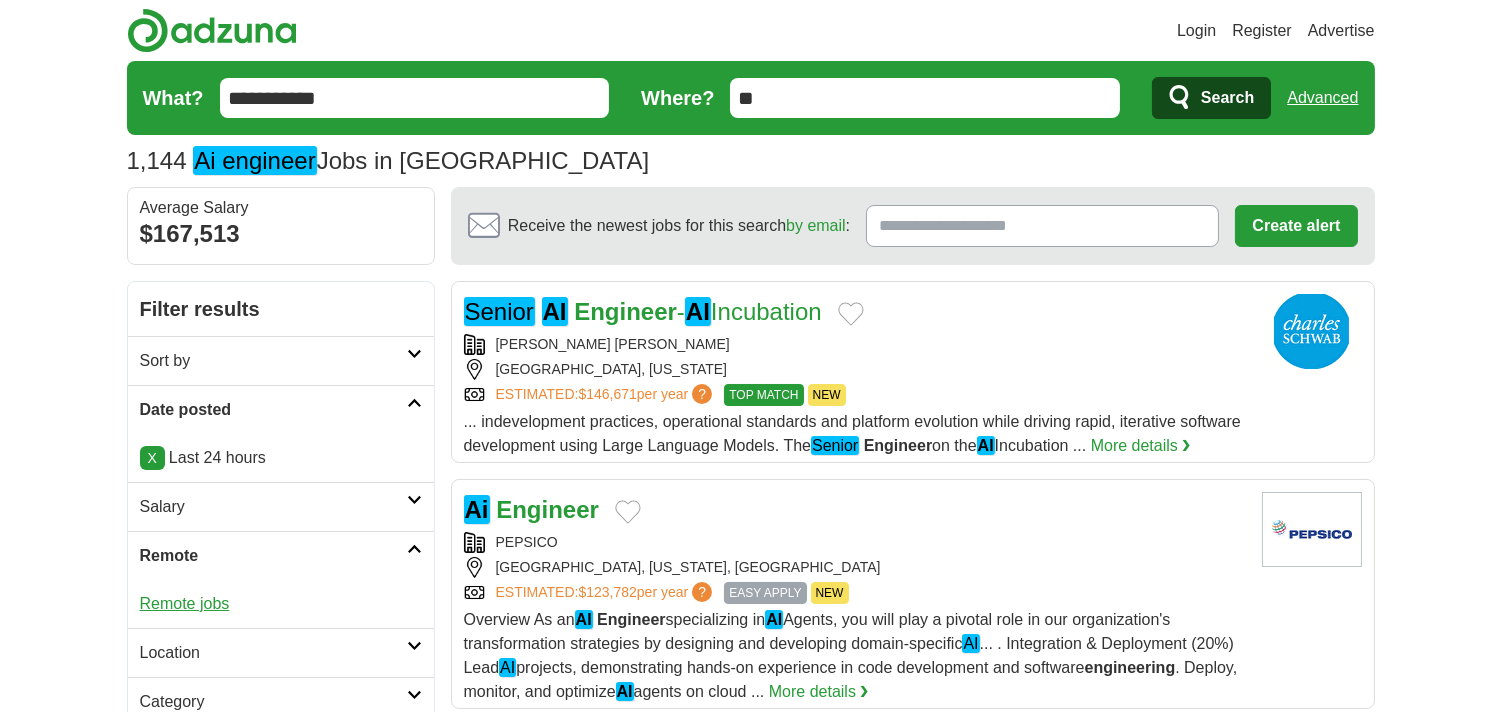 click on "Remote jobs" at bounding box center [185, 603] 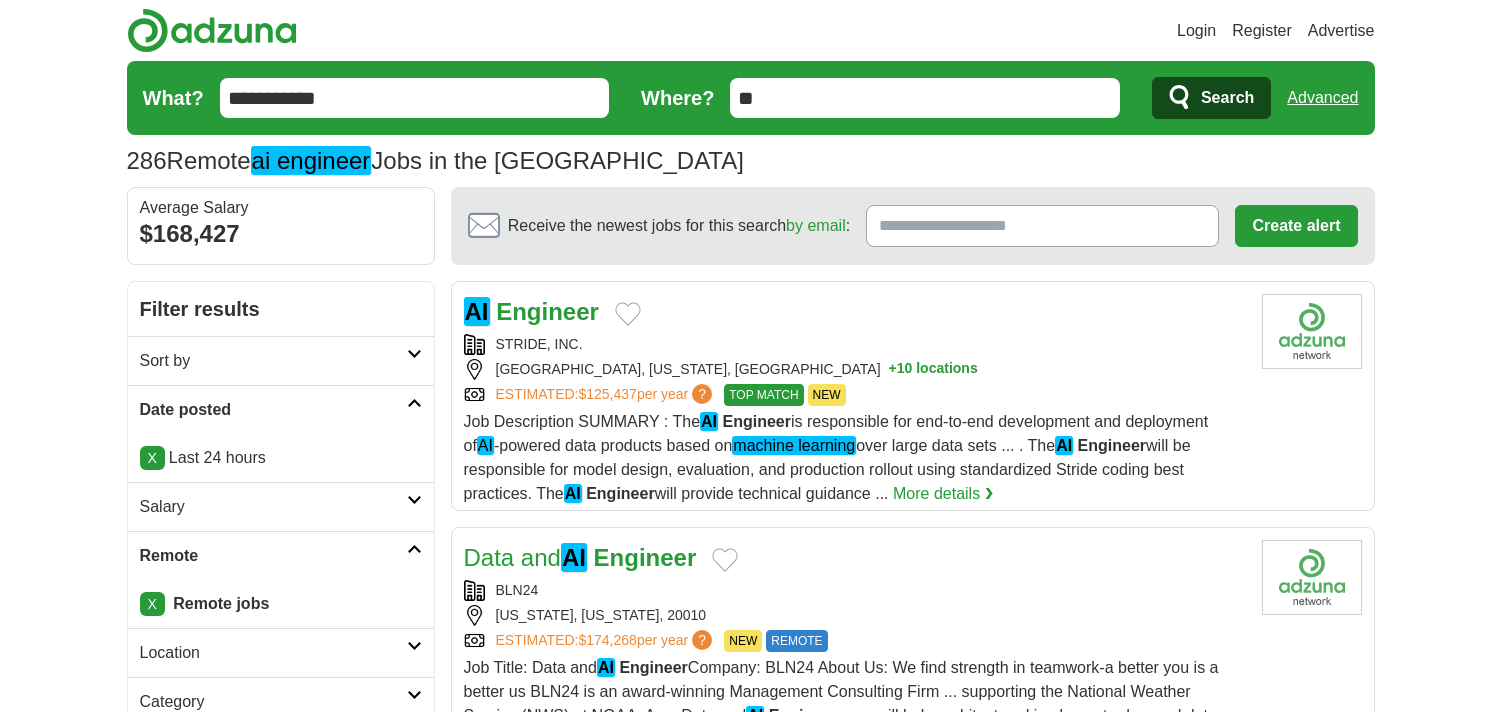 scroll, scrollTop: 0, scrollLeft: 0, axis: both 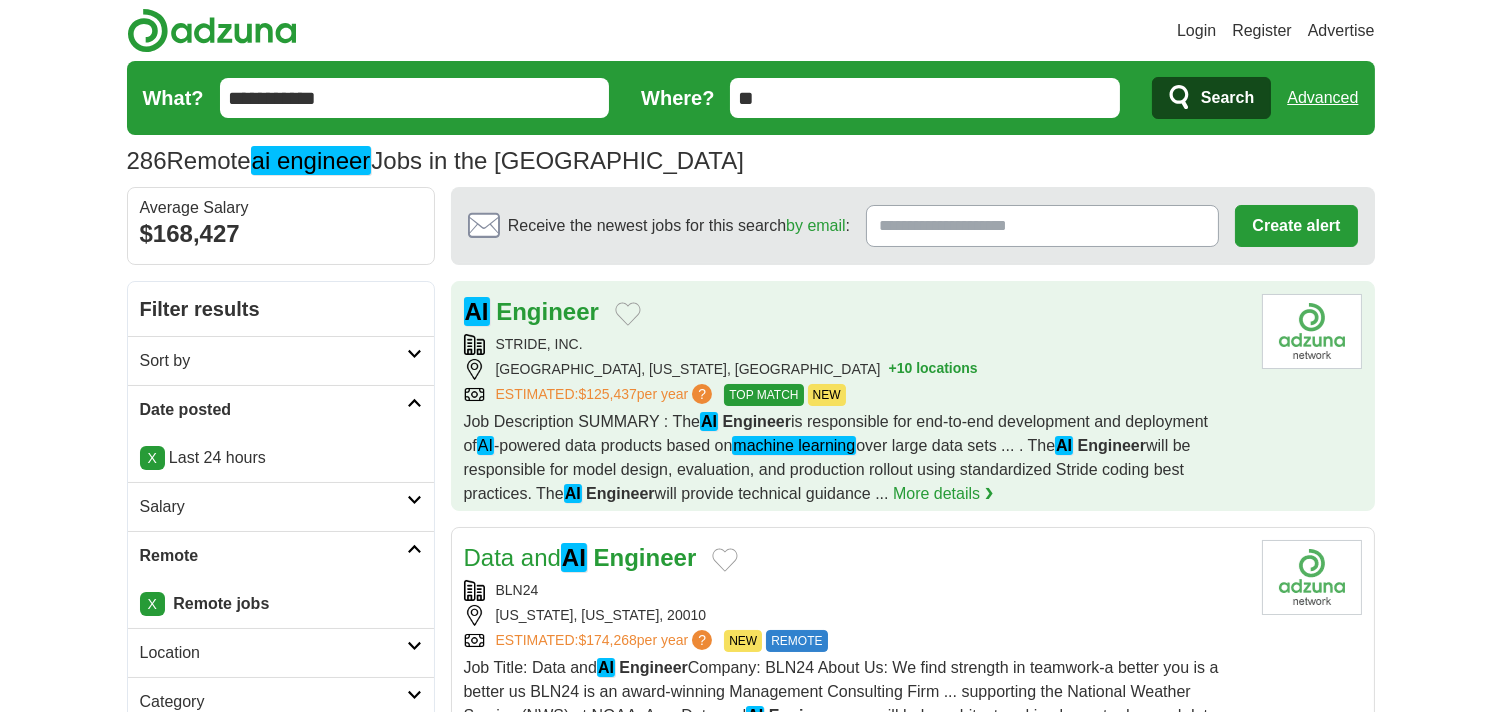 click on "AI   Engineer" at bounding box center (855, 312) 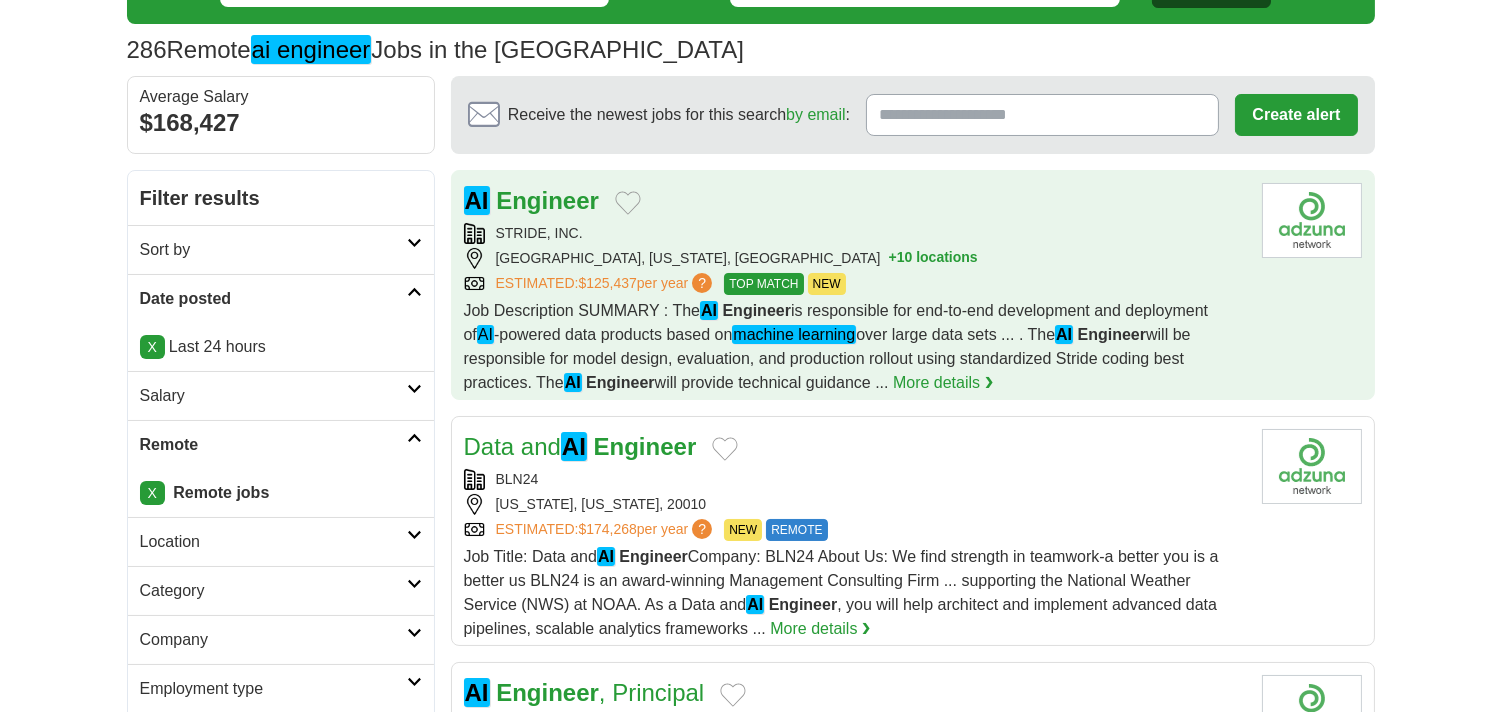 scroll, scrollTop: 222, scrollLeft: 0, axis: vertical 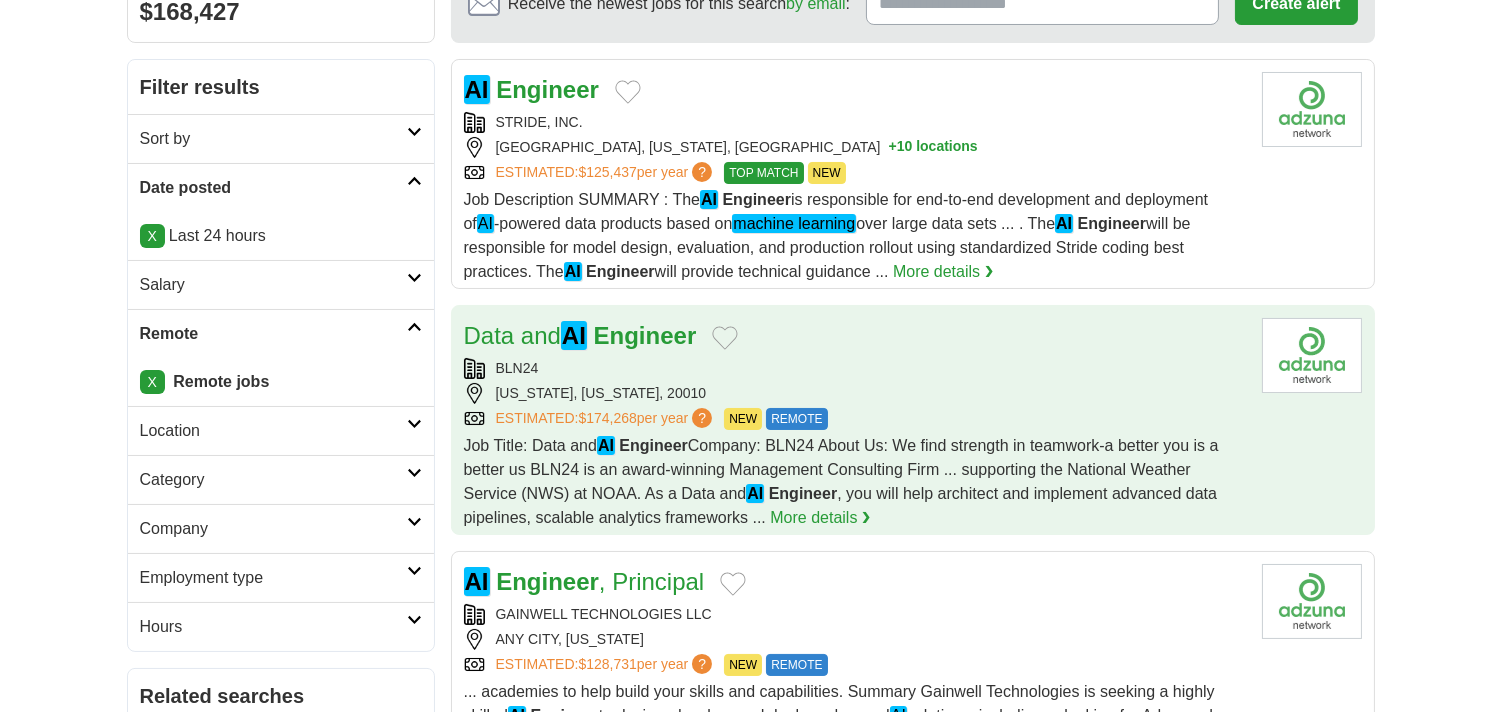 click on "Data and  AI   Engineer" at bounding box center (855, 336) 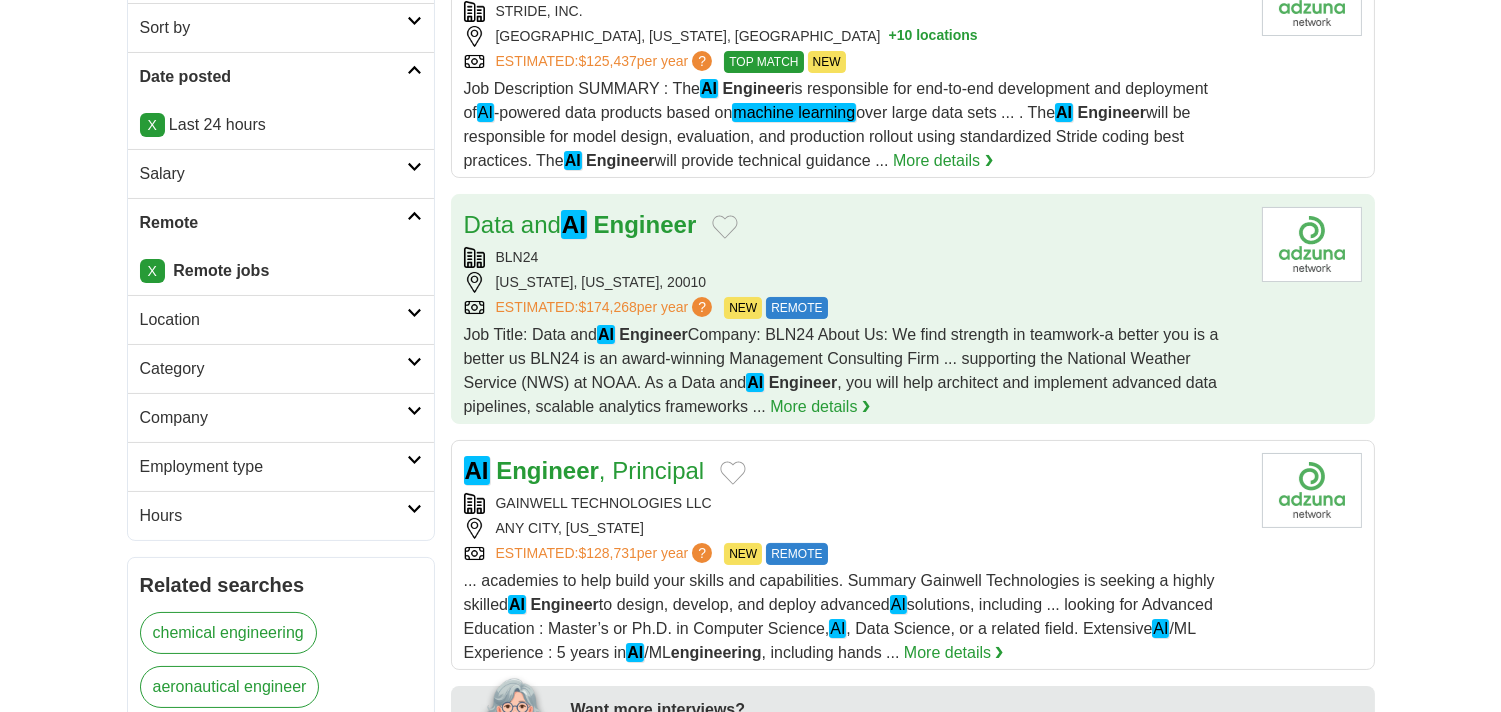 scroll, scrollTop: 444, scrollLeft: 0, axis: vertical 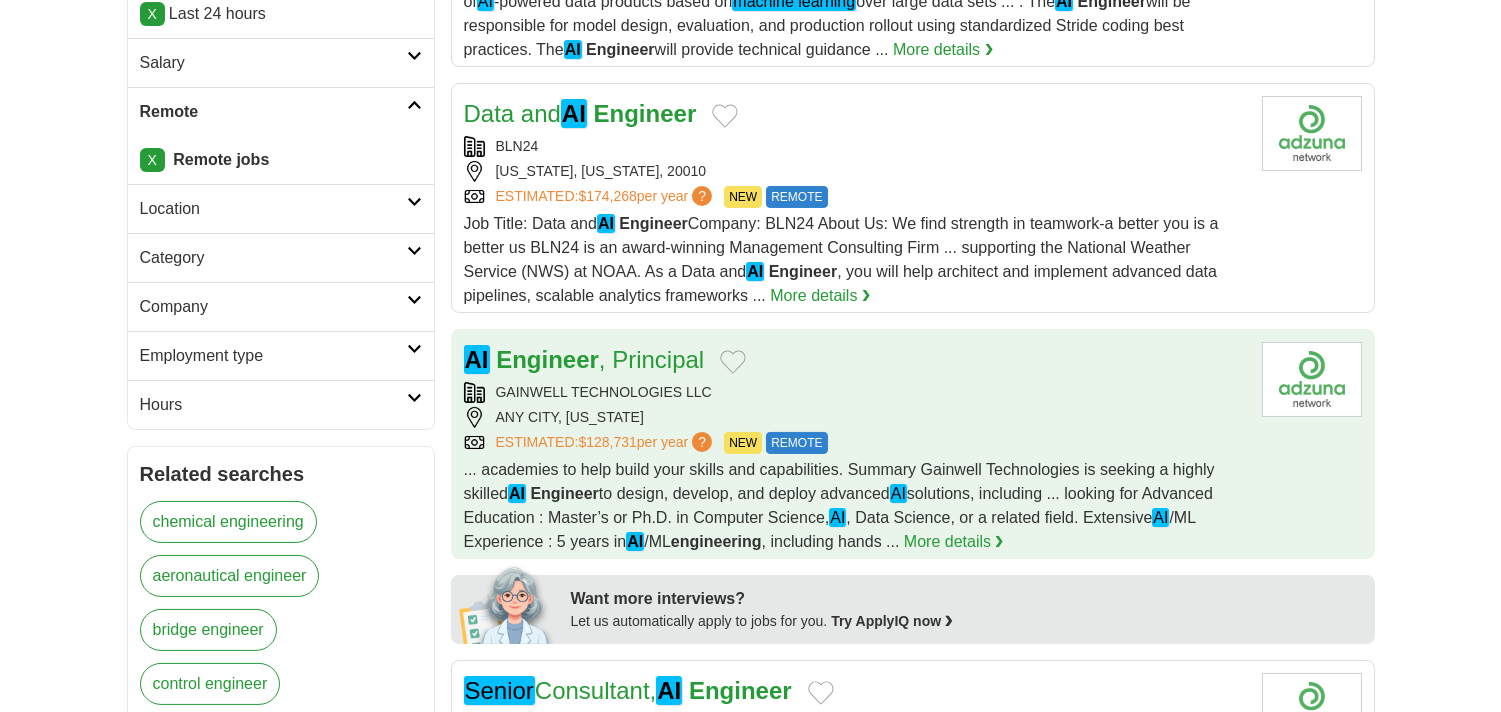 click on "AI   Engineer , Principal" at bounding box center (855, 360) 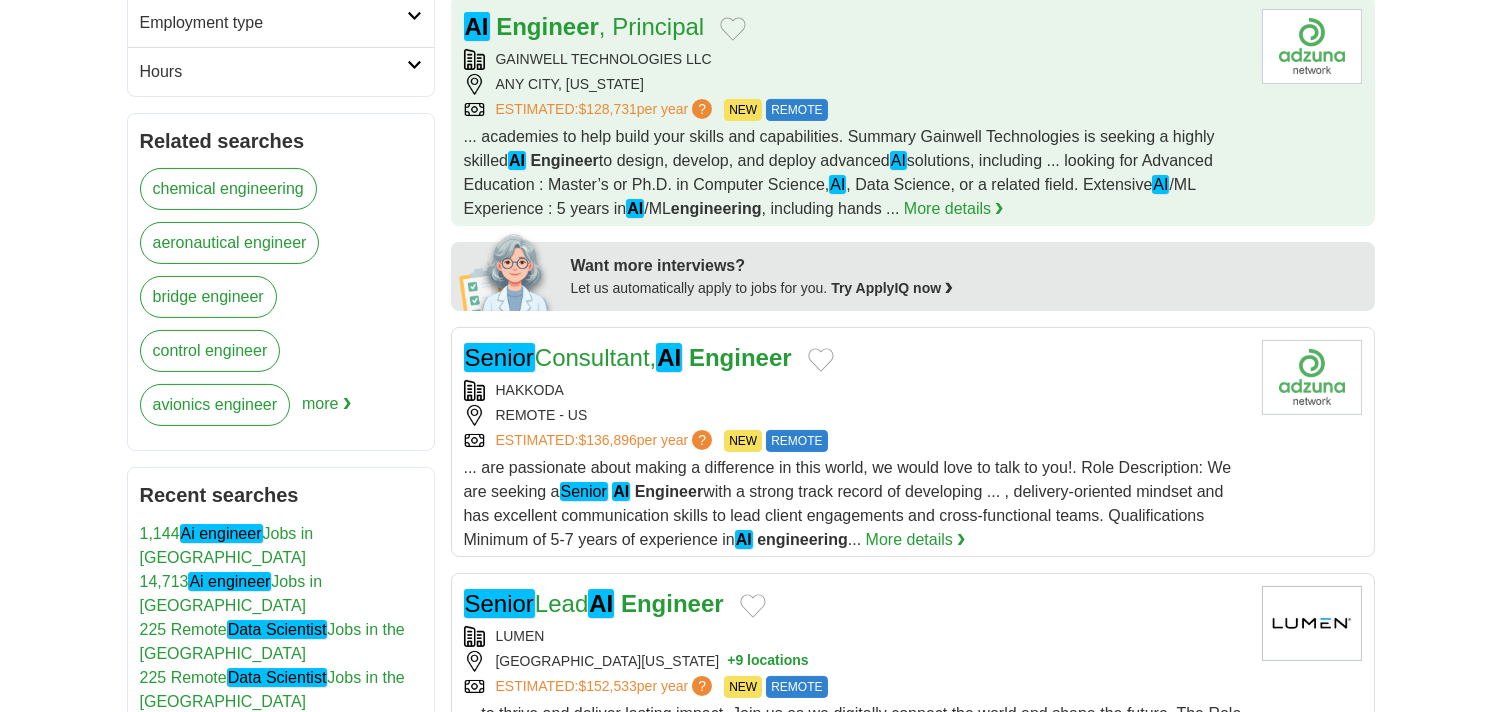 scroll, scrollTop: 888, scrollLeft: 0, axis: vertical 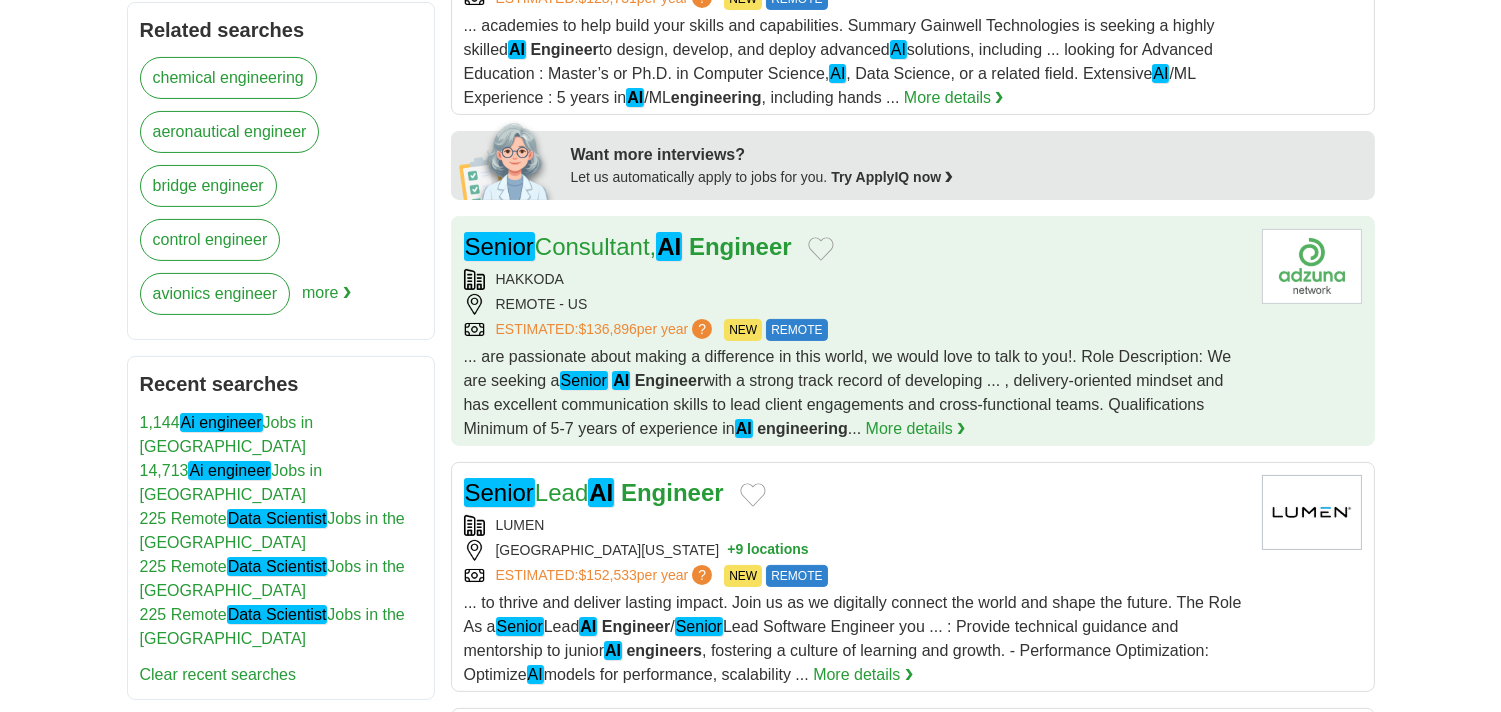 click on "HAKKODA" at bounding box center [855, 279] 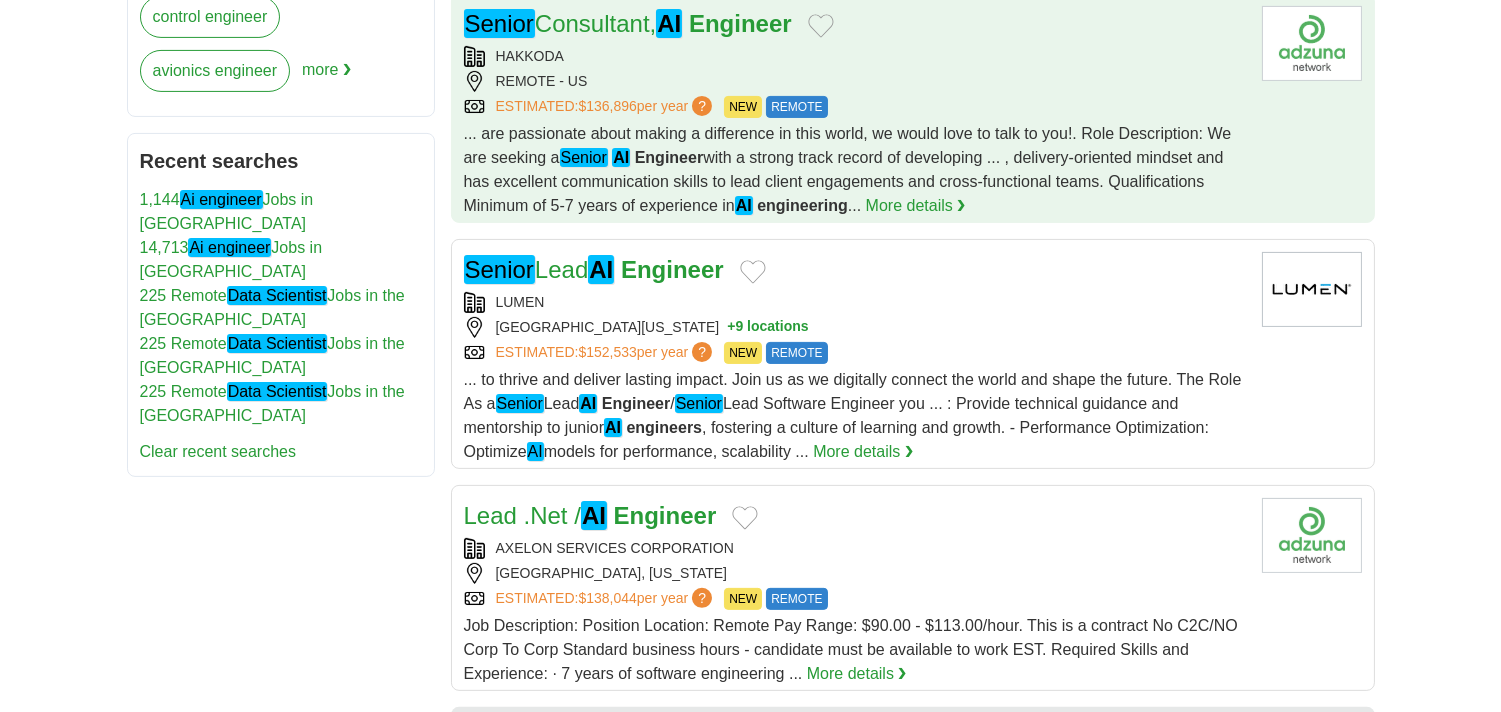 click on "LUMEN" at bounding box center (855, 302) 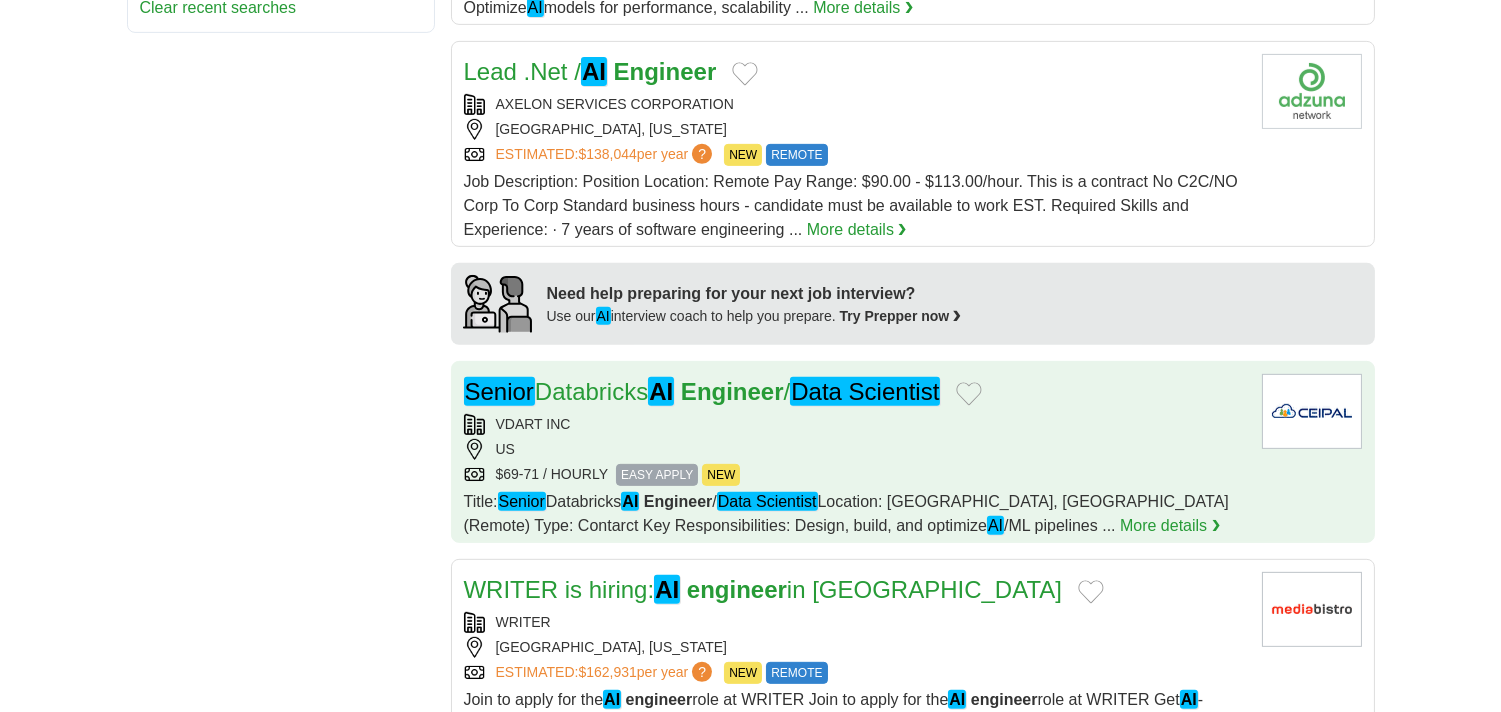 scroll, scrollTop: 1777, scrollLeft: 0, axis: vertical 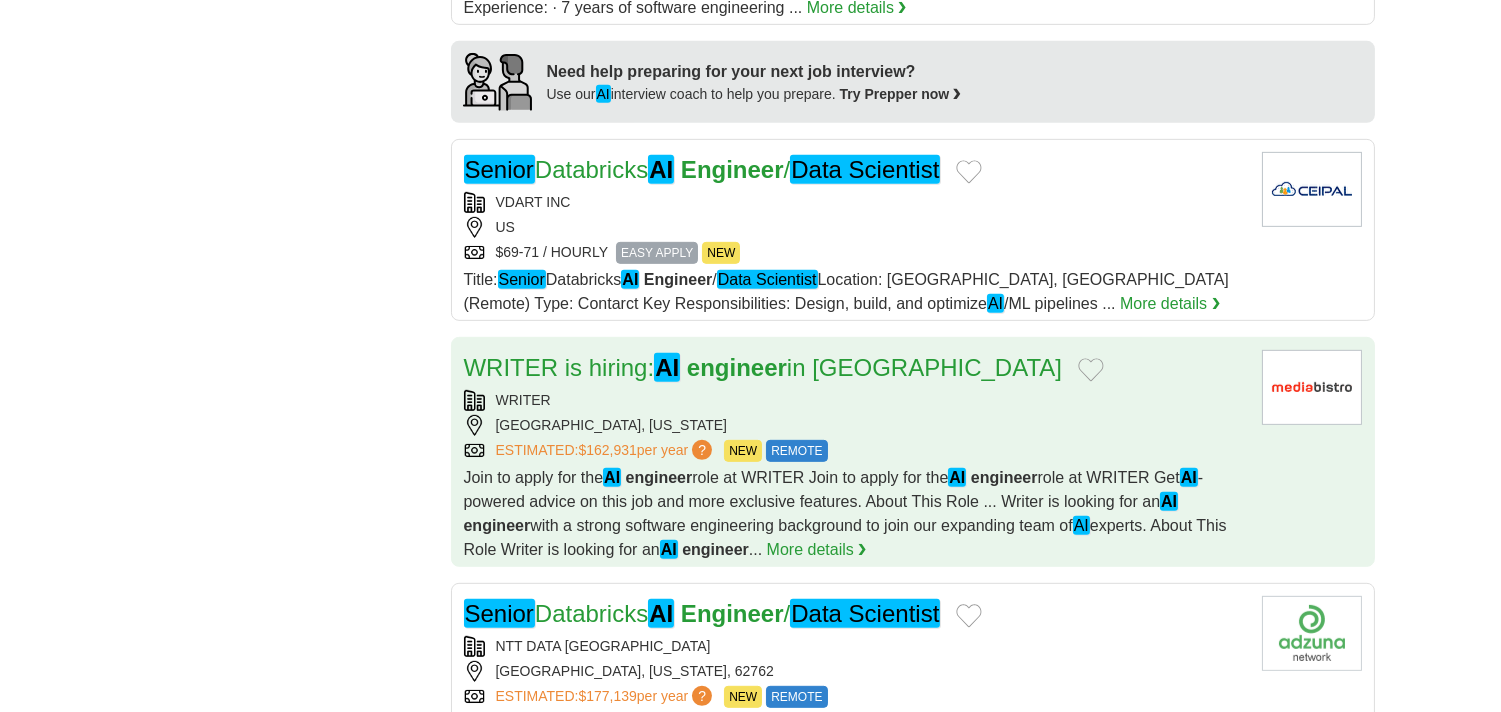 click on "WRITER" at bounding box center [855, 400] 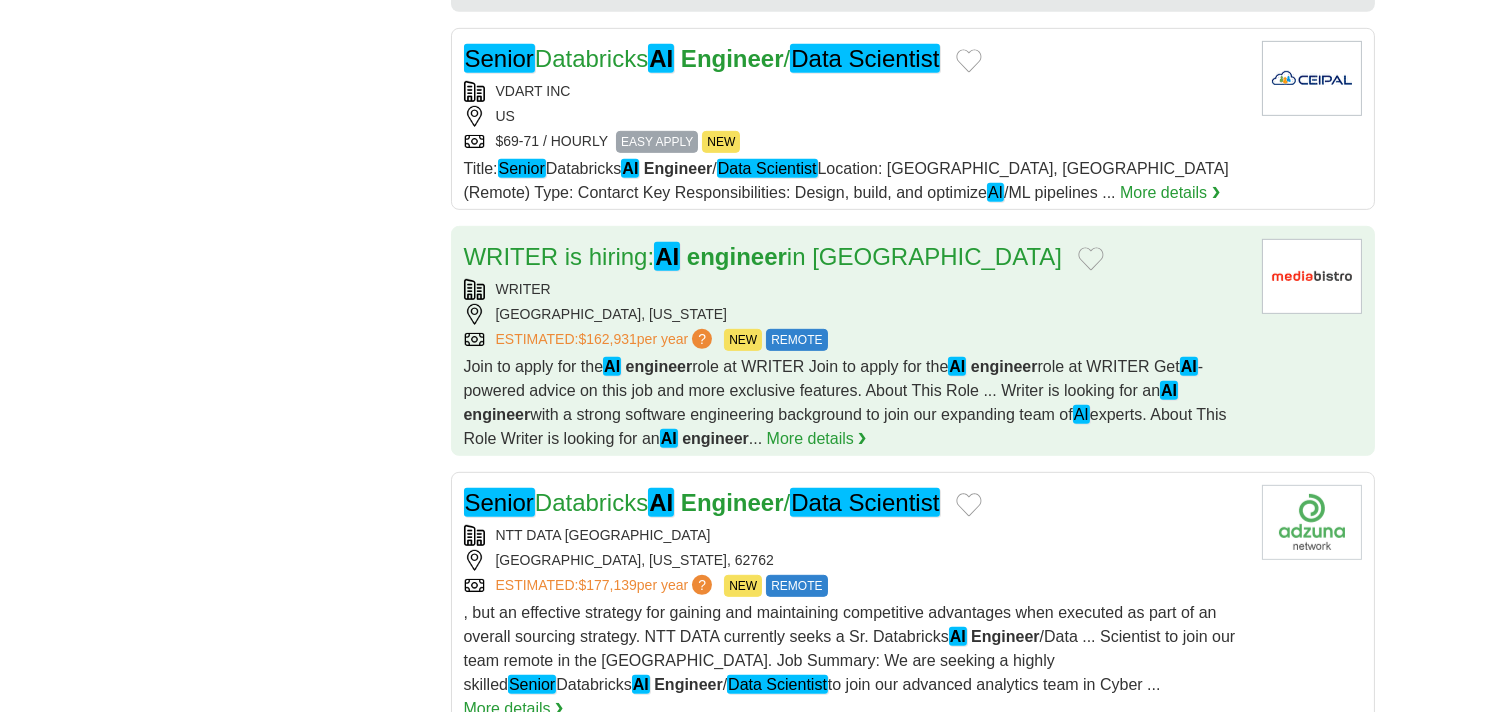 scroll, scrollTop: 2000, scrollLeft: 0, axis: vertical 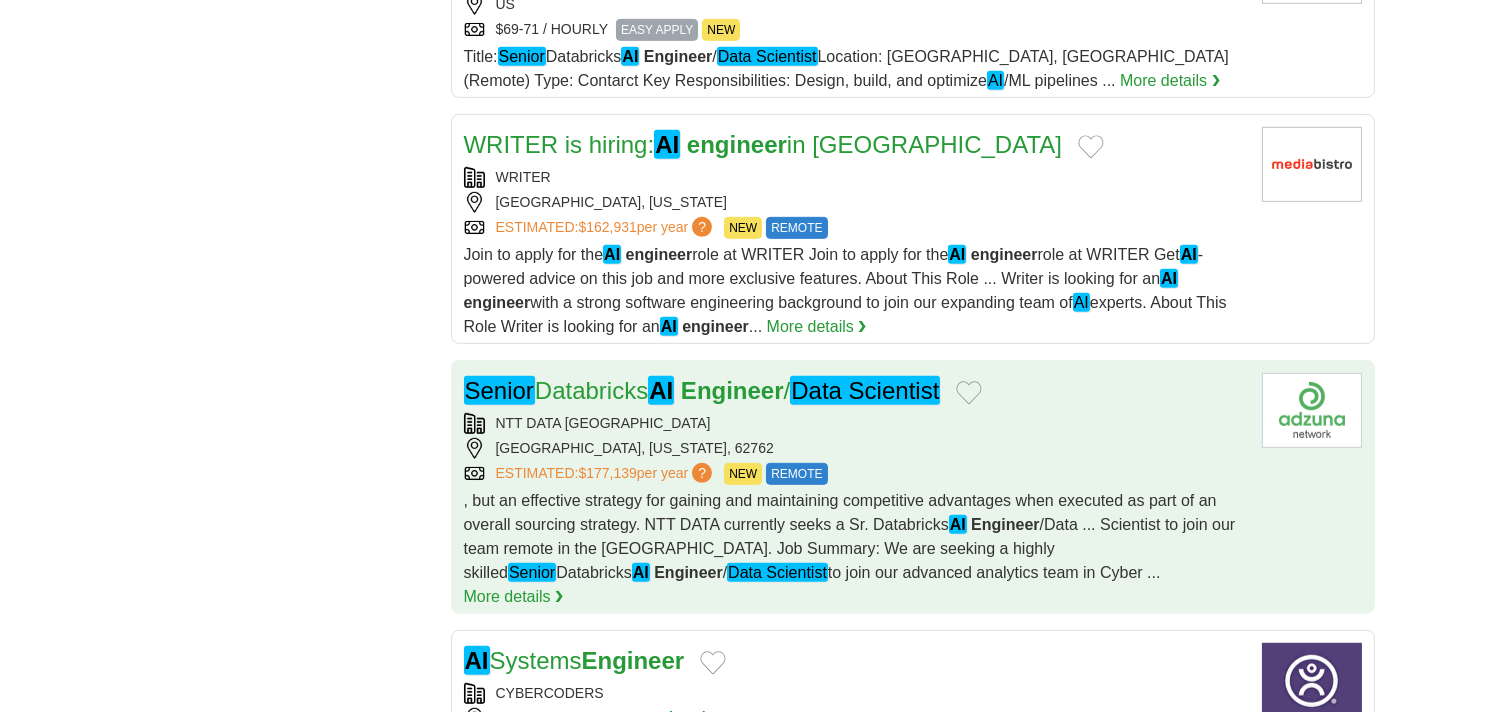 click on "NTT DATA NORTH AMERICA" at bounding box center (855, 423) 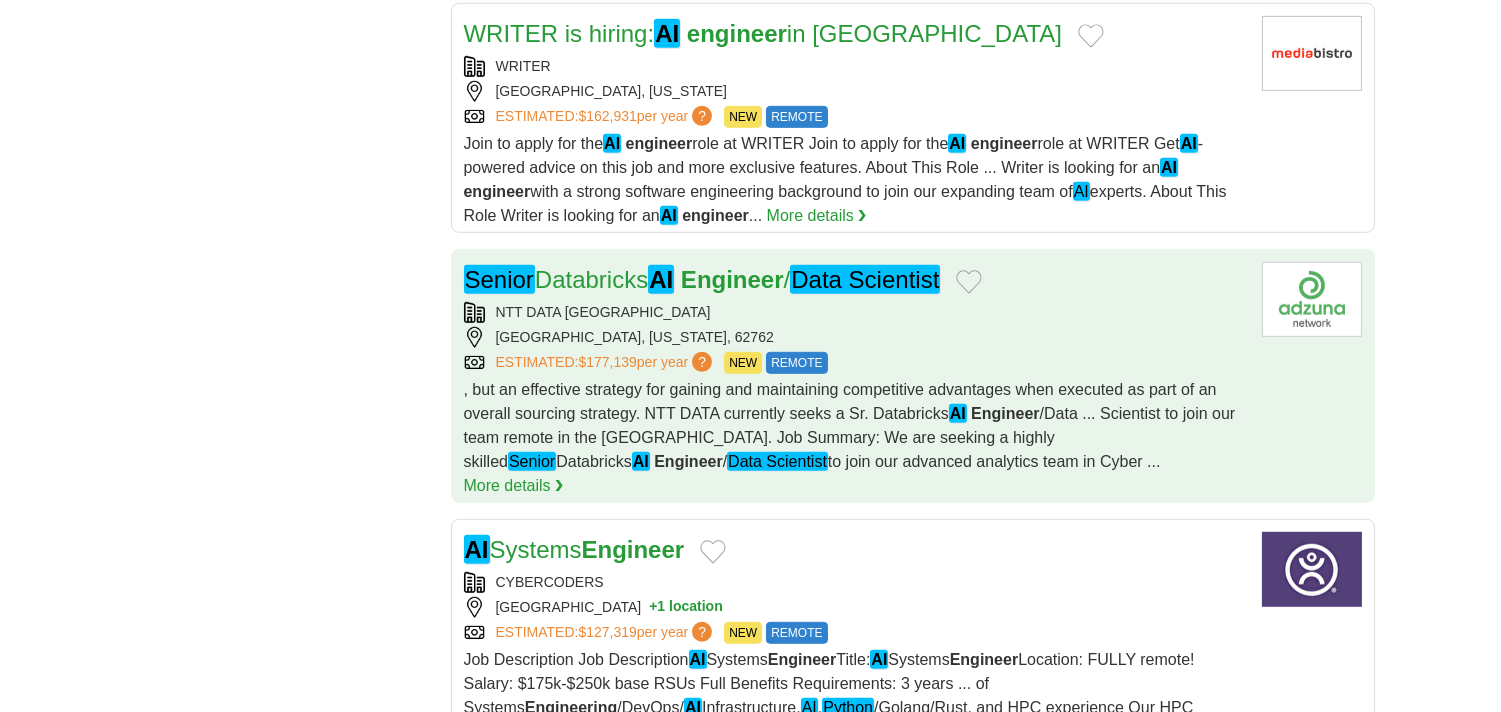 scroll, scrollTop: 2222, scrollLeft: 0, axis: vertical 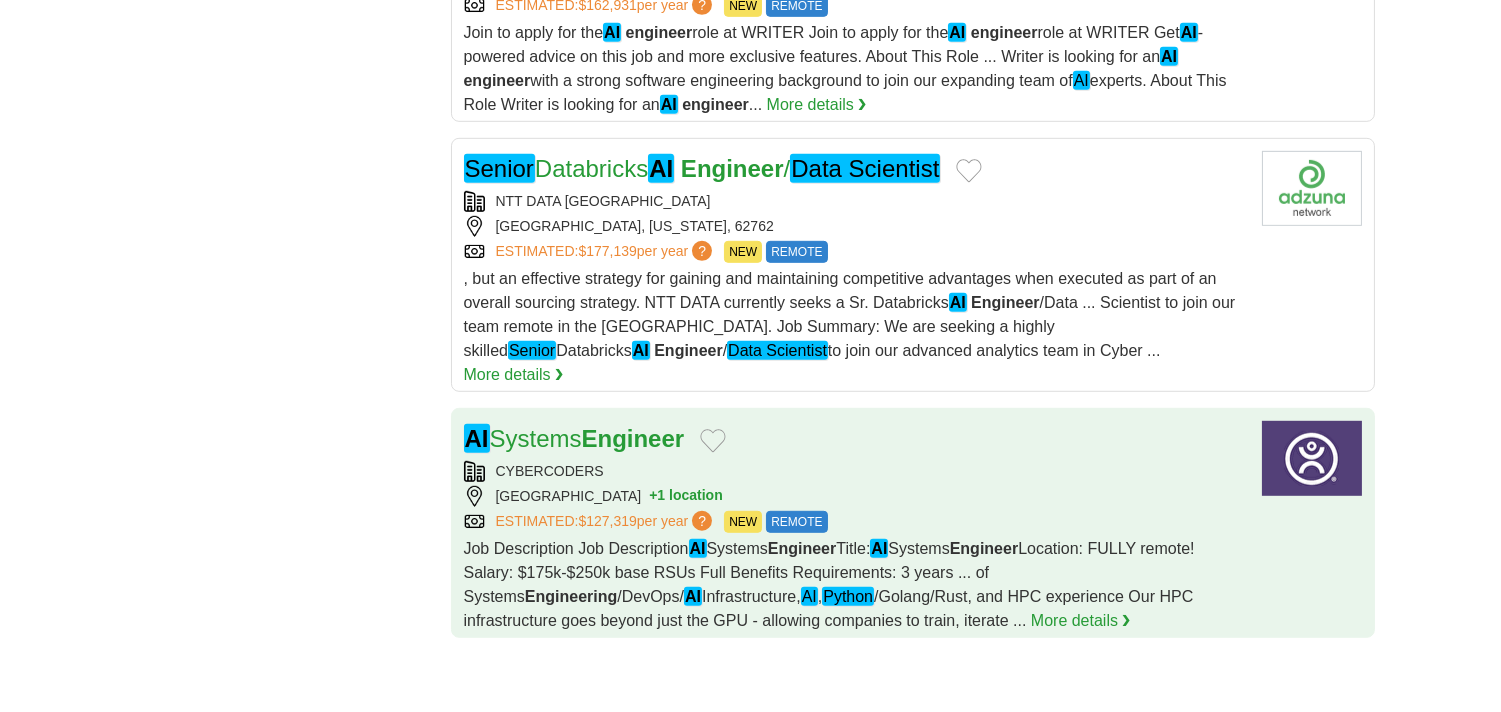 click on "CYBERCODERS" at bounding box center (855, 471) 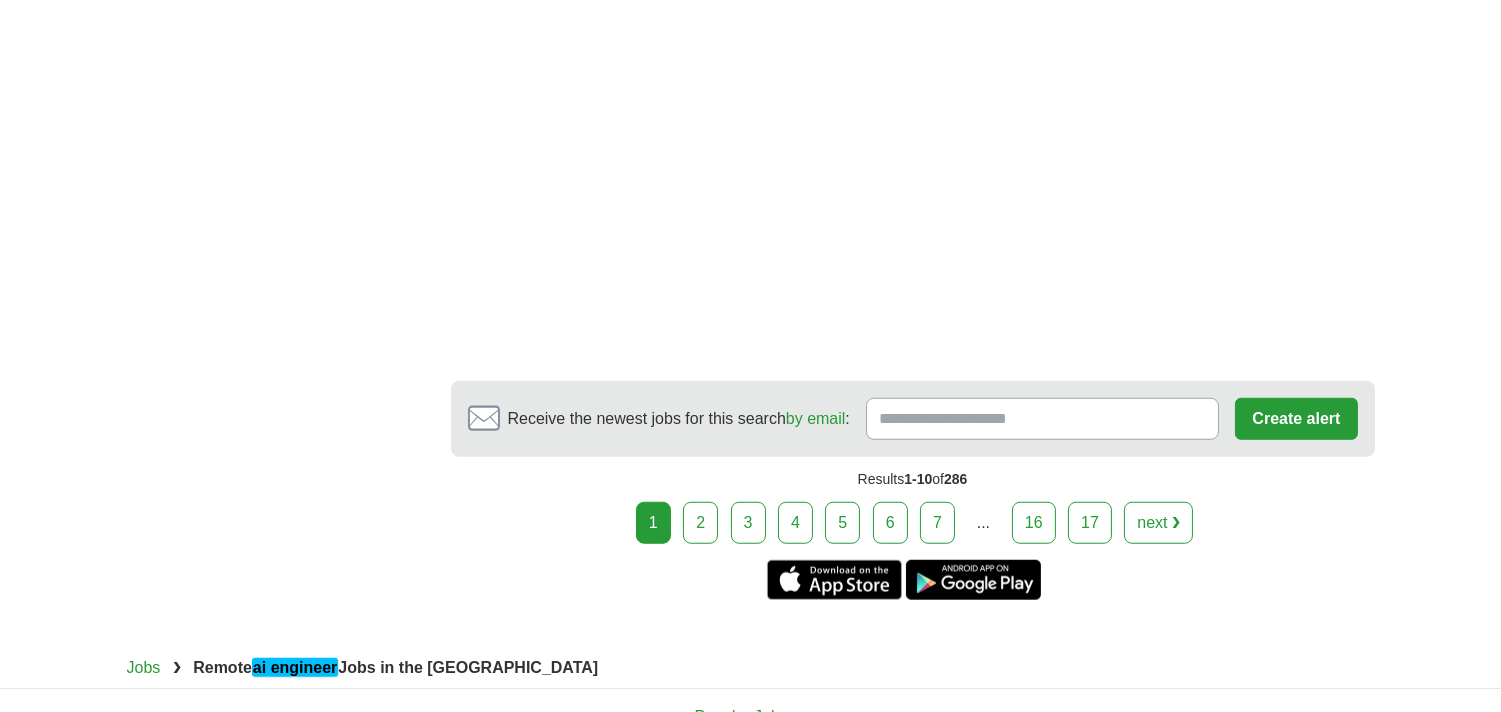 scroll, scrollTop: 3000, scrollLeft: 0, axis: vertical 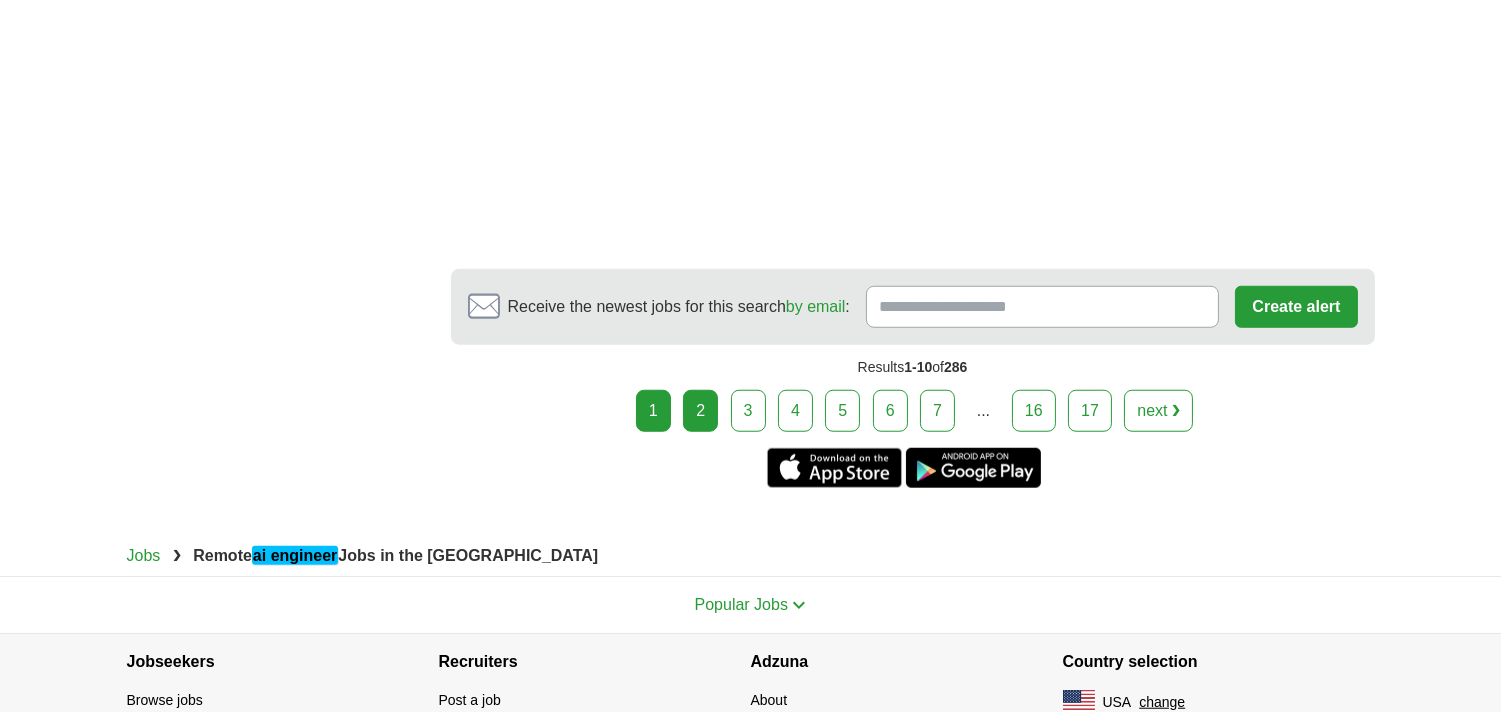 click on "2" at bounding box center (700, 411) 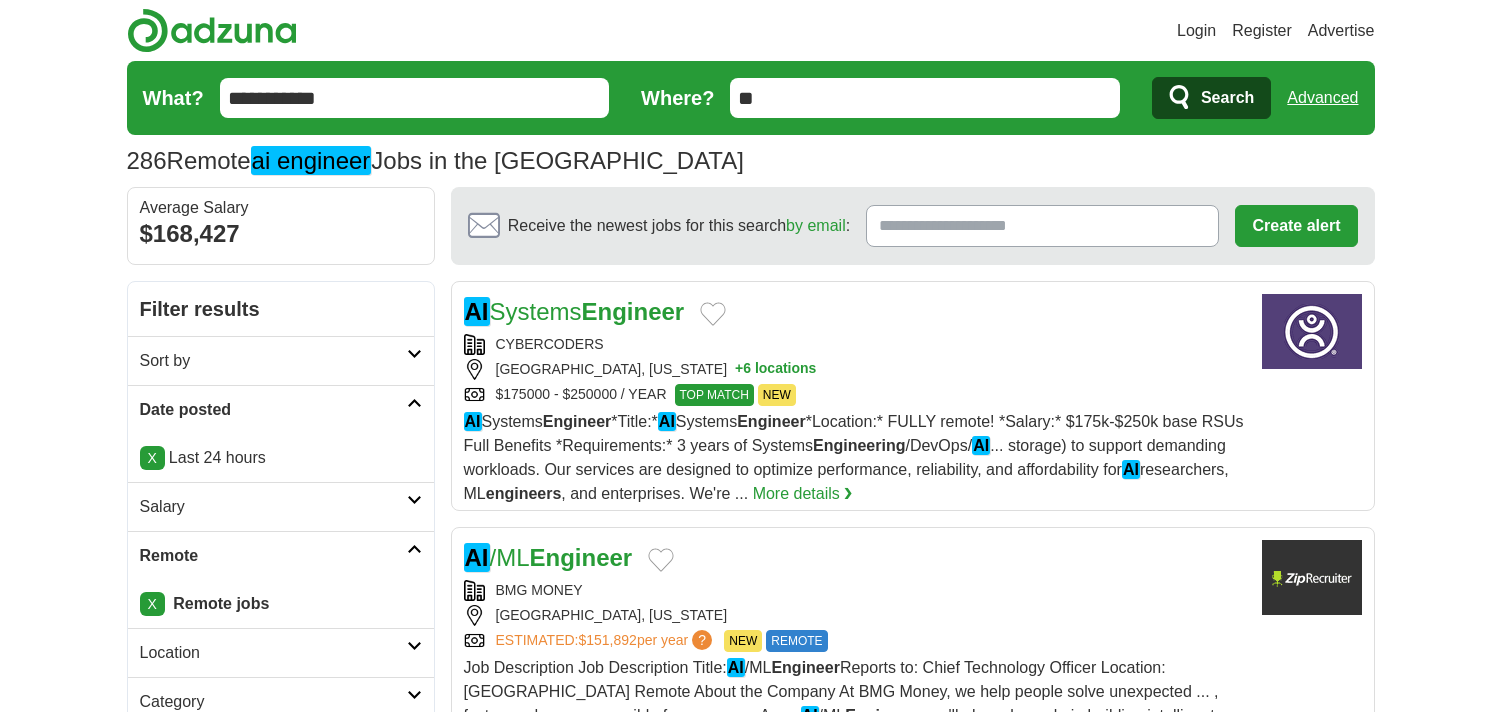 scroll, scrollTop: 0, scrollLeft: 0, axis: both 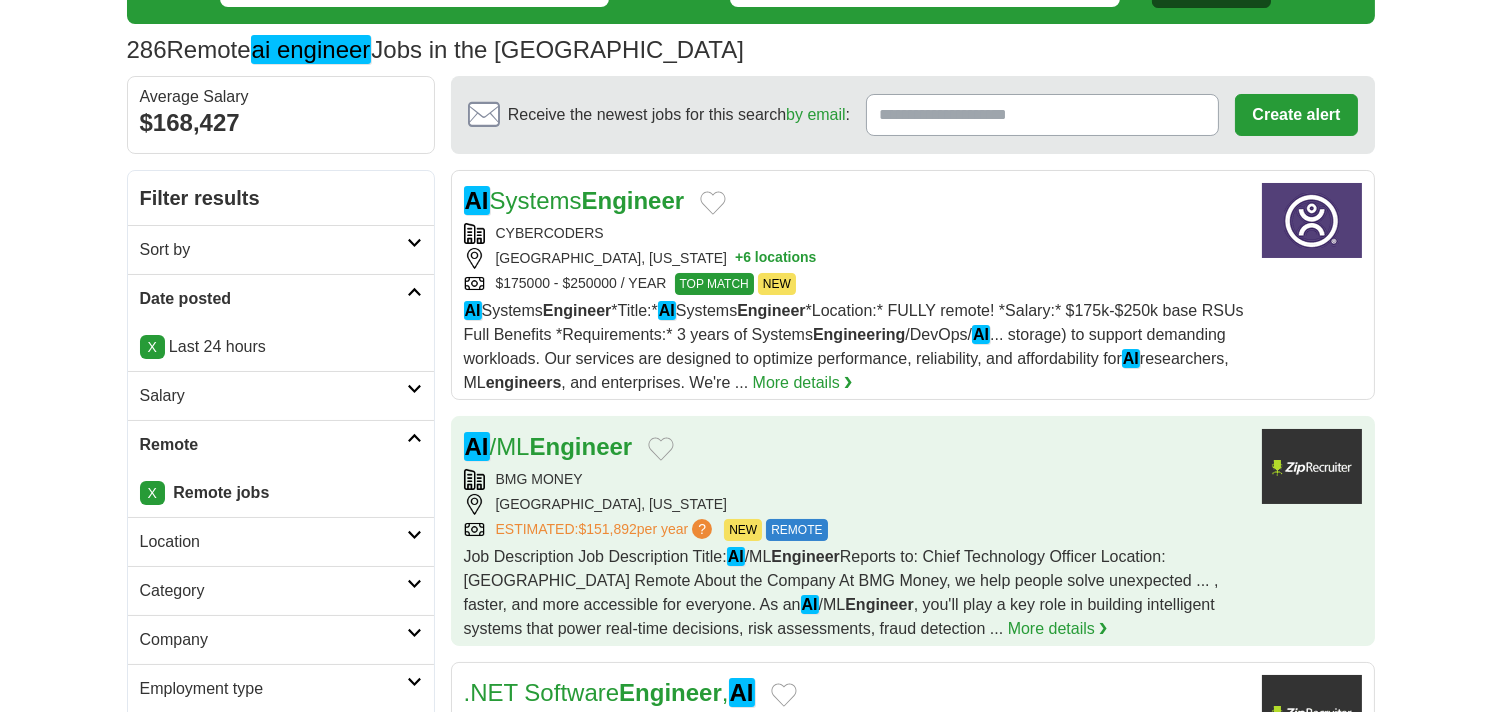 click on "AI /ML  Engineer" at bounding box center (855, 447) 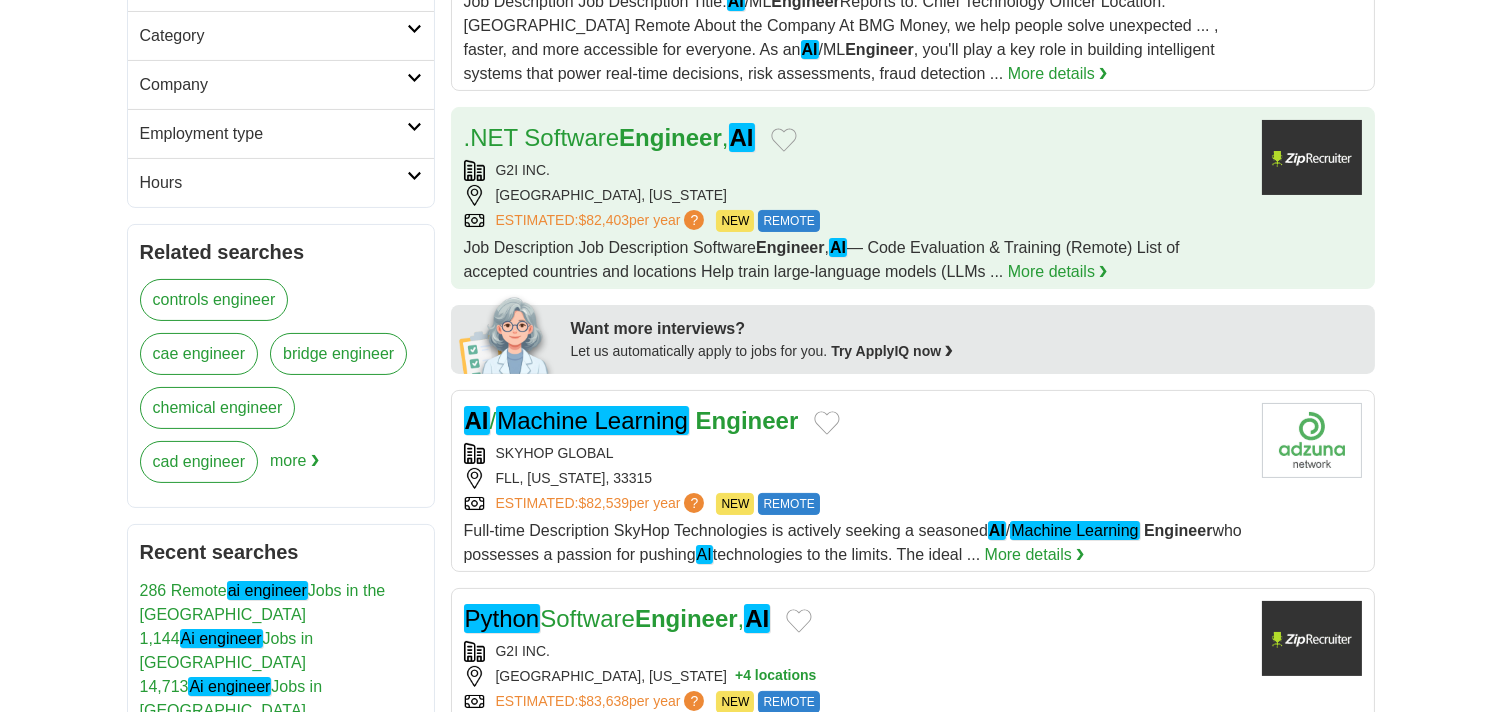 scroll, scrollTop: 777, scrollLeft: 0, axis: vertical 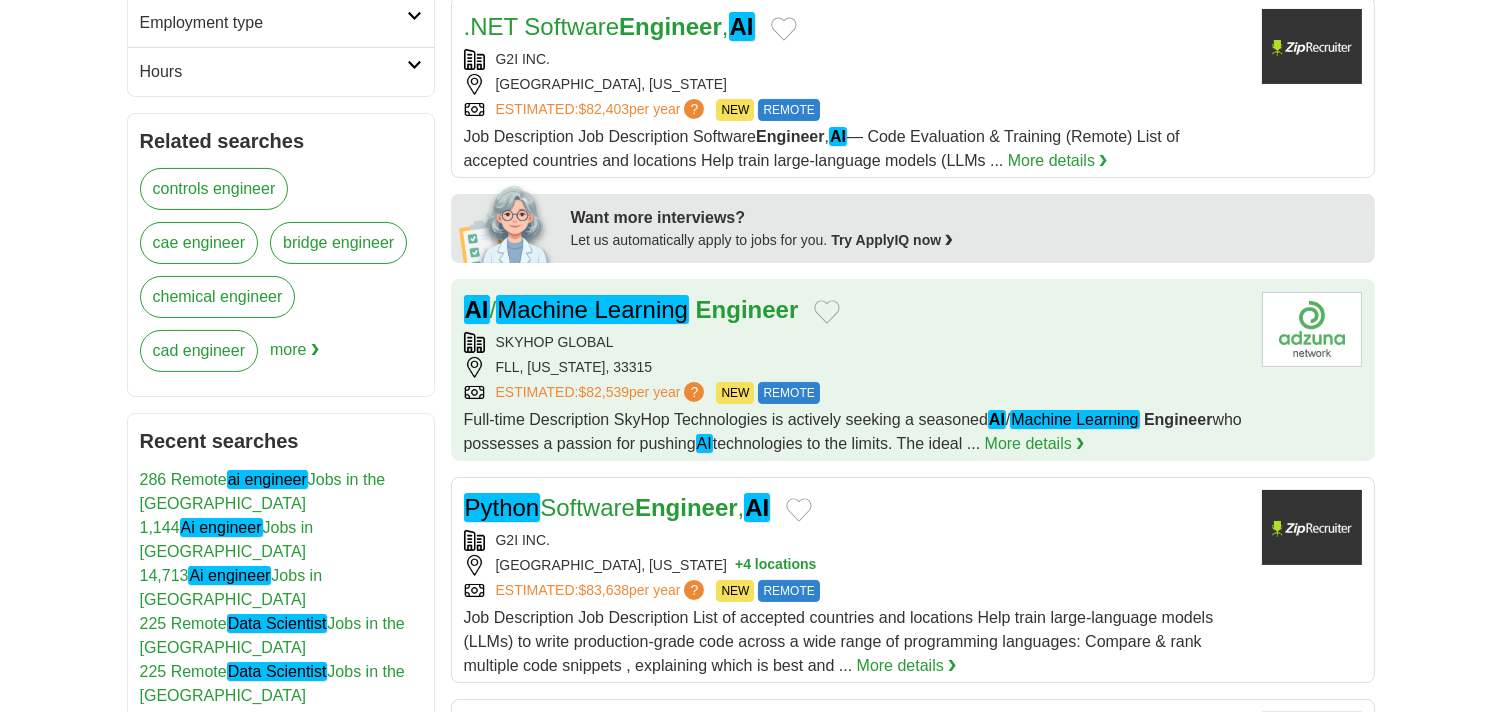 click on "SKYHOP GLOBAL" at bounding box center (855, 342) 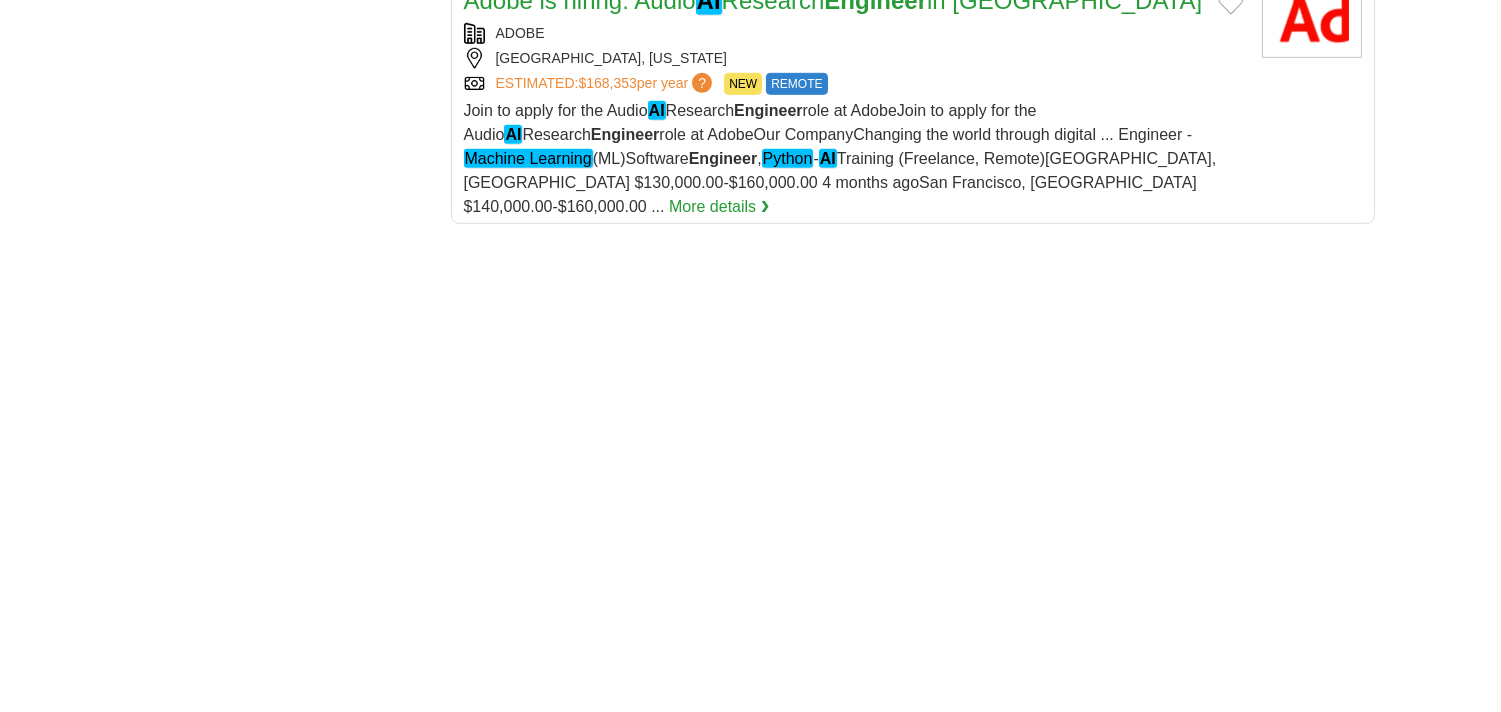 scroll, scrollTop: 2777, scrollLeft: 0, axis: vertical 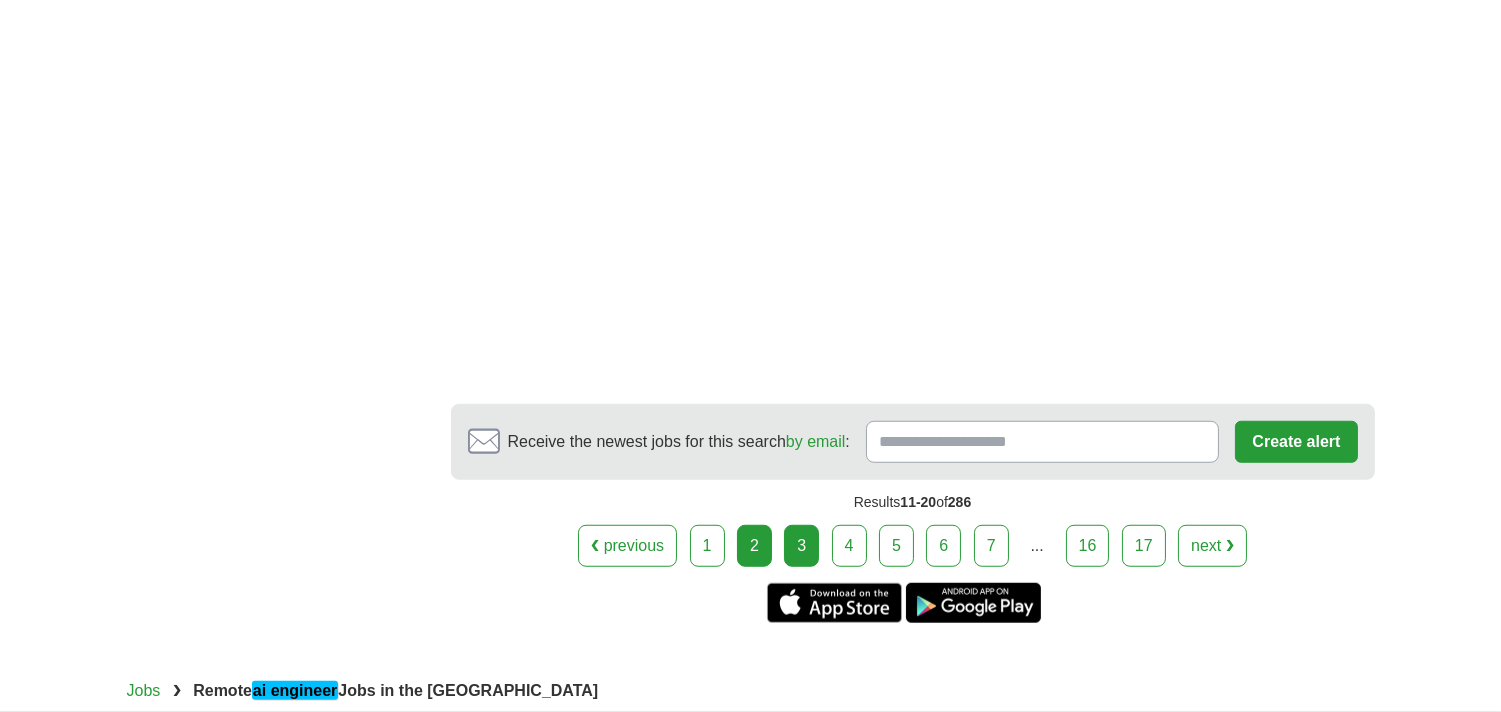 click on "3" at bounding box center [801, 546] 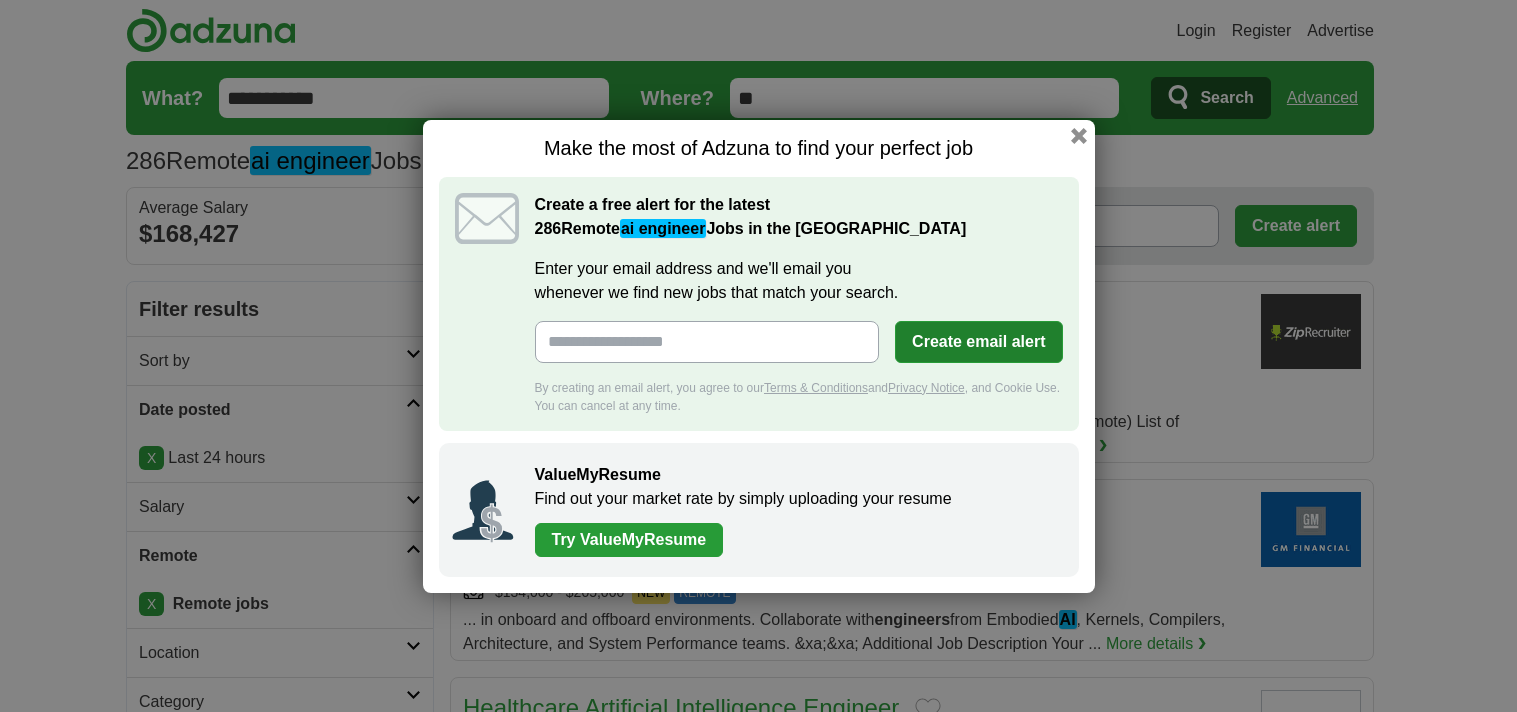scroll, scrollTop: 0, scrollLeft: 0, axis: both 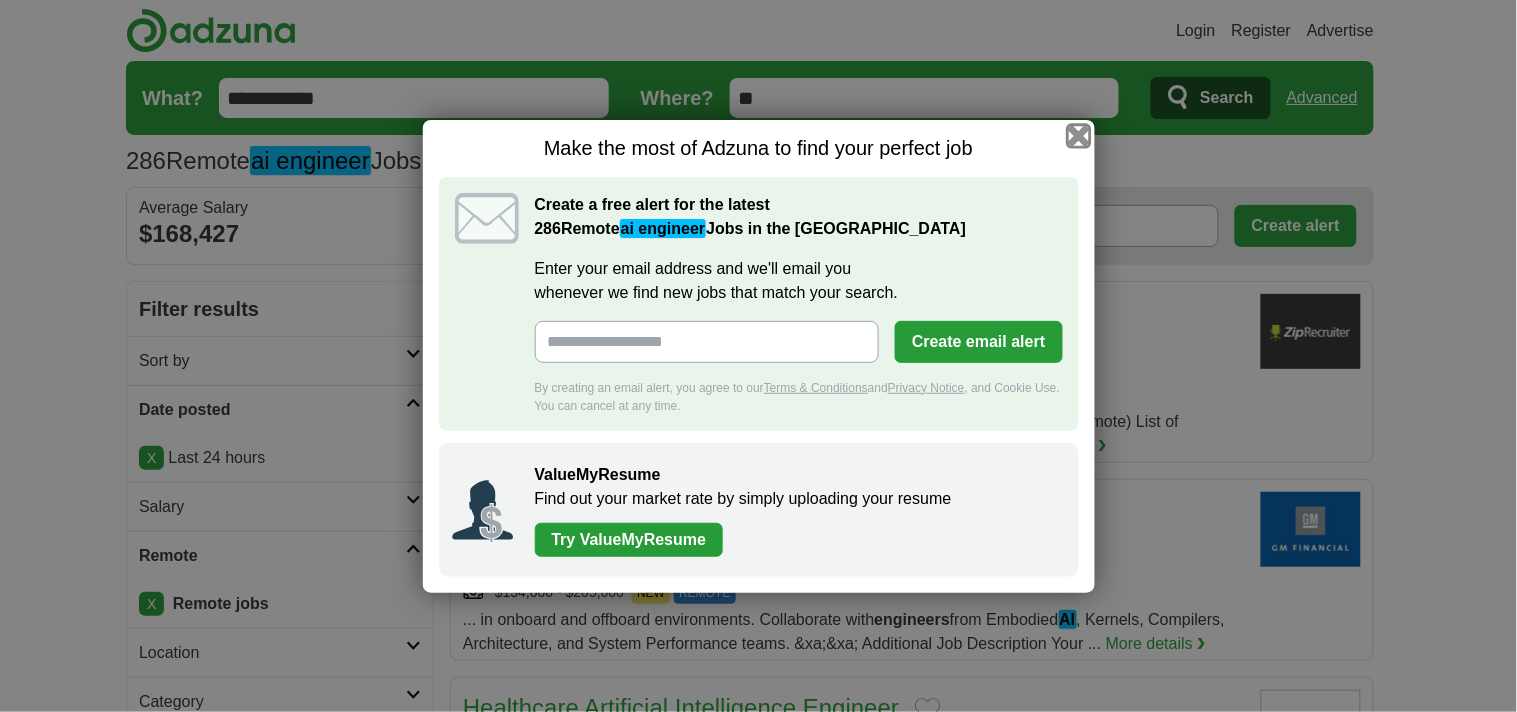 click at bounding box center (1078, 135) 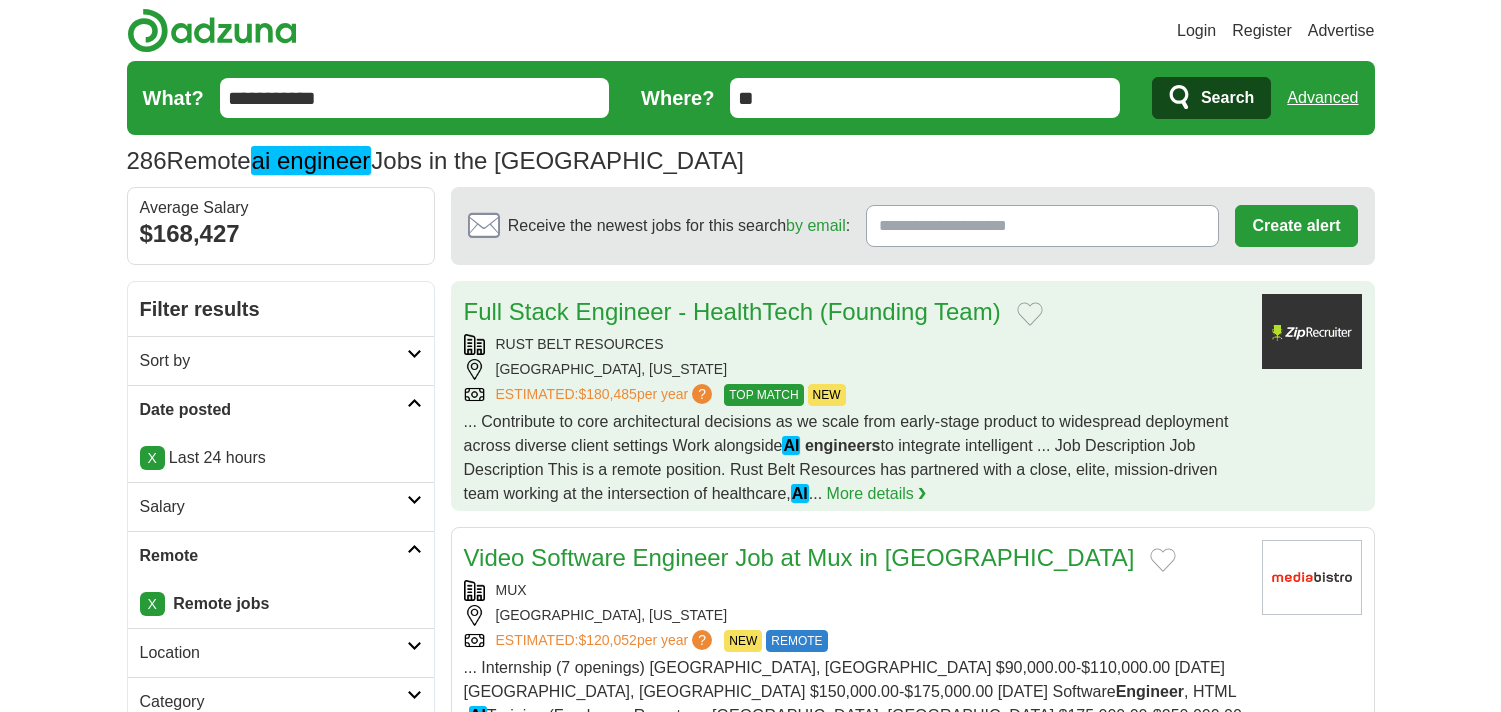 scroll, scrollTop: 0, scrollLeft: 0, axis: both 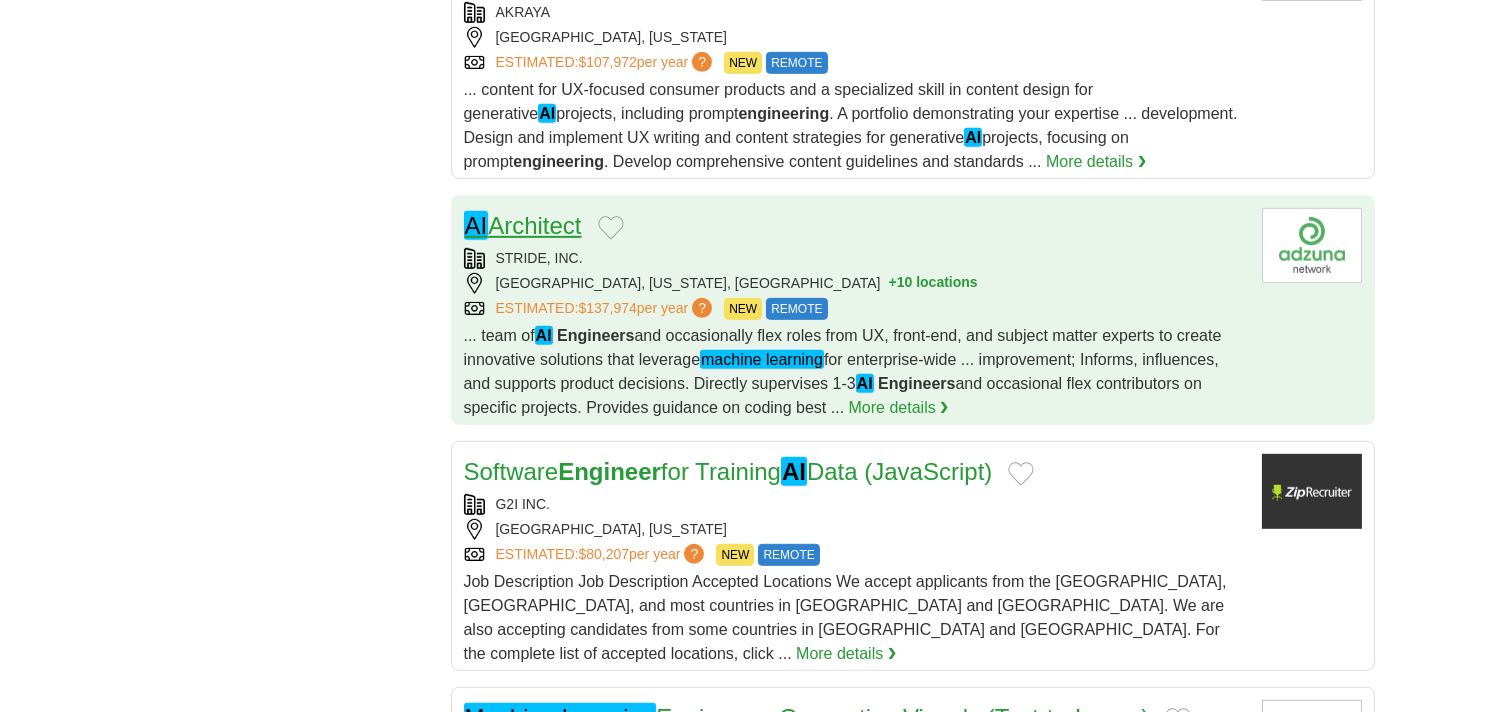 drag, startPoint x: 682, startPoint y: 111, endPoint x: 548, endPoint y: 93, distance: 135.20355 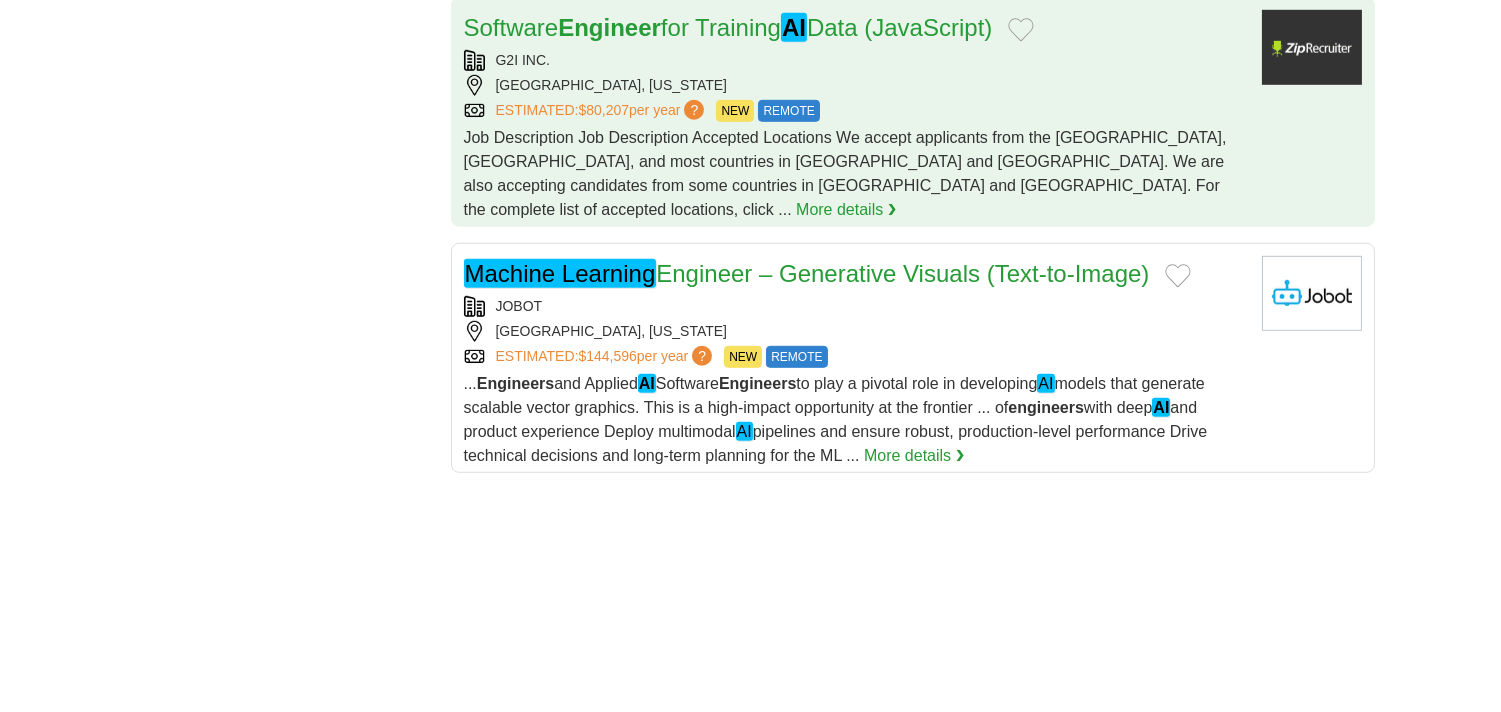 scroll, scrollTop: 2888, scrollLeft: 0, axis: vertical 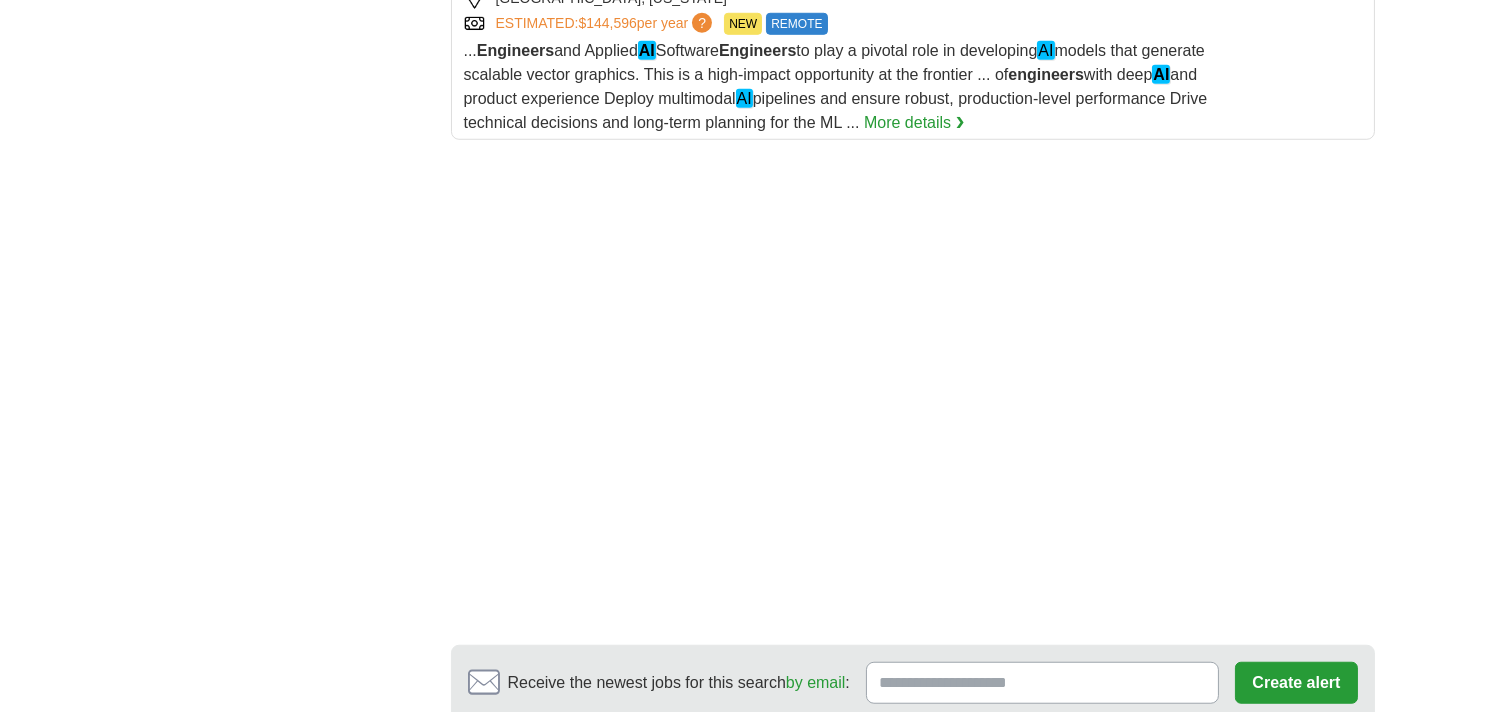 click on "5" at bounding box center [896, 787] 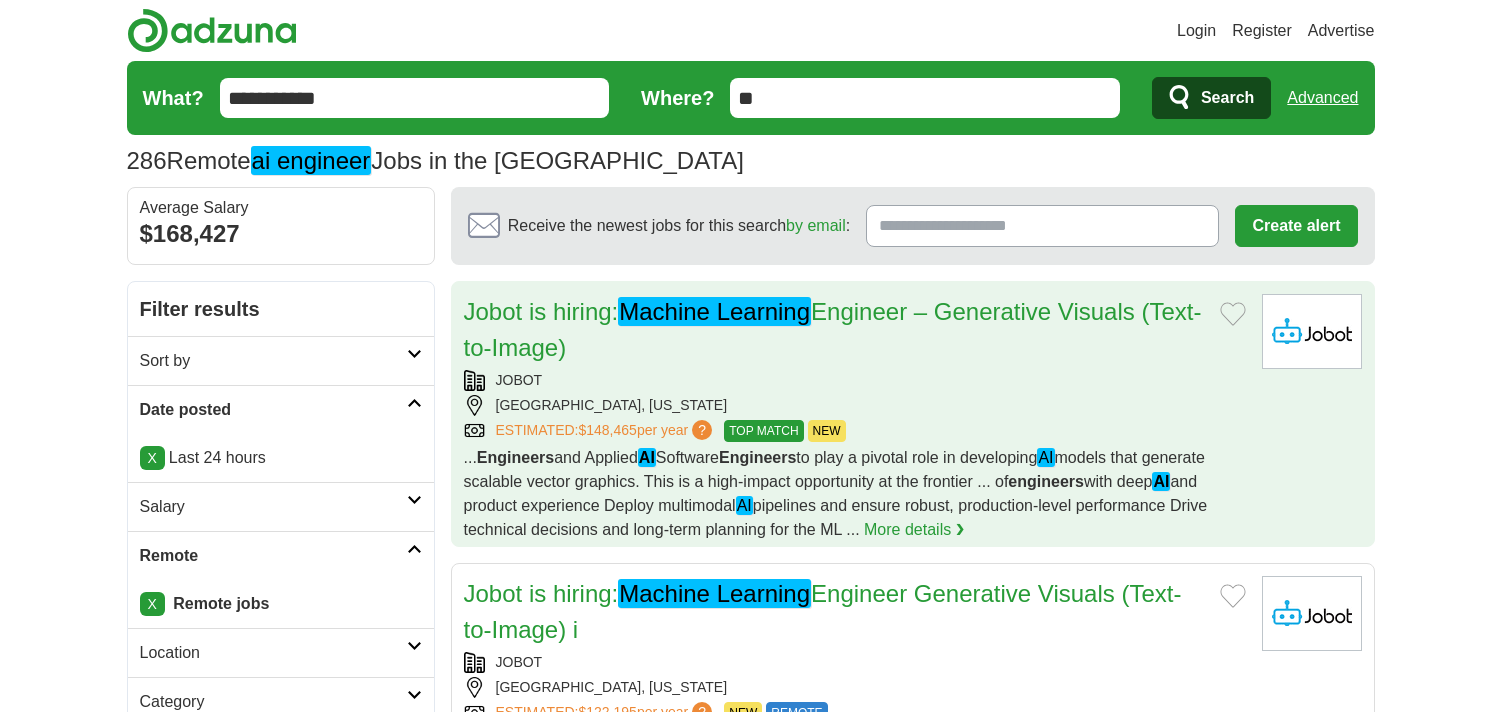 scroll, scrollTop: 0, scrollLeft: 0, axis: both 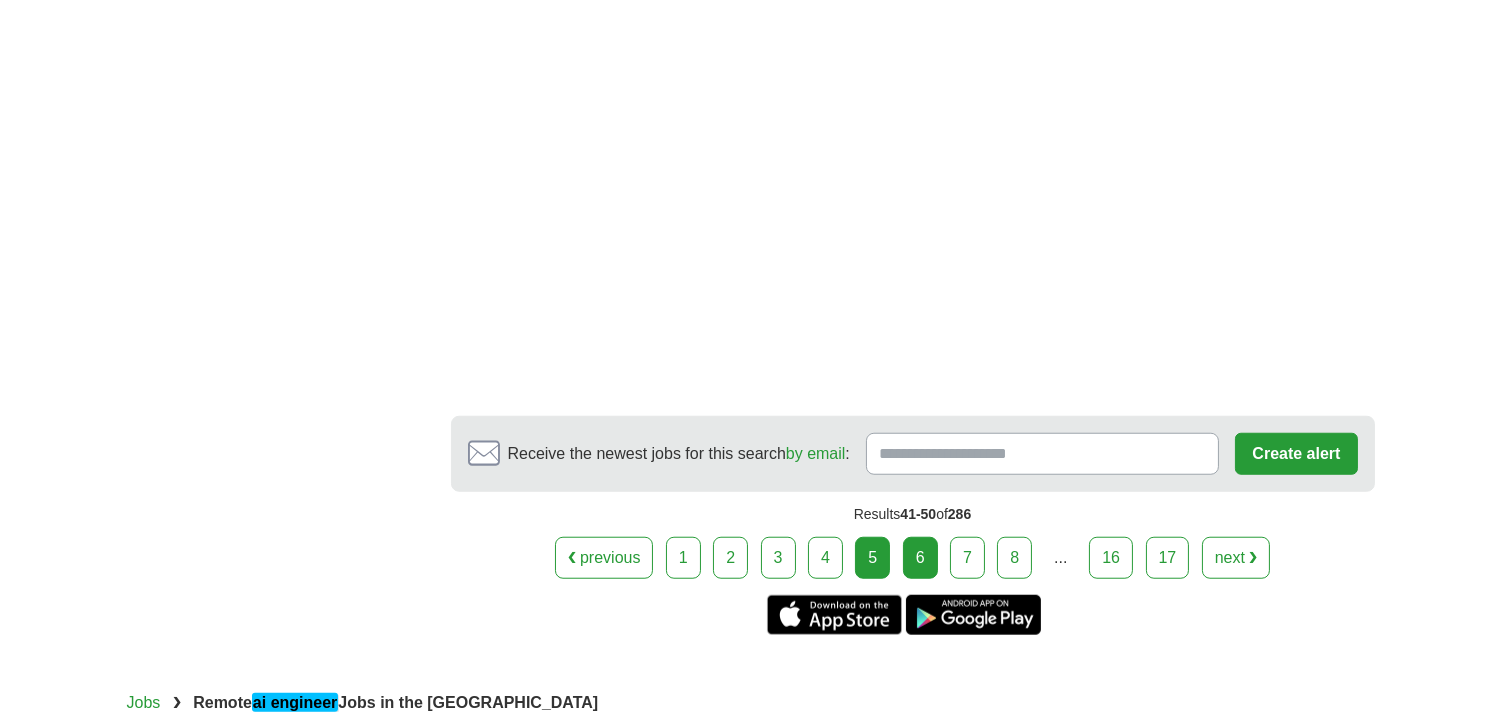 click on "6" at bounding box center (920, 558) 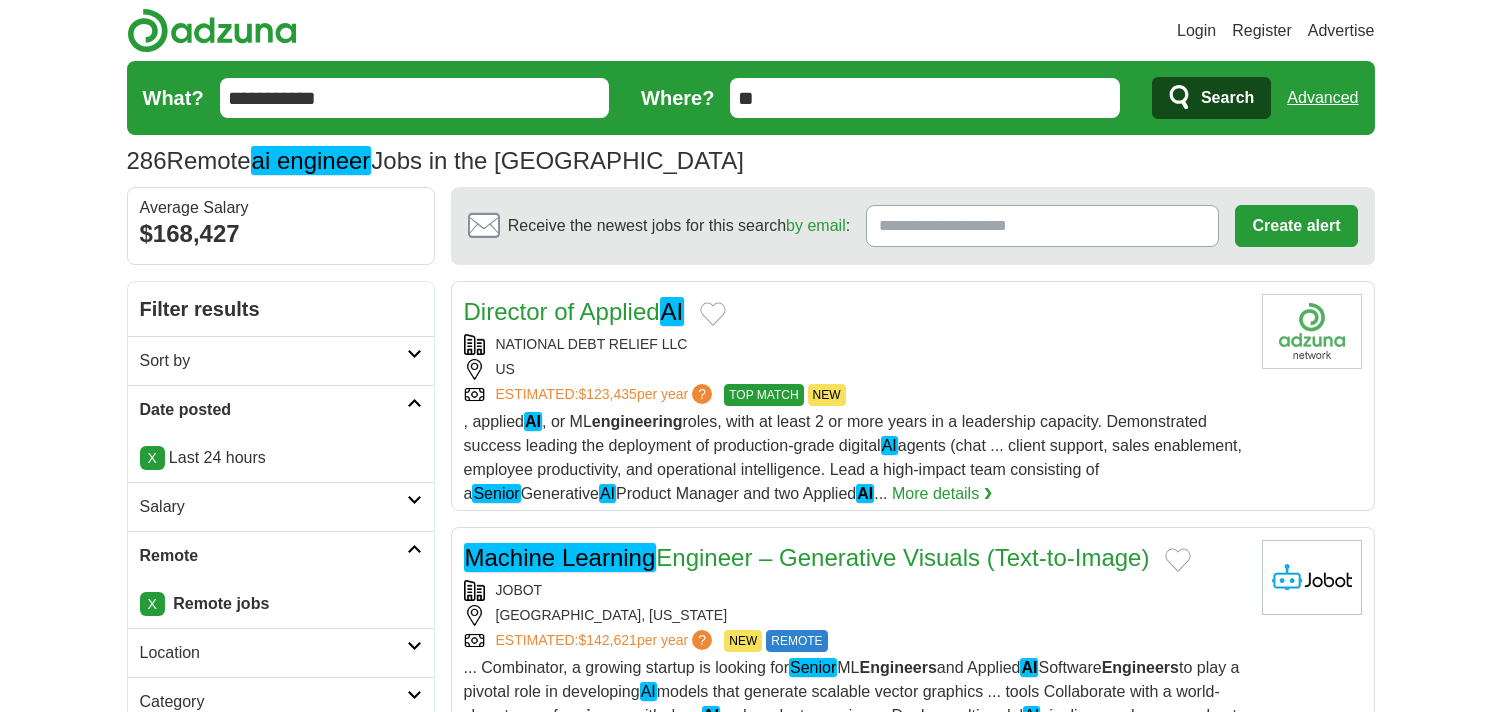 scroll, scrollTop: 0, scrollLeft: 0, axis: both 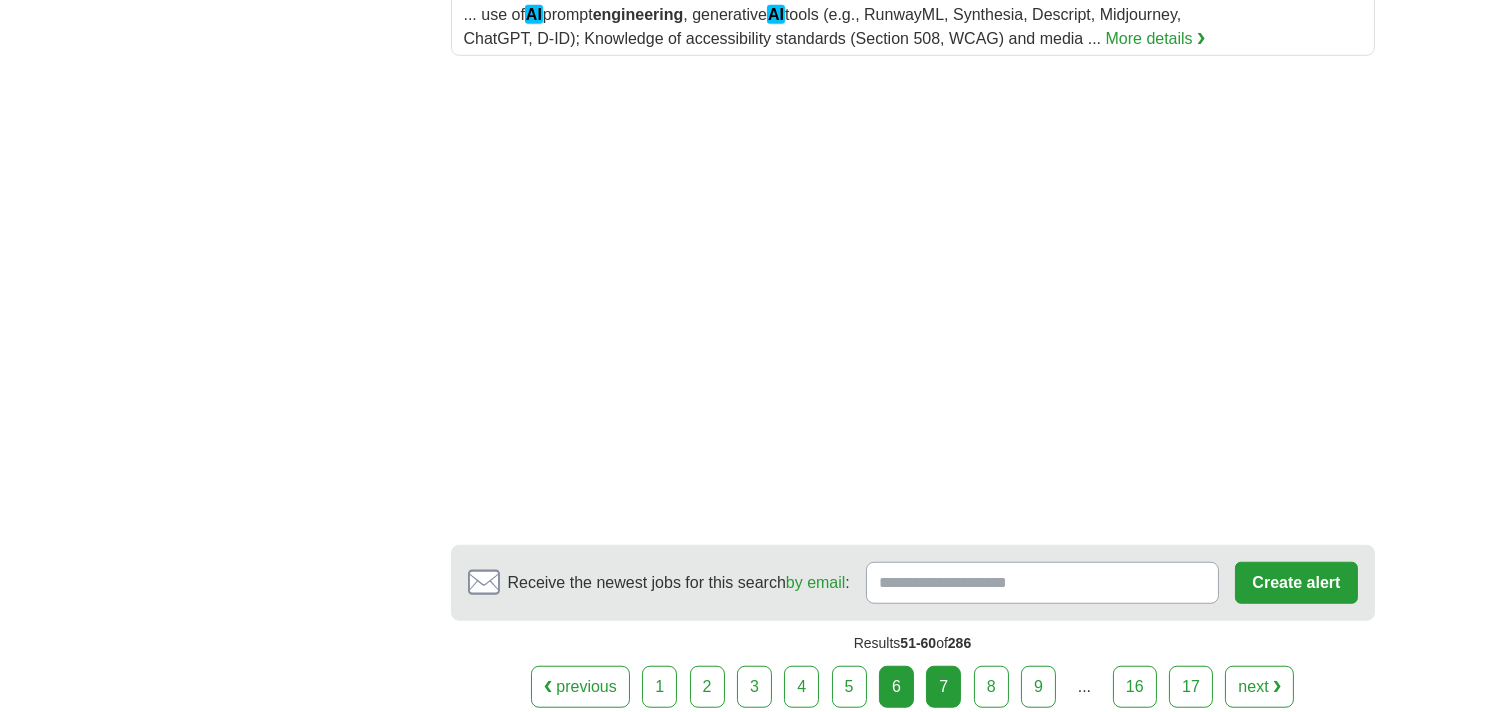 click on "7" at bounding box center [943, 687] 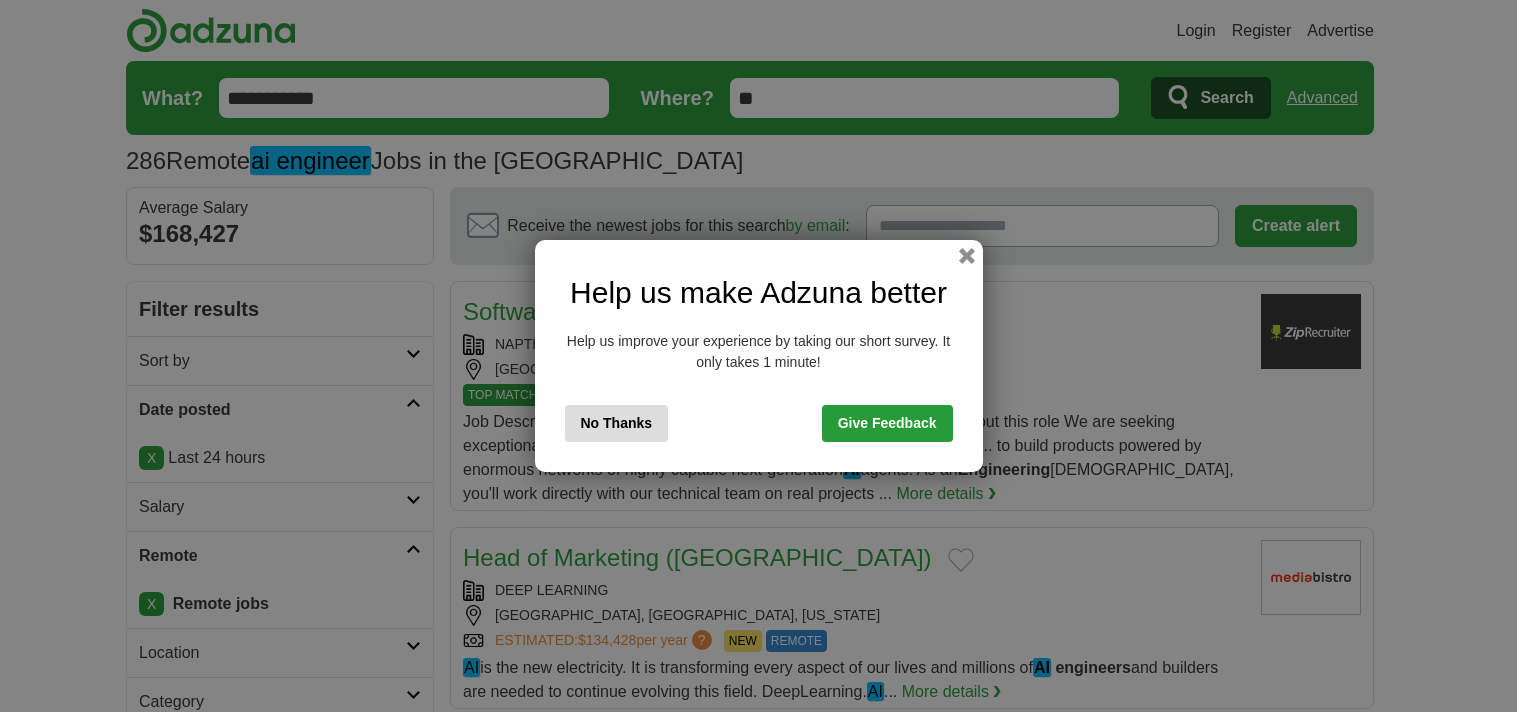 scroll, scrollTop: 0, scrollLeft: 0, axis: both 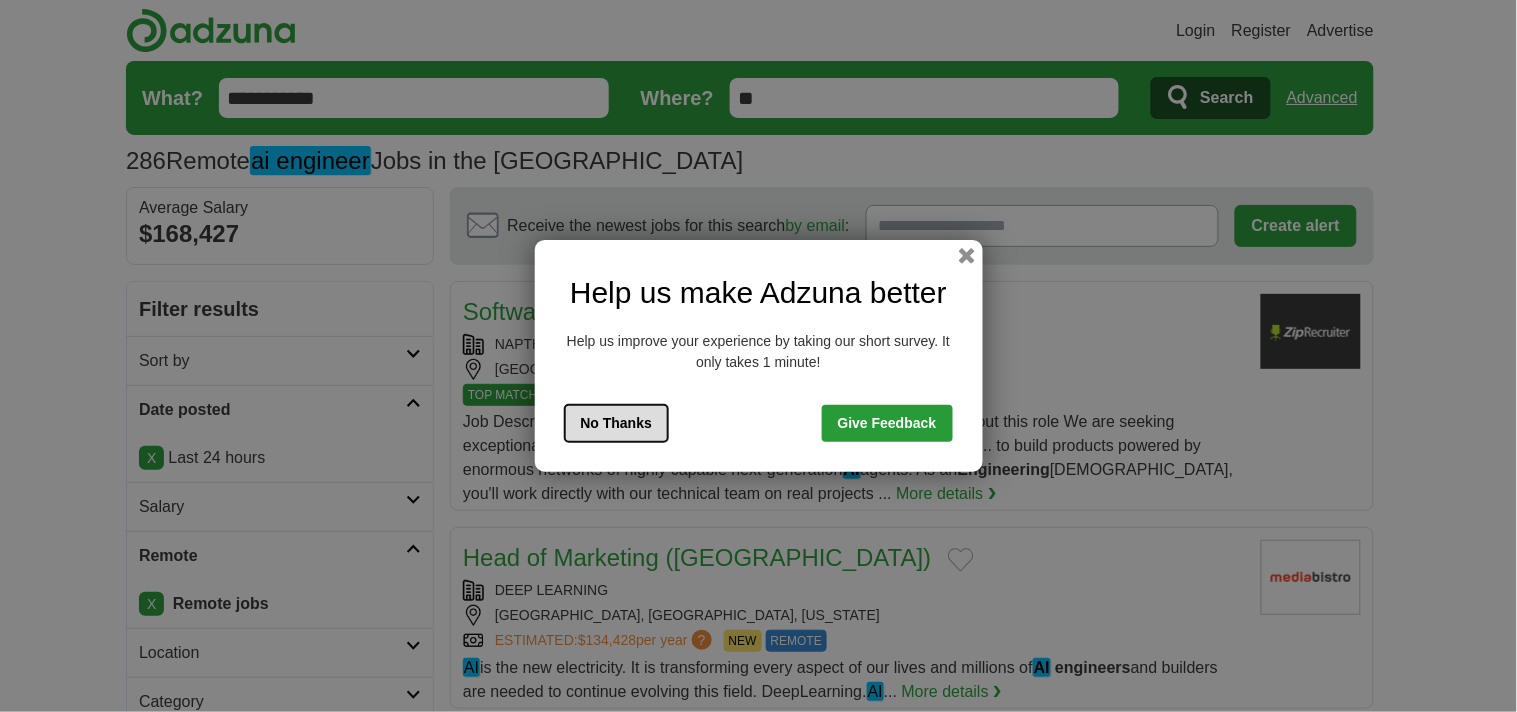 click on "No Thanks" at bounding box center [617, 423] 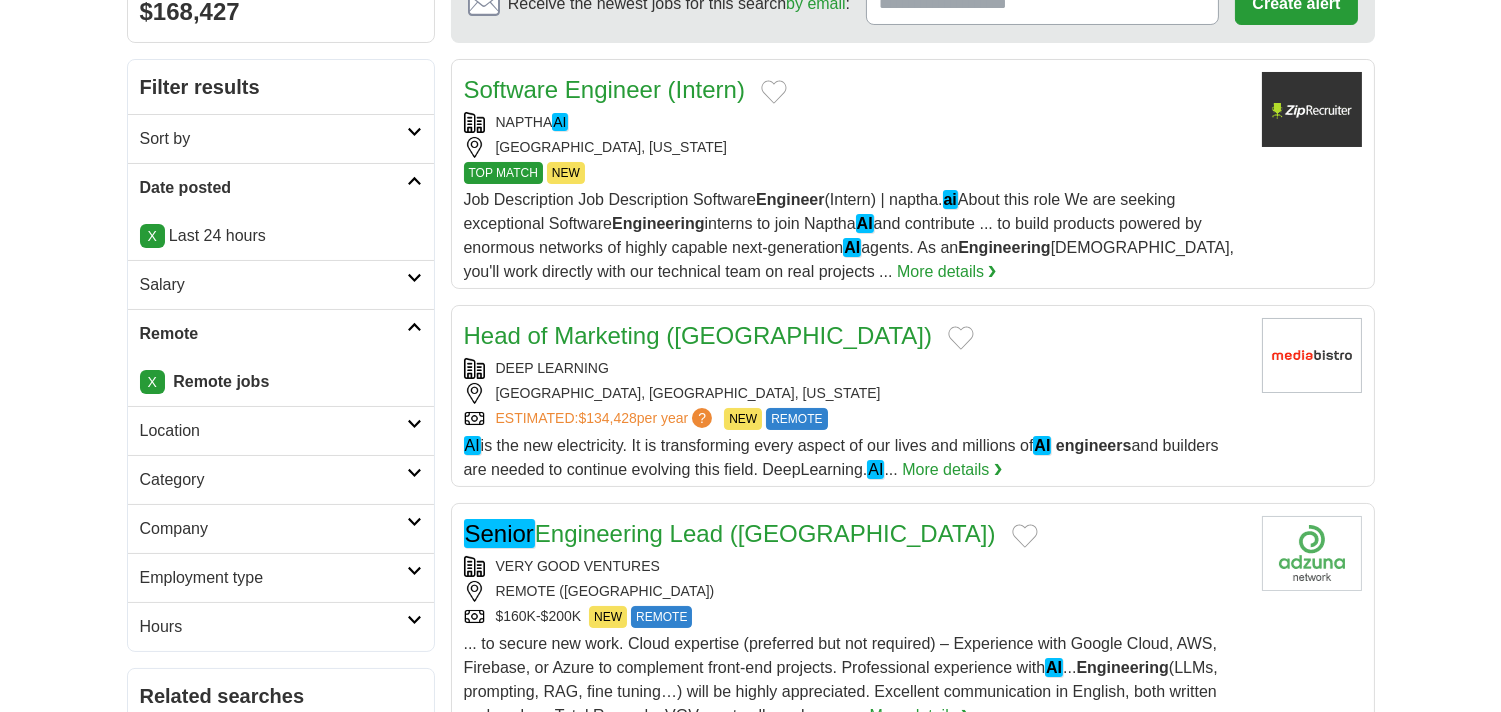 scroll, scrollTop: 0, scrollLeft: 0, axis: both 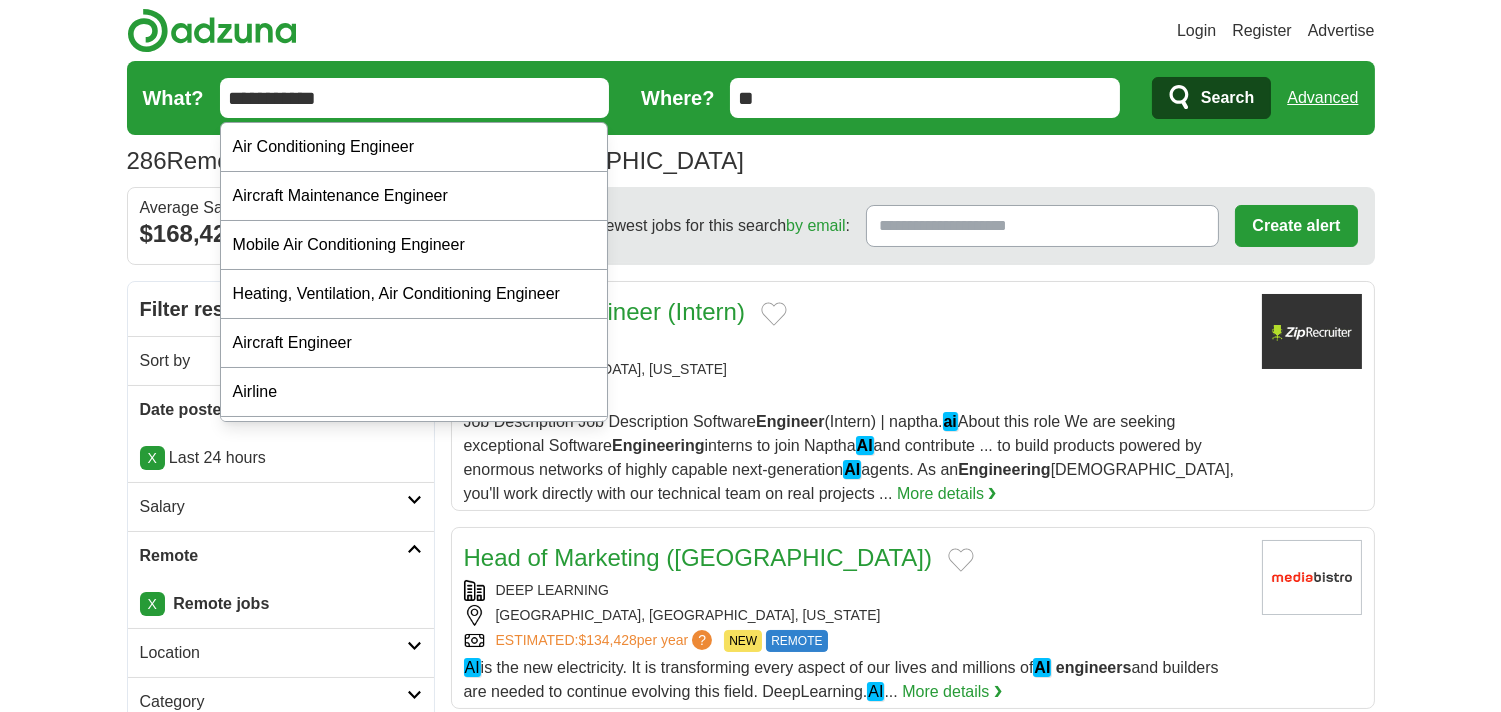 click on "**********" at bounding box center [415, 98] 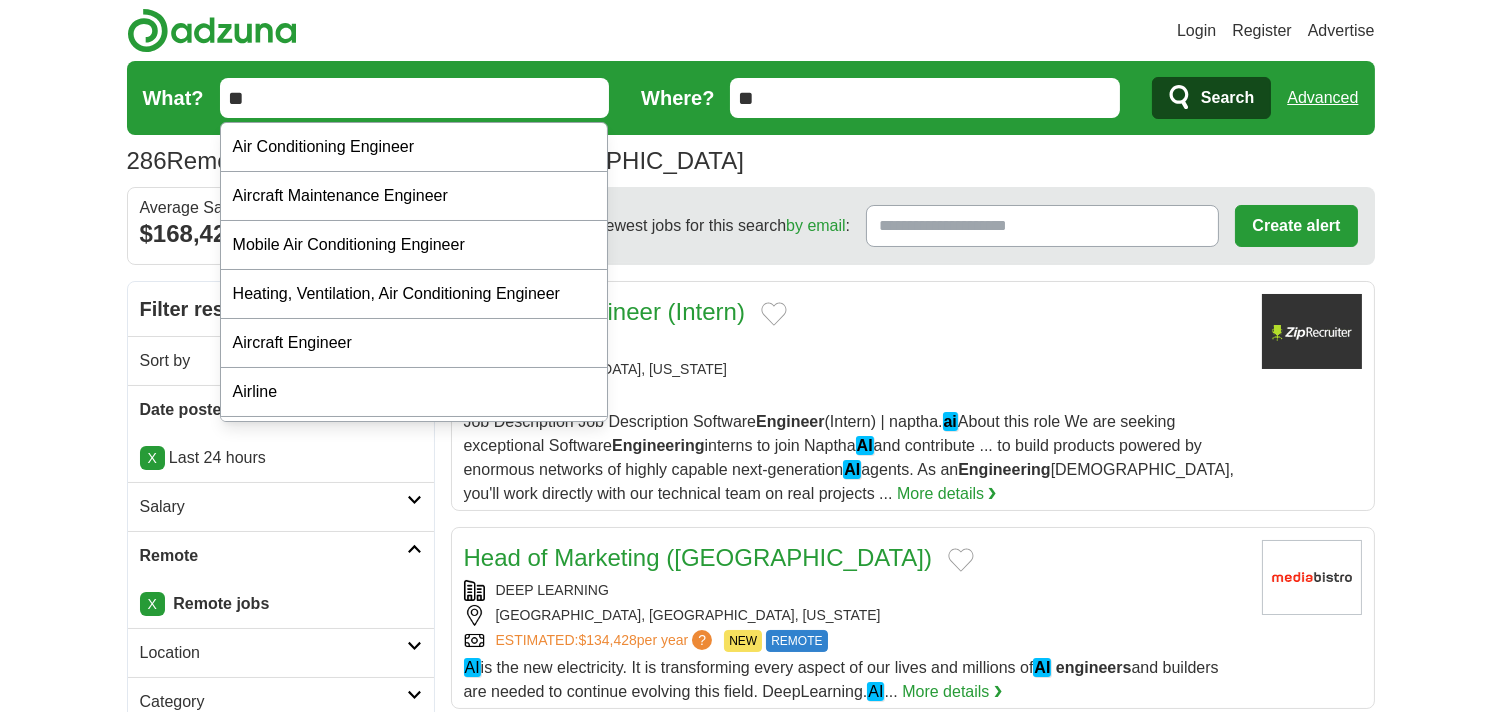 type on "*" 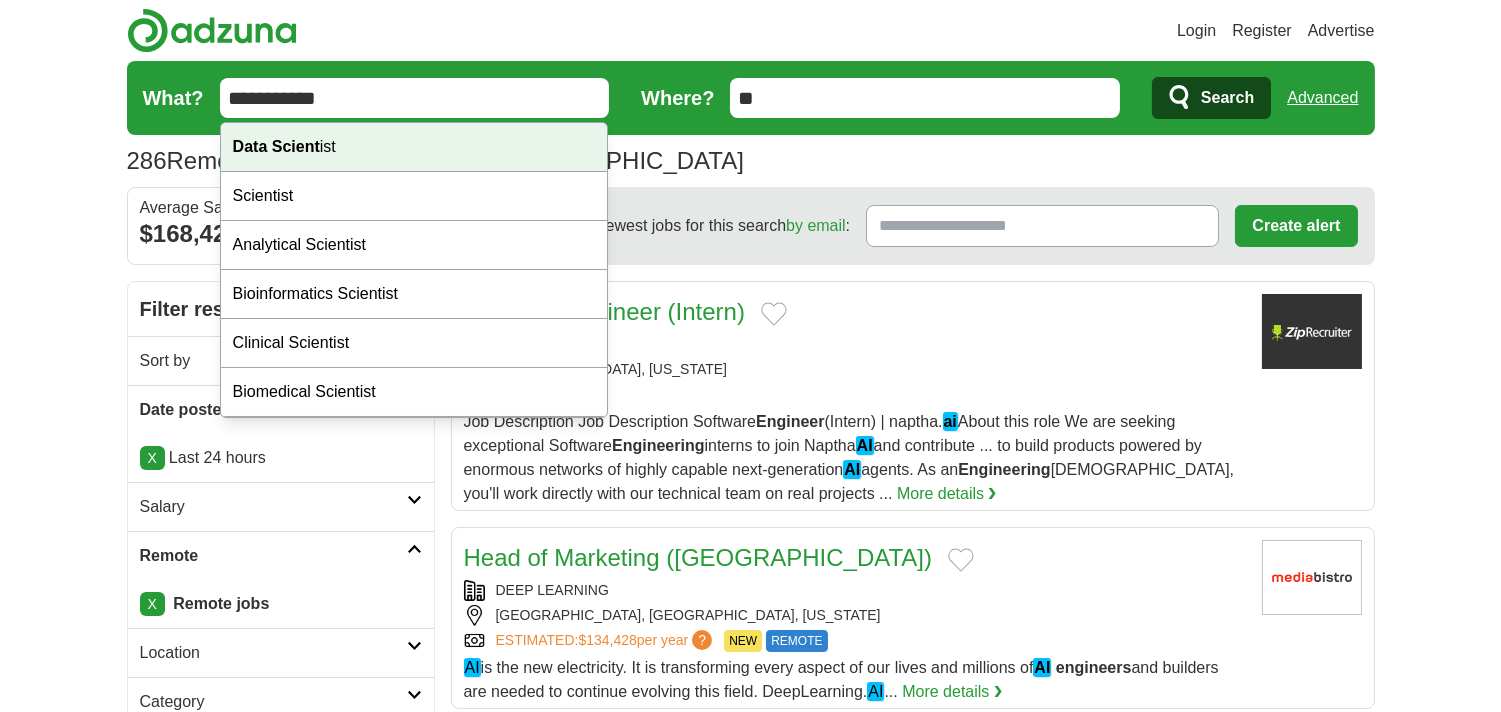 click on "Data Scient ist" at bounding box center [414, 147] 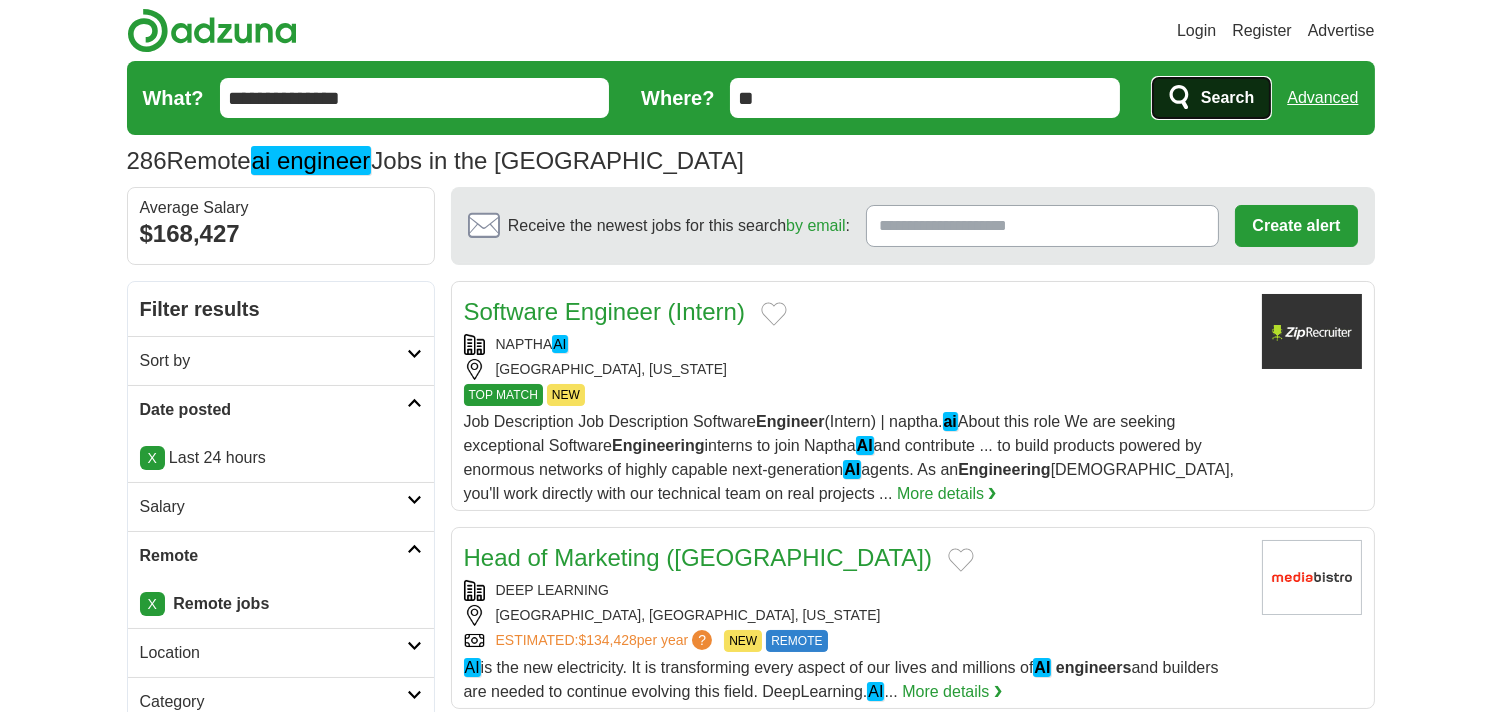 click on "Search" at bounding box center (1227, 98) 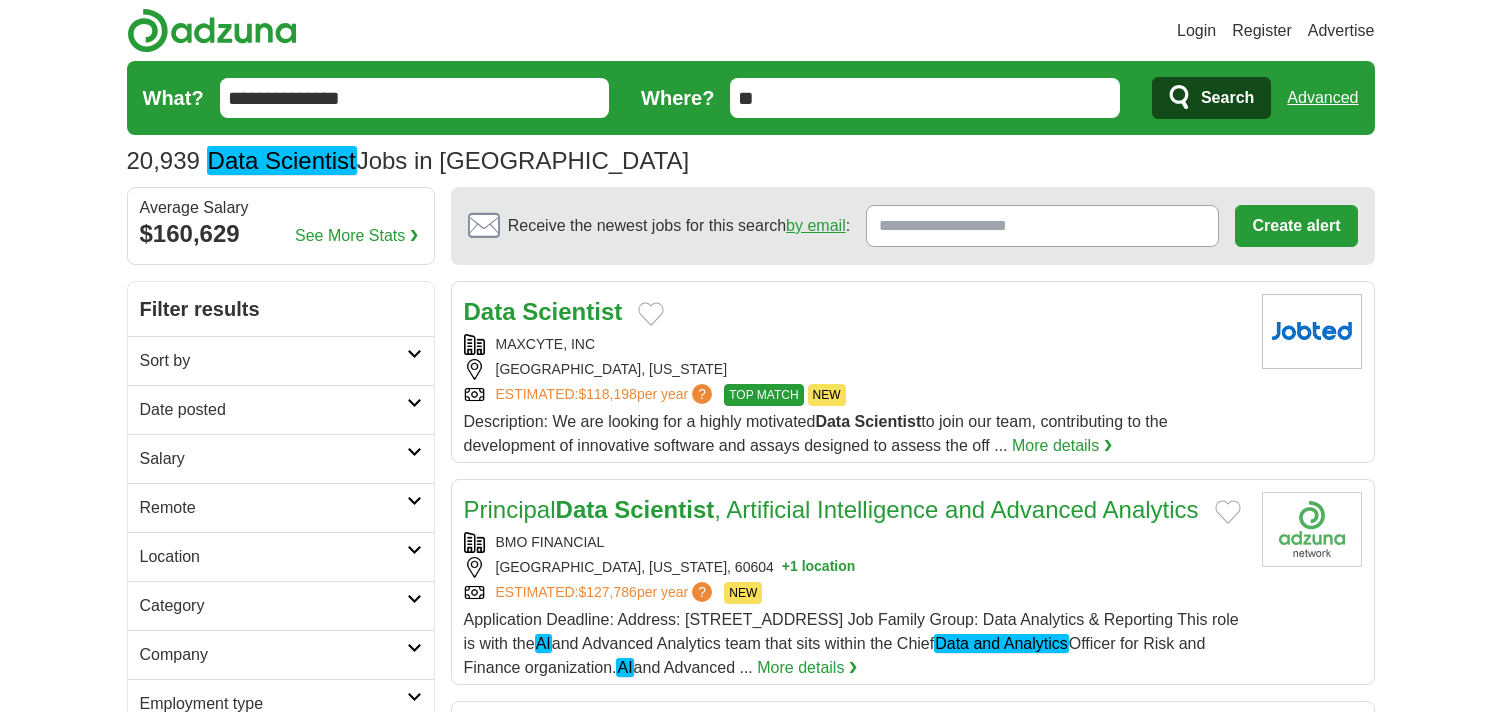 scroll, scrollTop: 0, scrollLeft: 0, axis: both 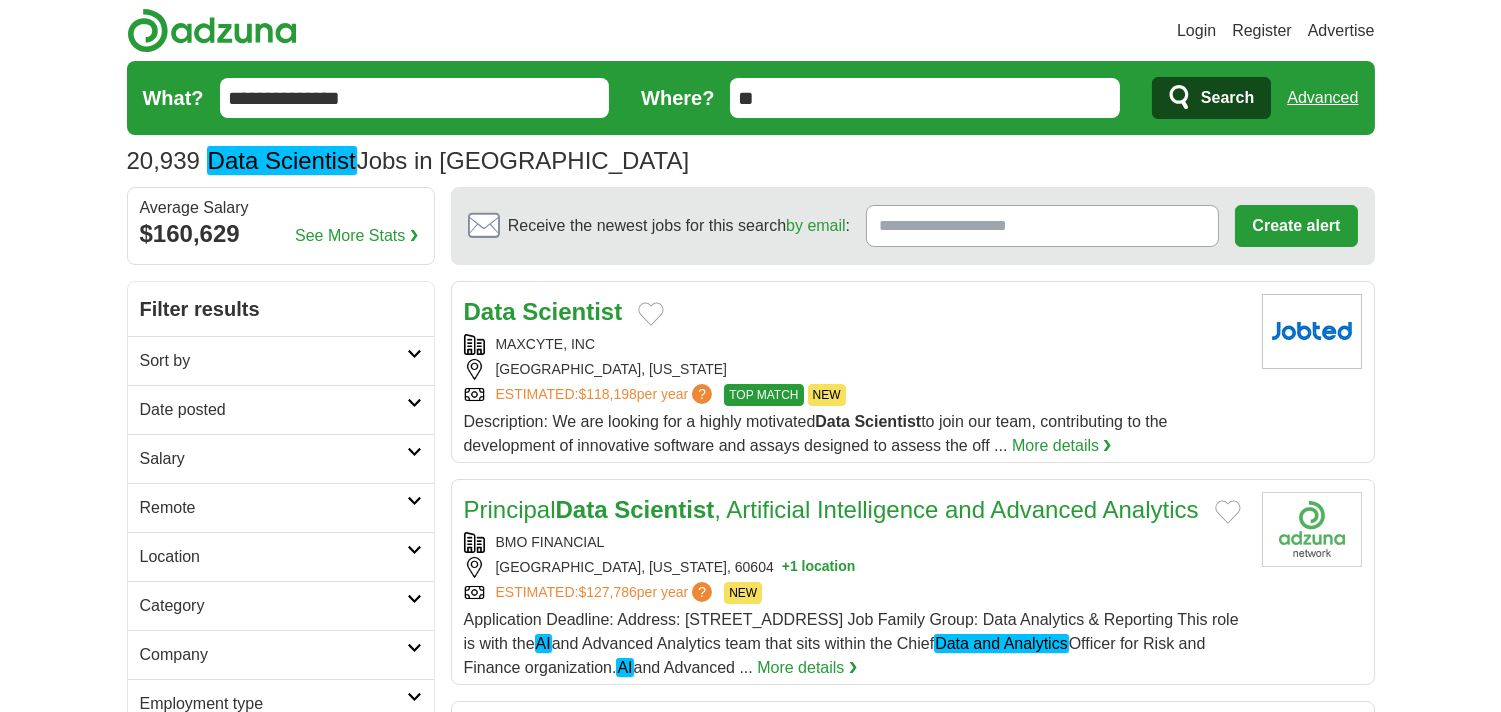 click on "Date posted" at bounding box center [273, 410] 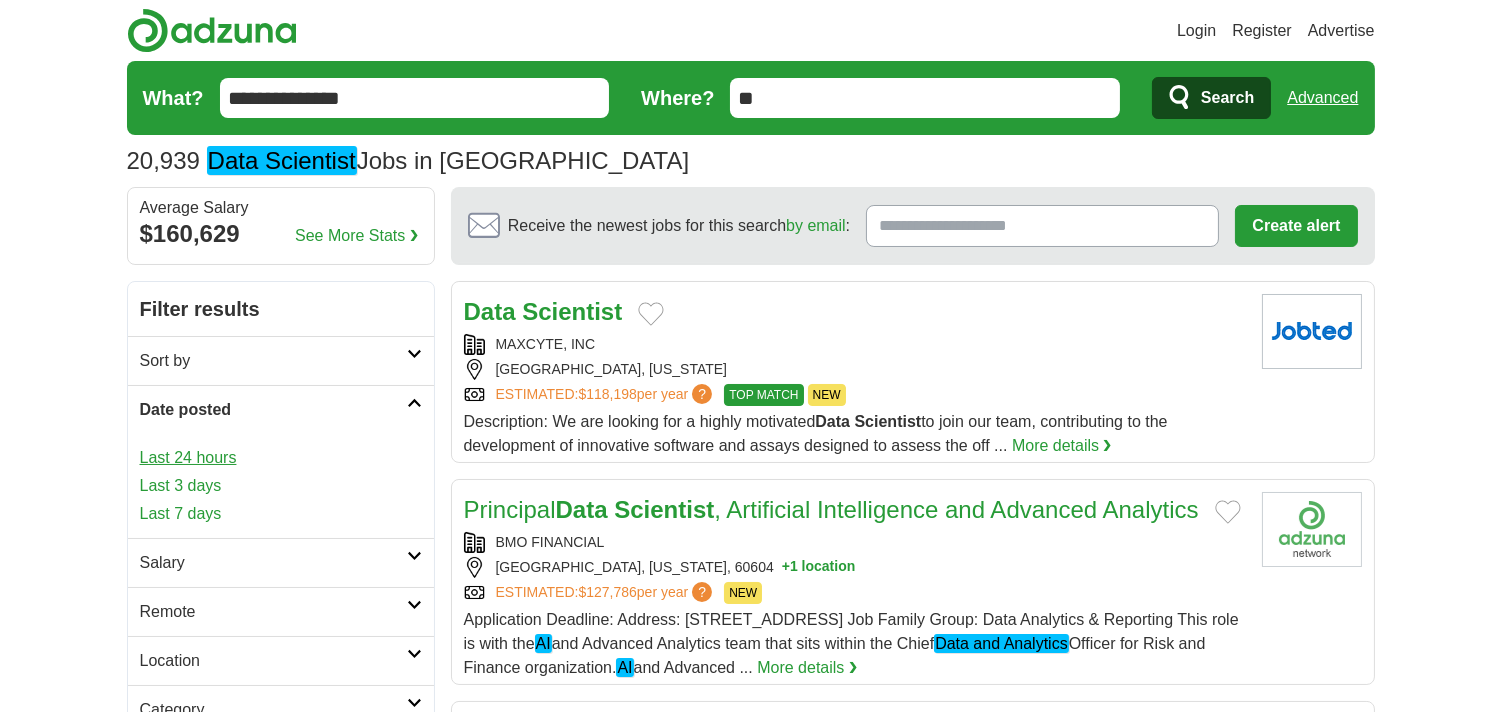 click on "Last 24 hours" at bounding box center [281, 458] 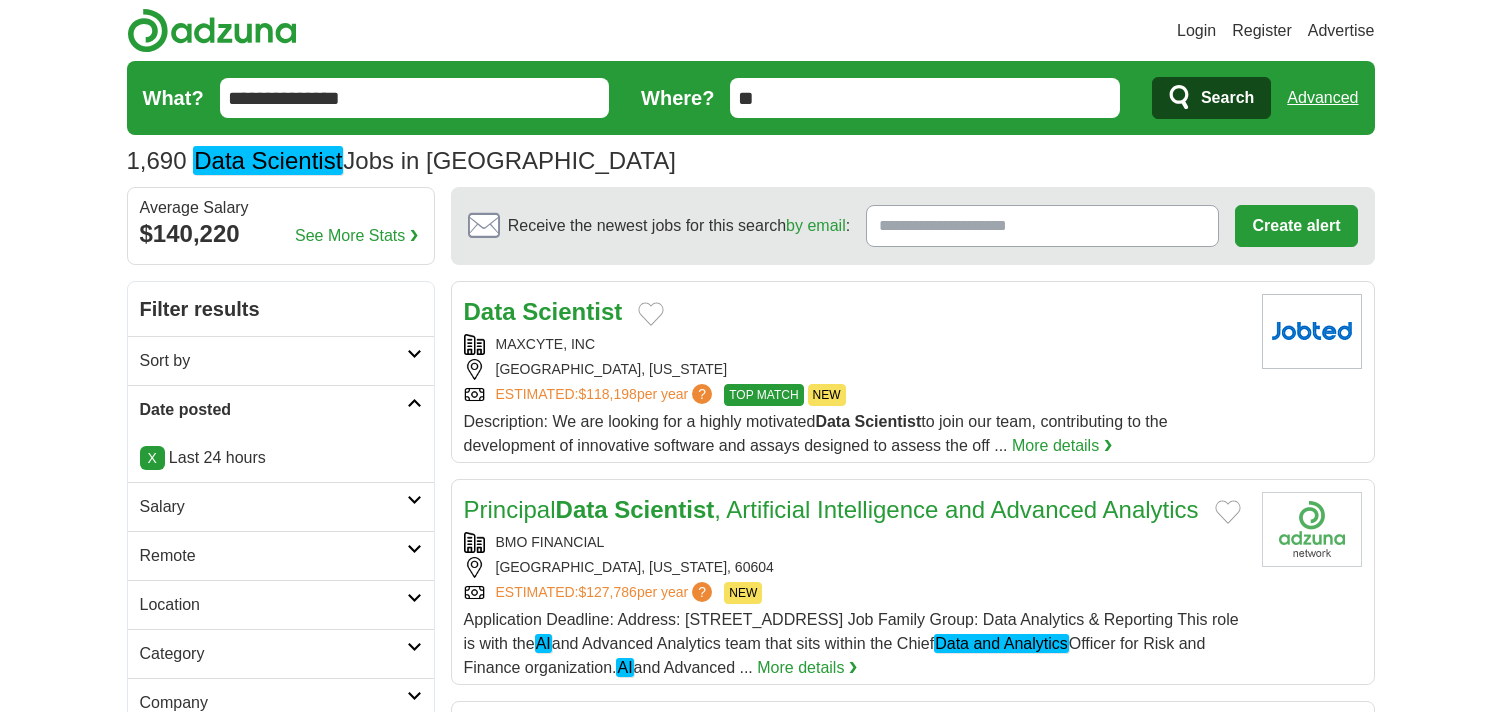 scroll, scrollTop: 0, scrollLeft: 0, axis: both 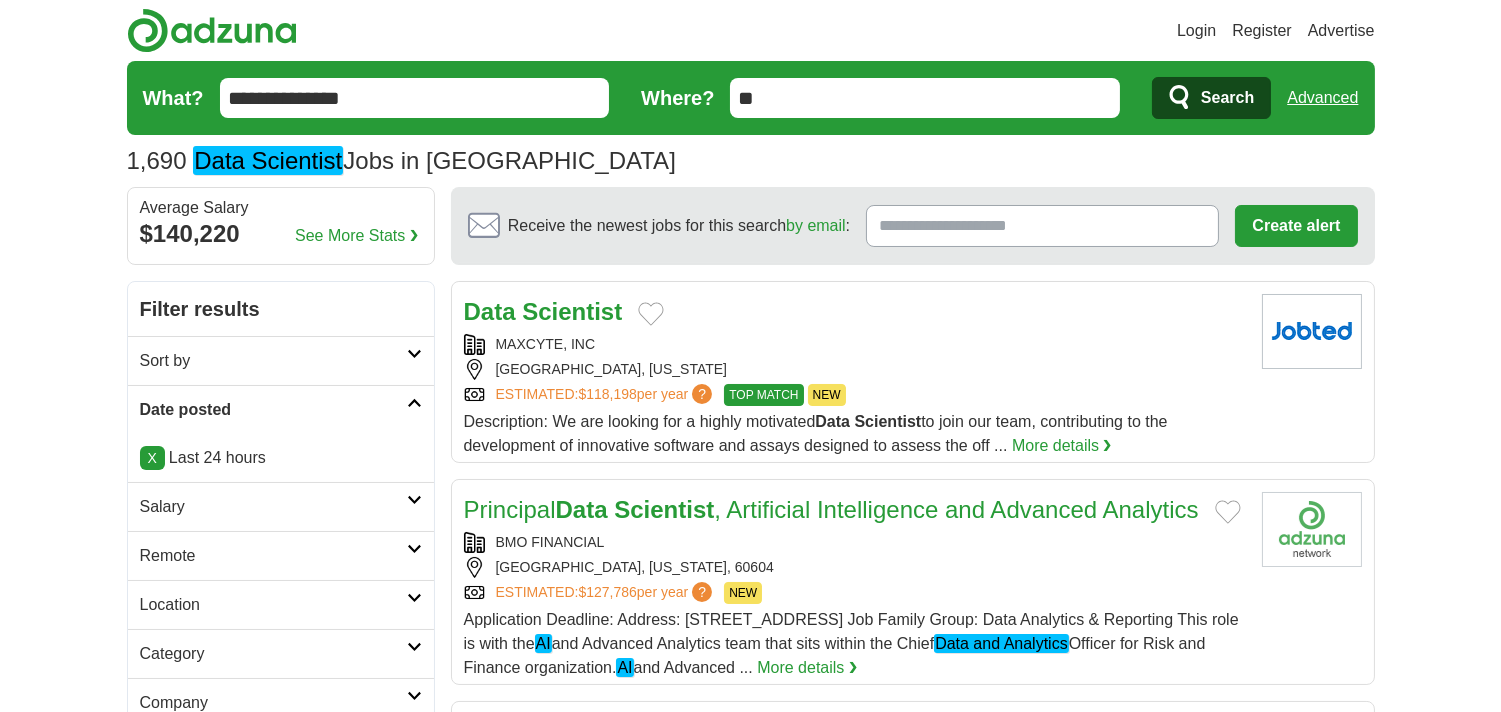 click on "Remote" at bounding box center [273, 556] 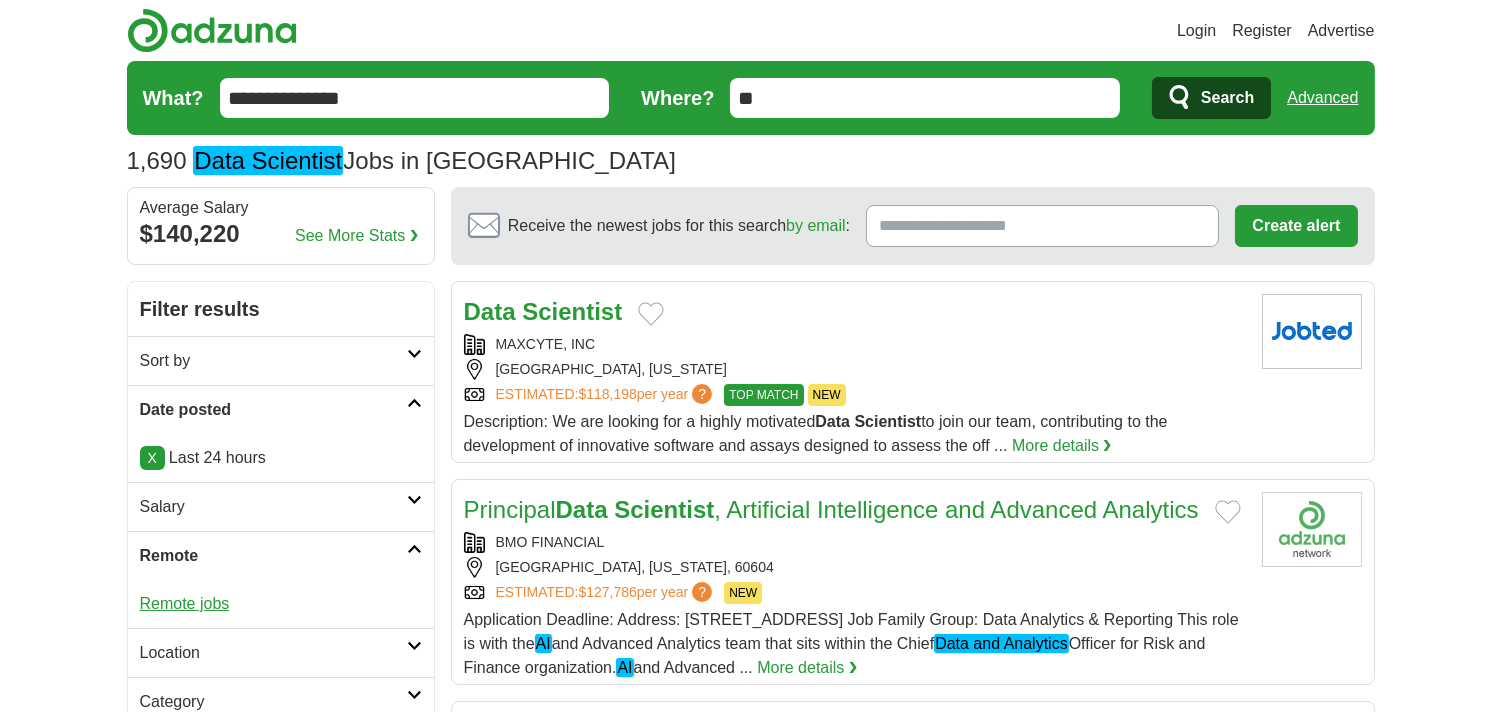 click on "Remote jobs" at bounding box center (185, 603) 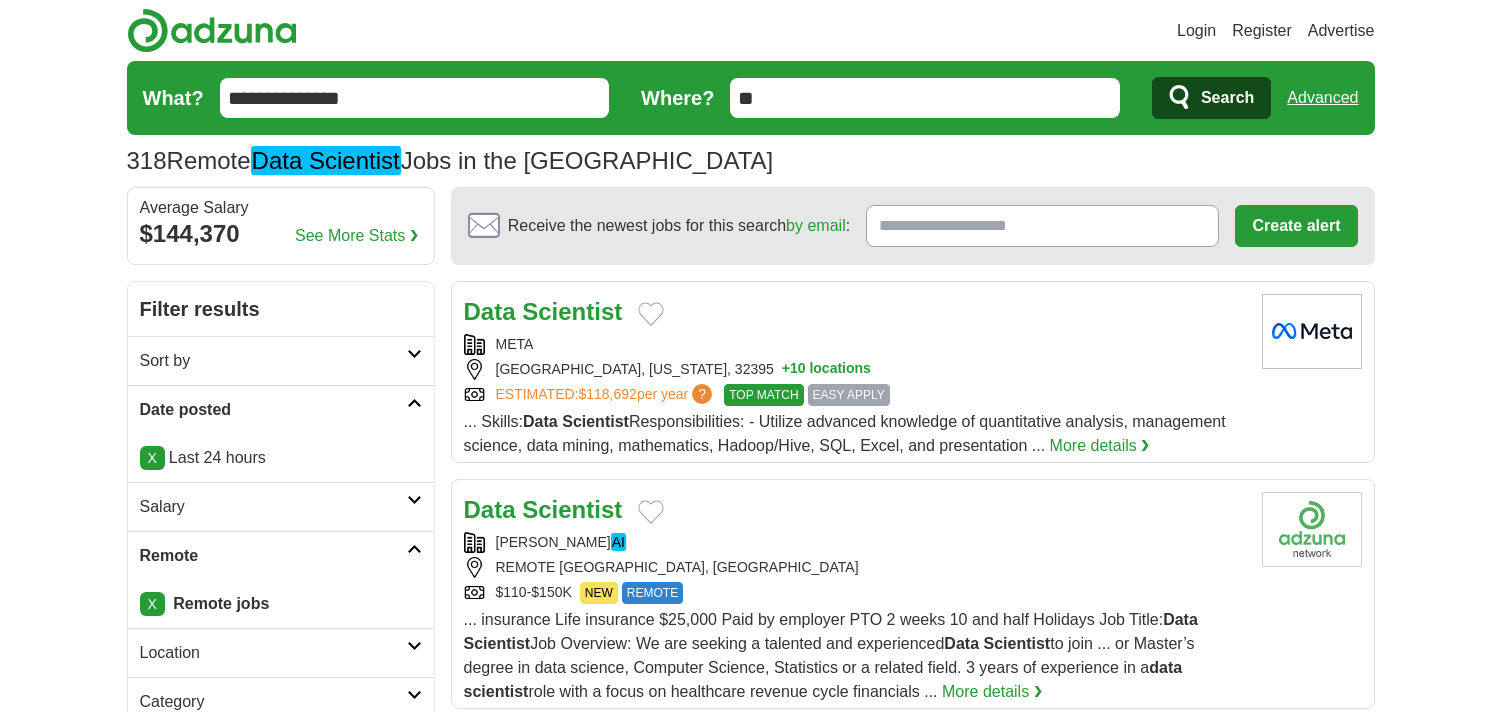 scroll, scrollTop: 0, scrollLeft: 0, axis: both 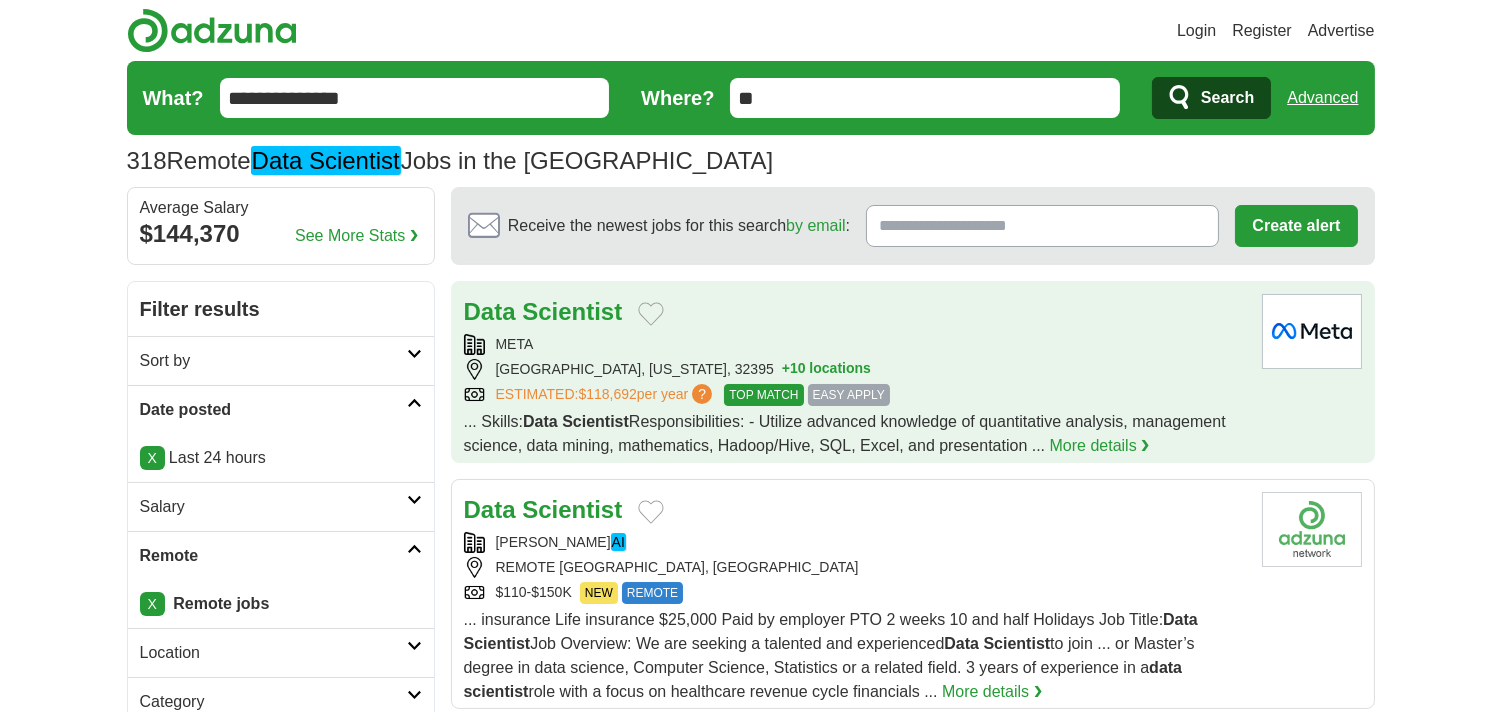 click on "Data   Scientist" at bounding box center [855, 312] 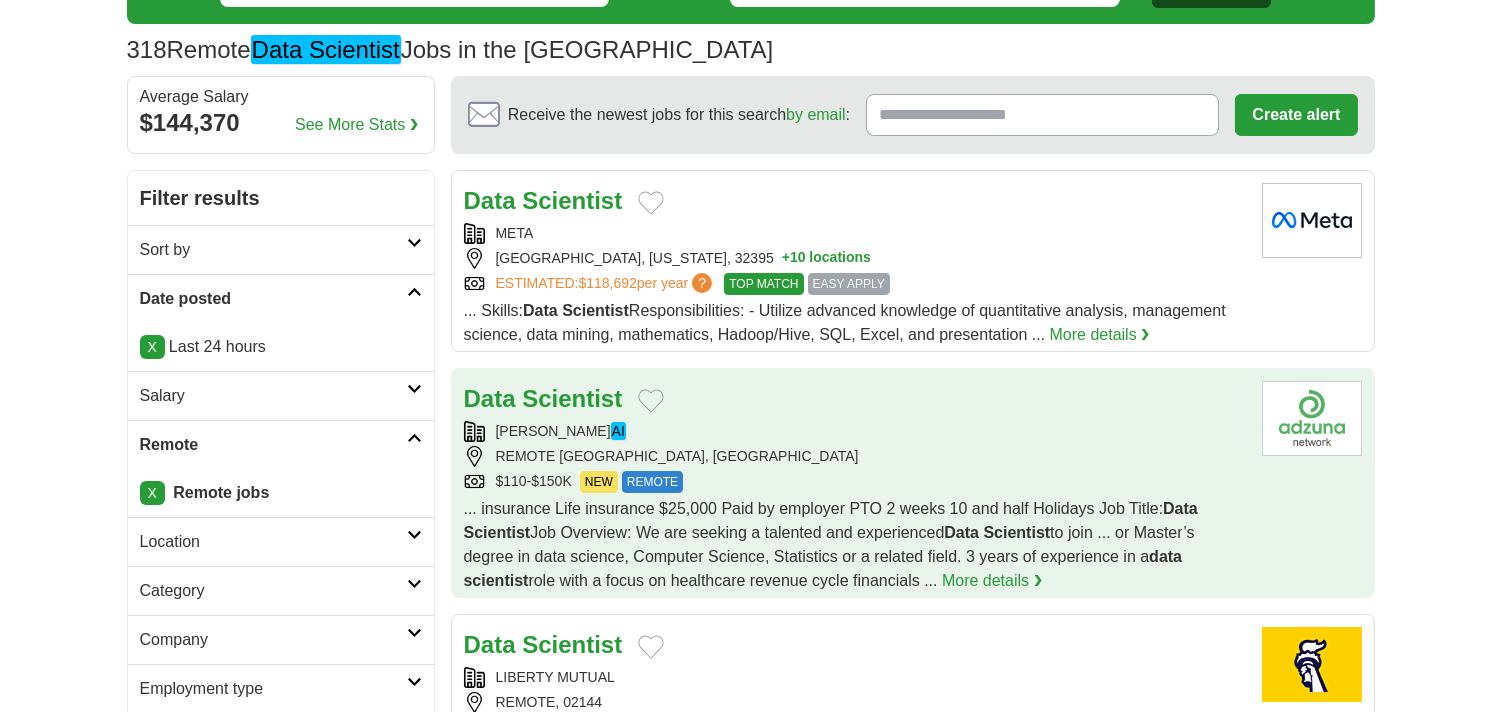click on "Data   Scientist" at bounding box center [855, 399] 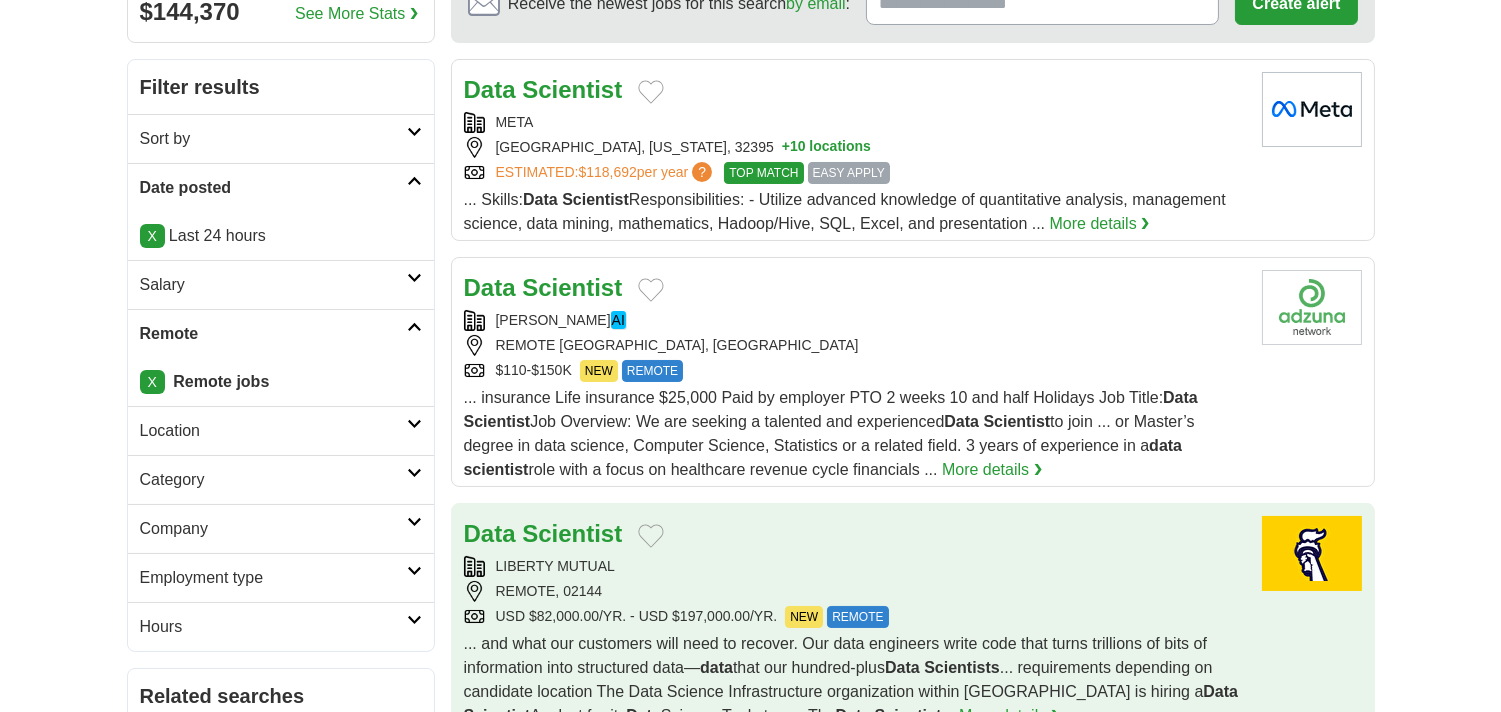 scroll, scrollTop: 333, scrollLeft: 0, axis: vertical 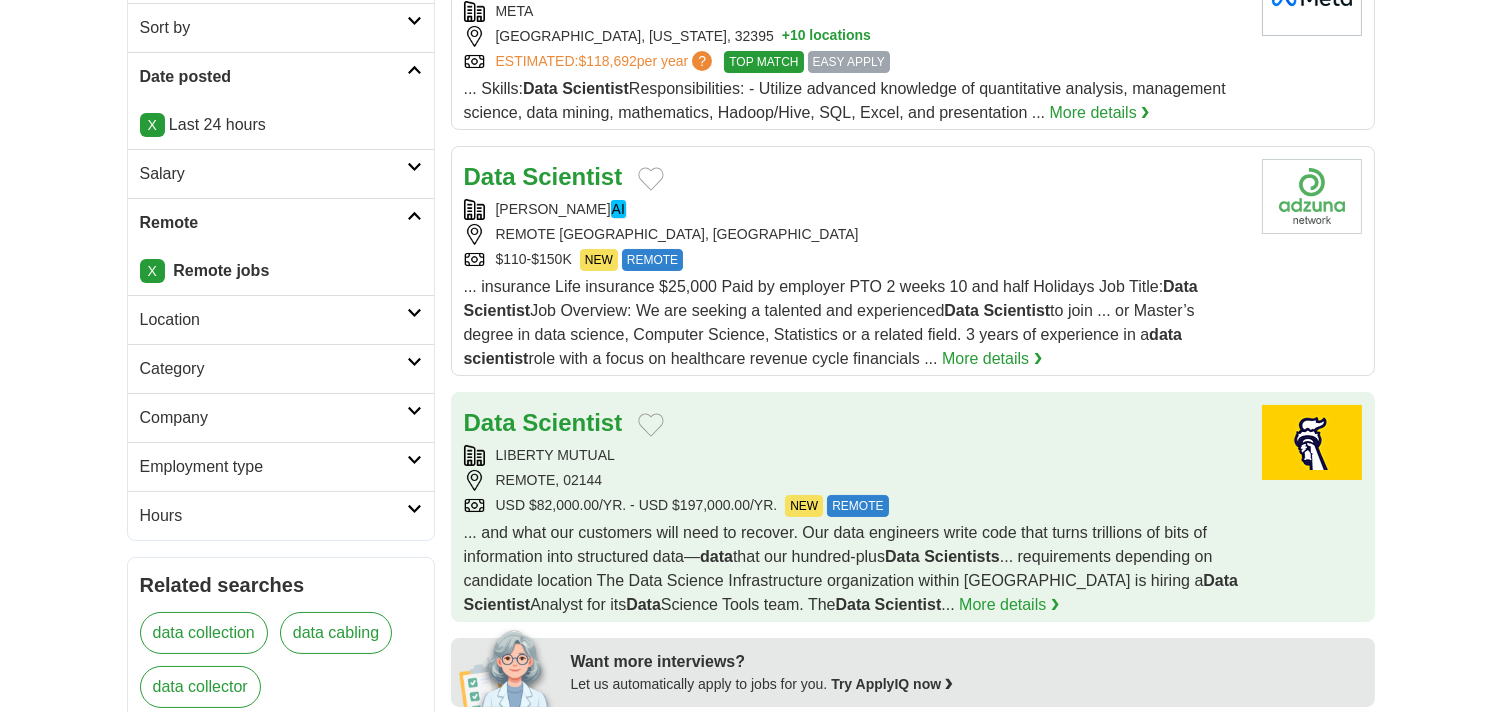 click on "Data   Scientist" at bounding box center (855, 423) 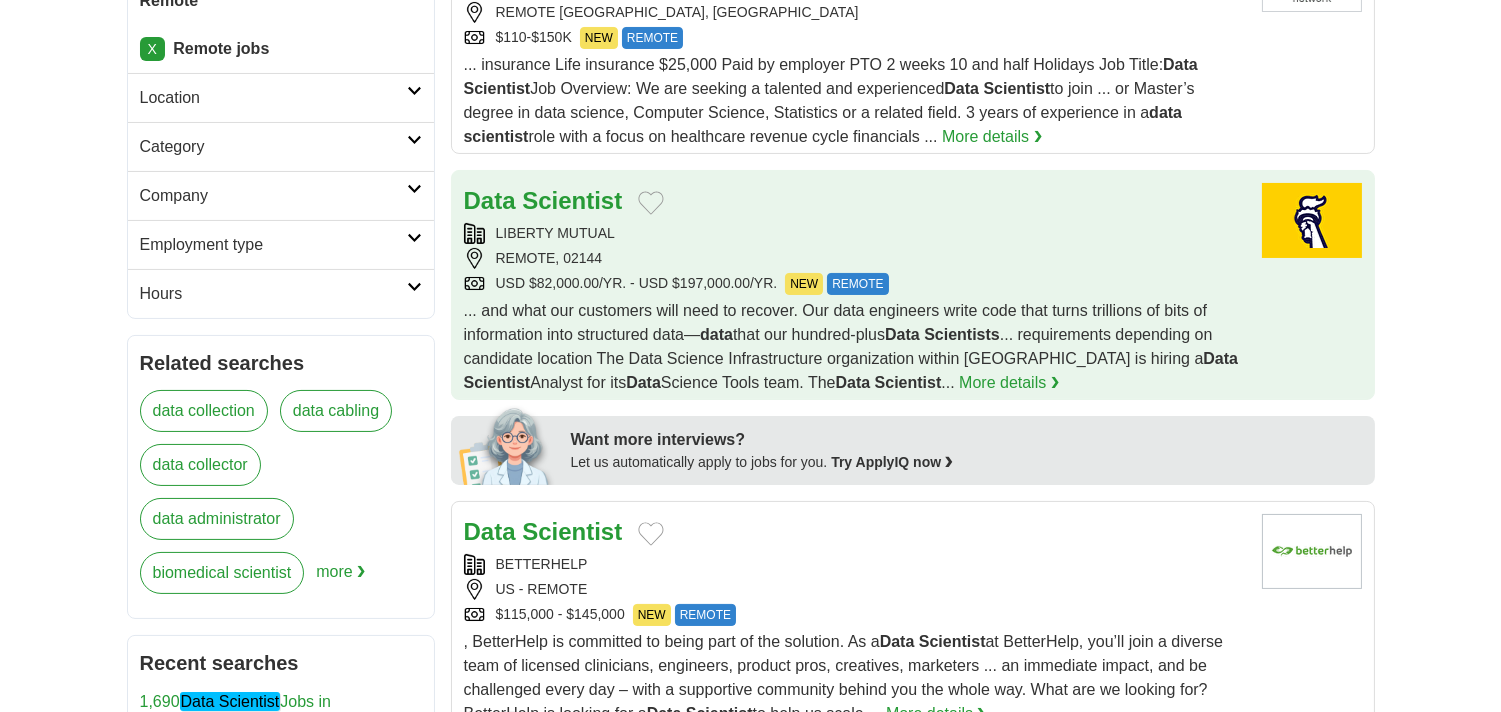 scroll, scrollTop: 666, scrollLeft: 0, axis: vertical 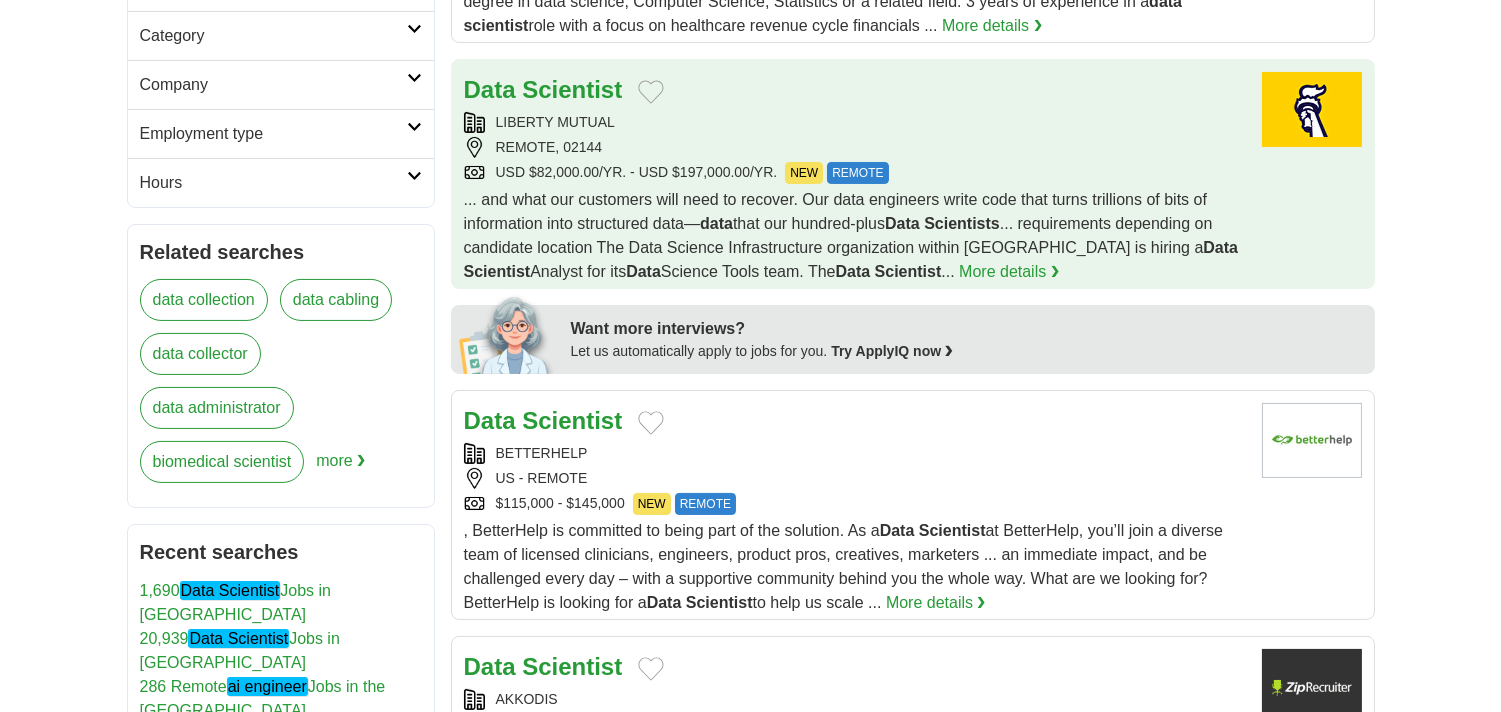 click on "Data   Scientist
BETTERHELP
US - REMOTE
$115,000 - $145,000
NEW REMOTE
NEW REMOTE
, BetterHelp is committed to being part of the solution. As a  Data   Scientist  at BetterHelp, you’ll join a diverse team of licensed clinicians, engineers, product pros, creatives, marketers ...  an immediate impact, and be challenged every day – with a supportive community behind you the whole way. What are we looking for? BetterHelp is looking for a  Data   Scientist" at bounding box center (855, 509) 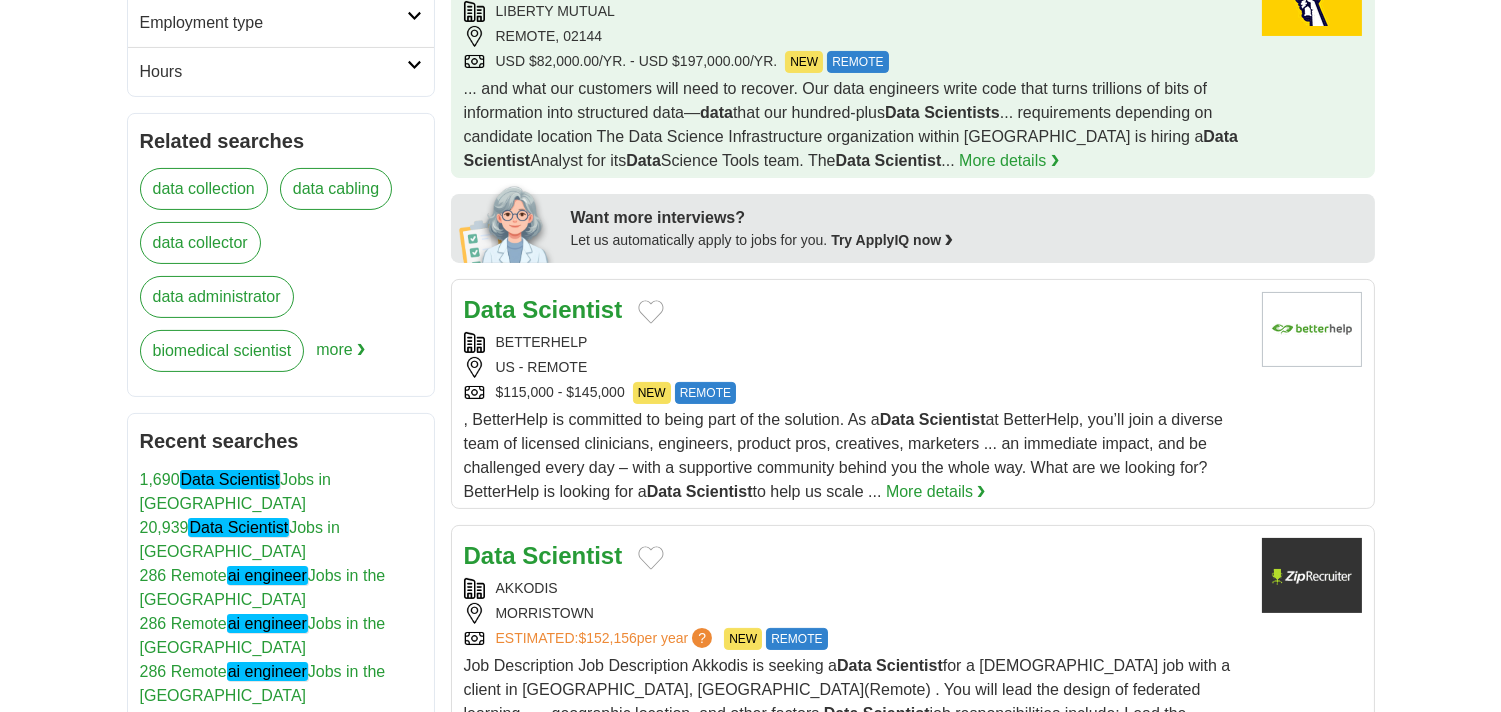 scroll, scrollTop: 888, scrollLeft: 0, axis: vertical 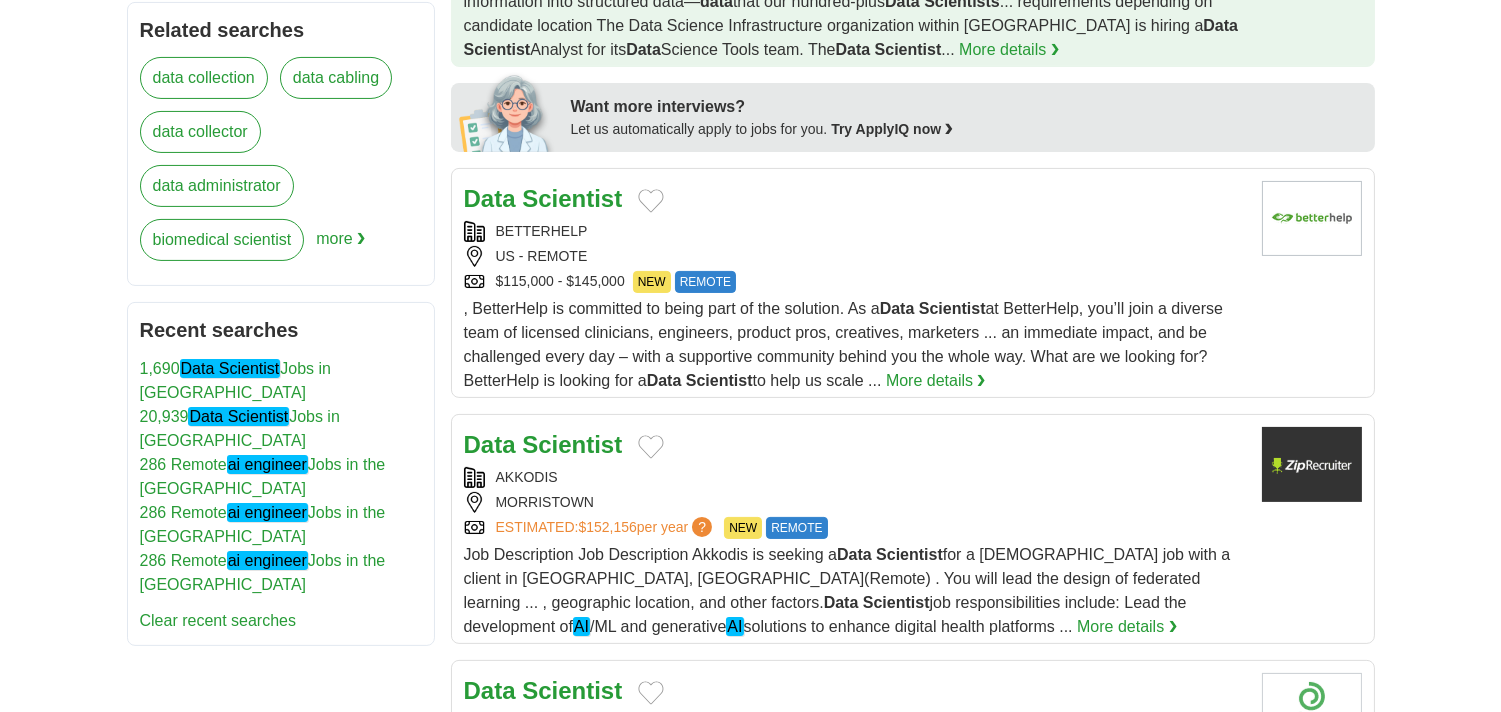 click on "Data   Scientist" at bounding box center [855, 445] 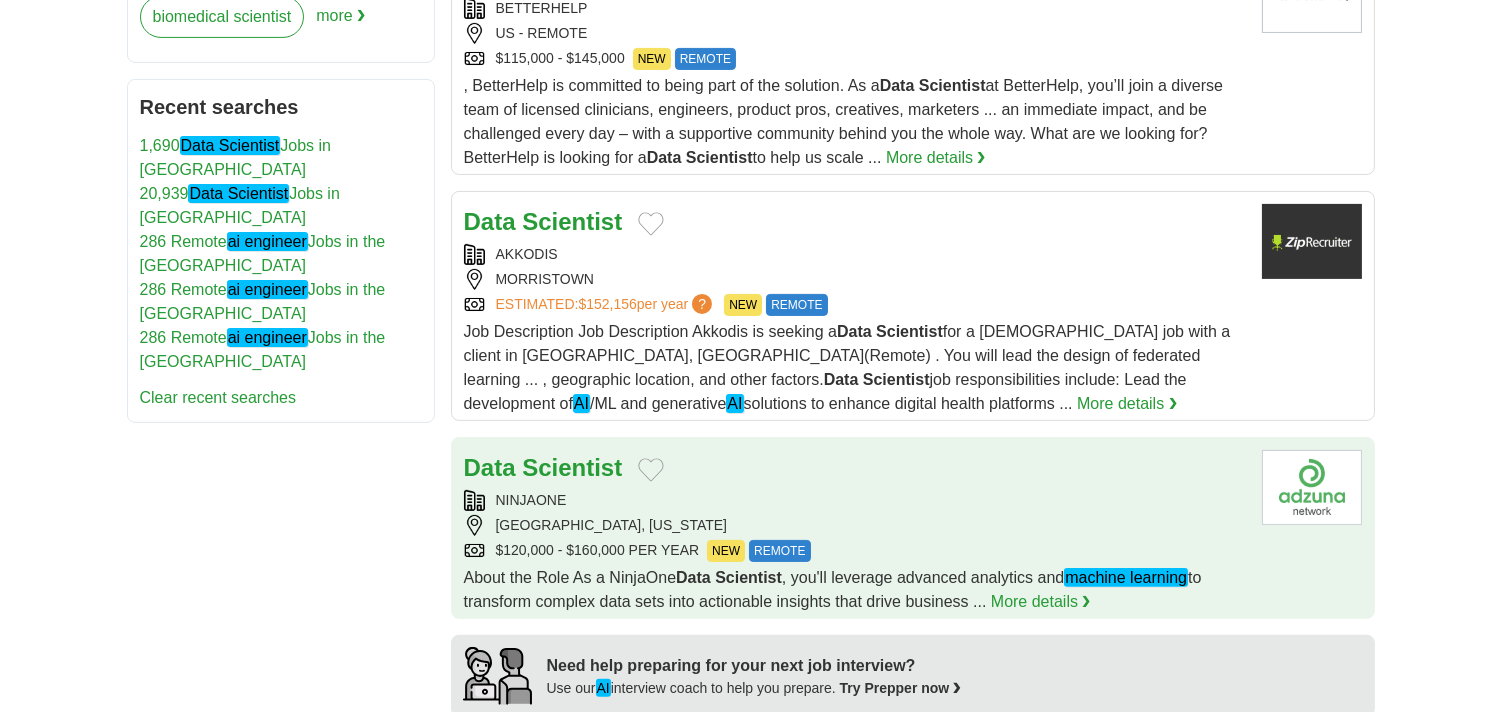 click on "Data   Scientist" at bounding box center (855, 468) 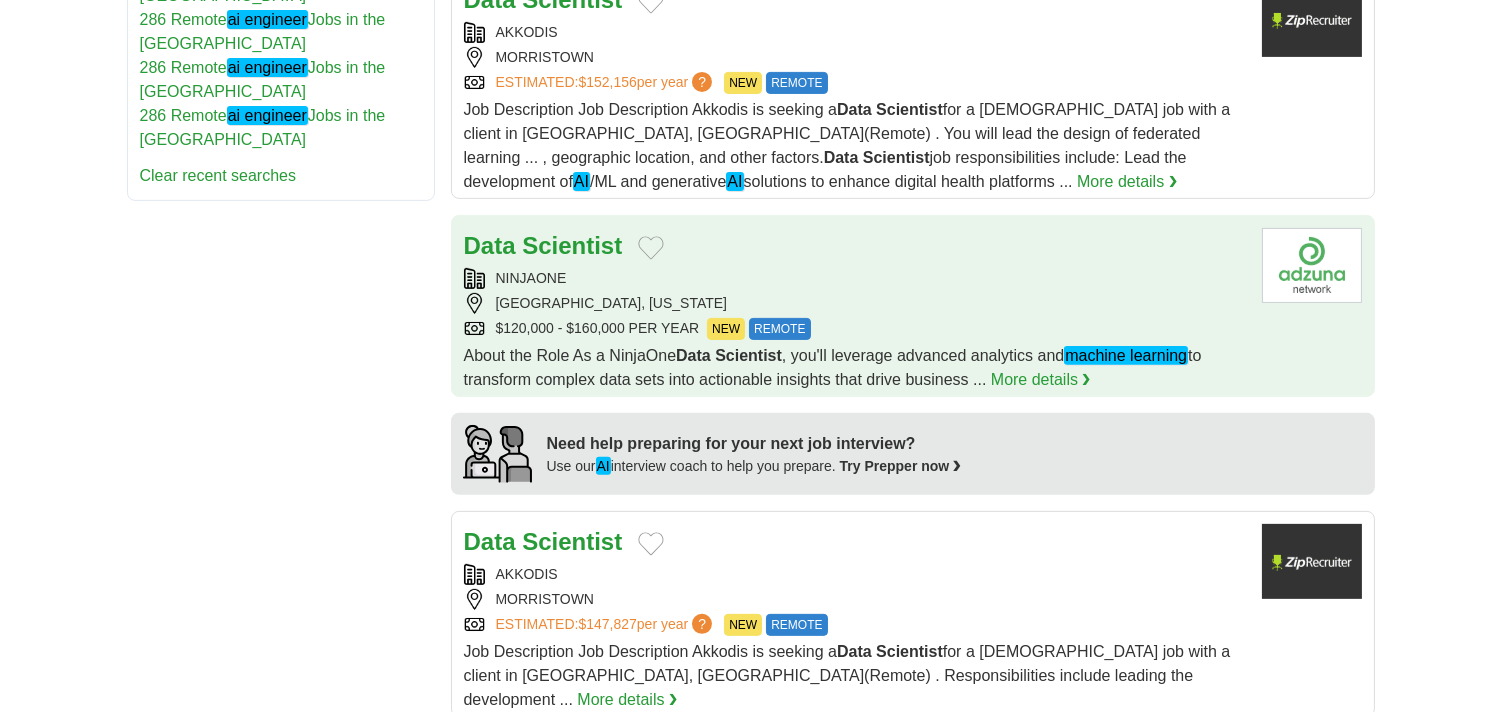 scroll, scrollTop: 1444, scrollLeft: 0, axis: vertical 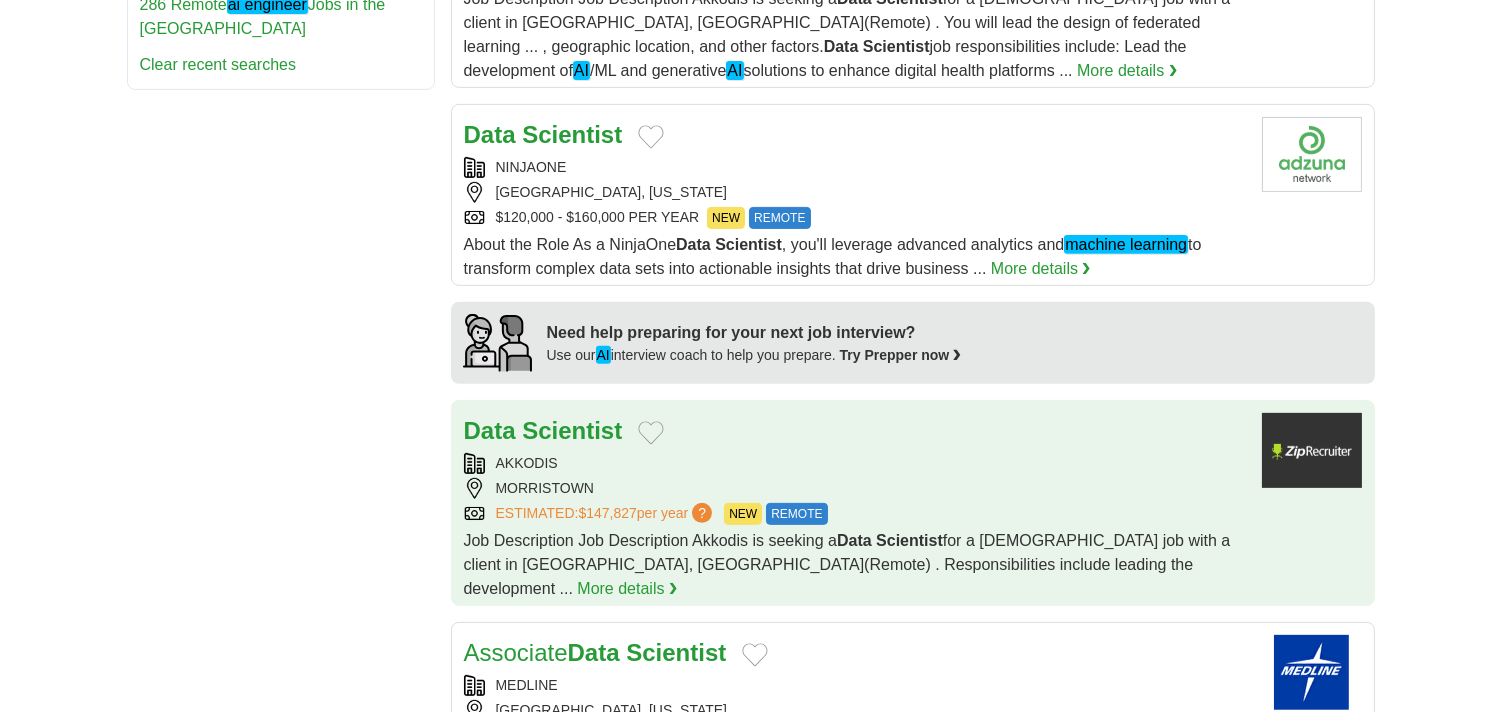 click on "Data   Scientist" at bounding box center [855, 431] 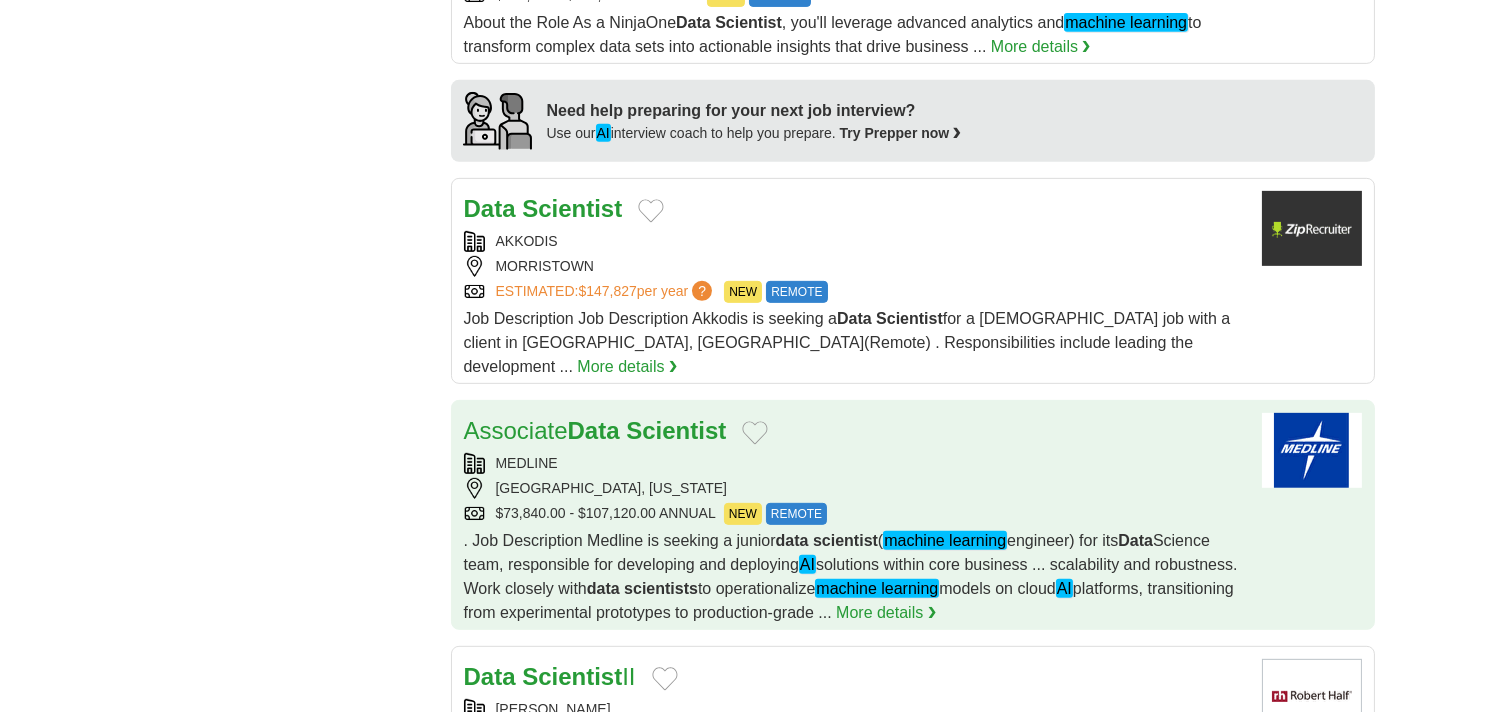 click on "MEDLINE" at bounding box center [855, 463] 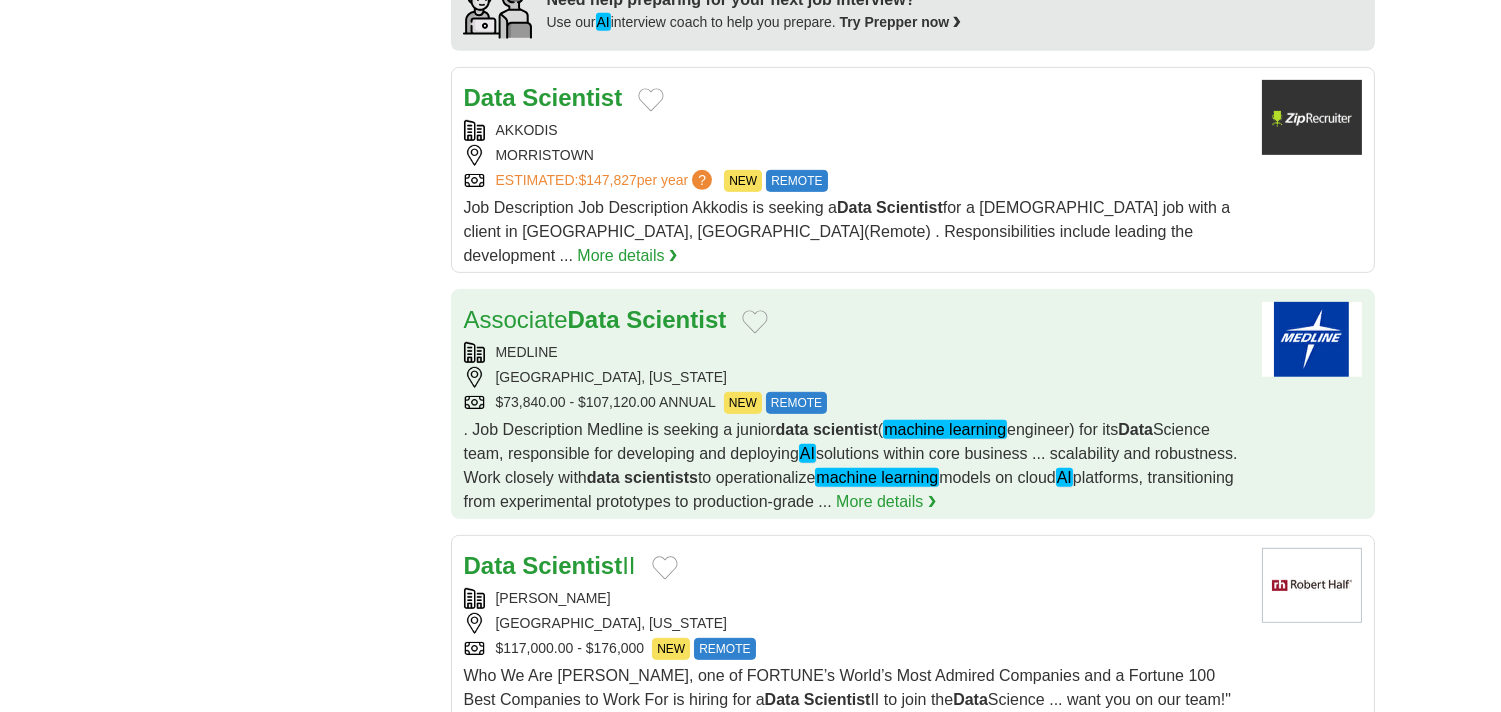 scroll, scrollTop: 1888, scrollLeft: 0, axis: vertical 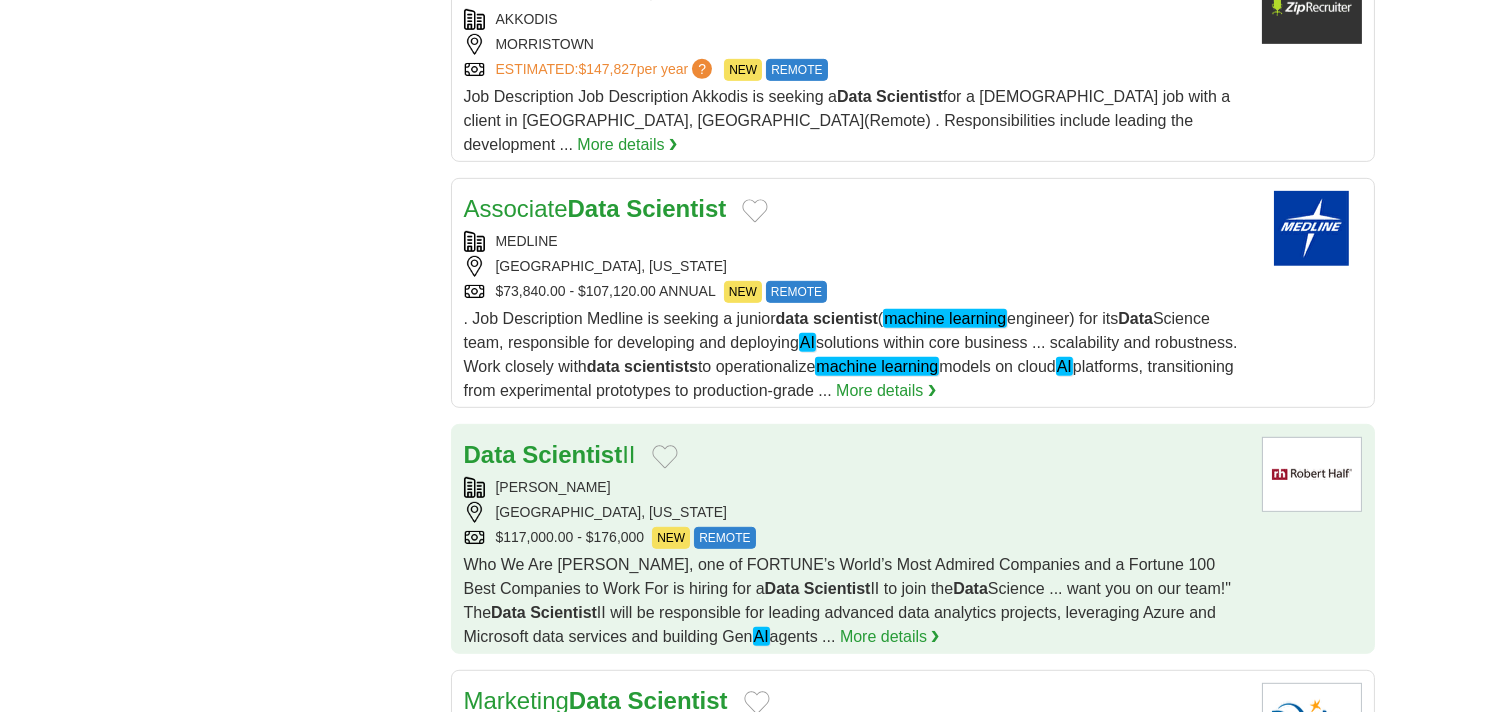 click on "Data   Scientist  II" at bounding box center (855, 455) 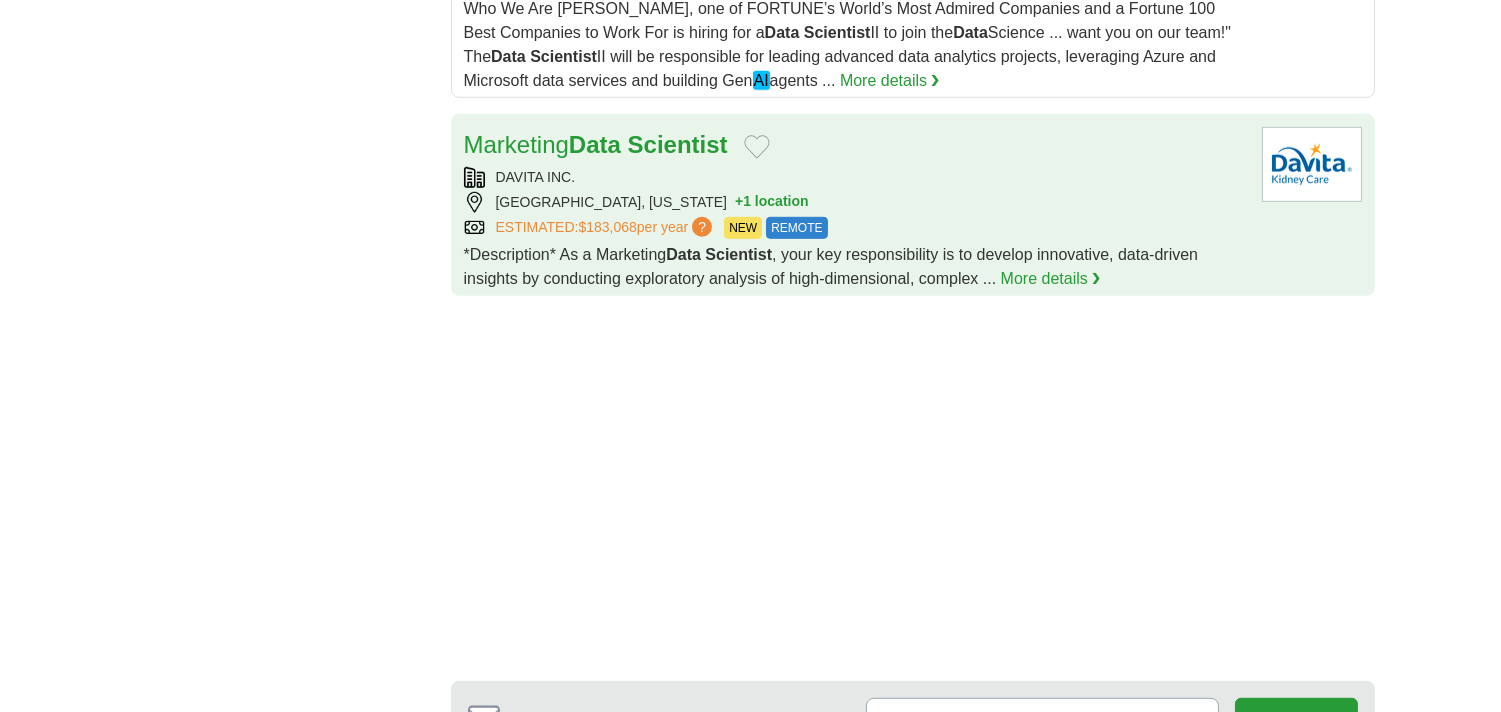scroll, scrollTop: 2777, scrollLeft: 0, axis: vertical 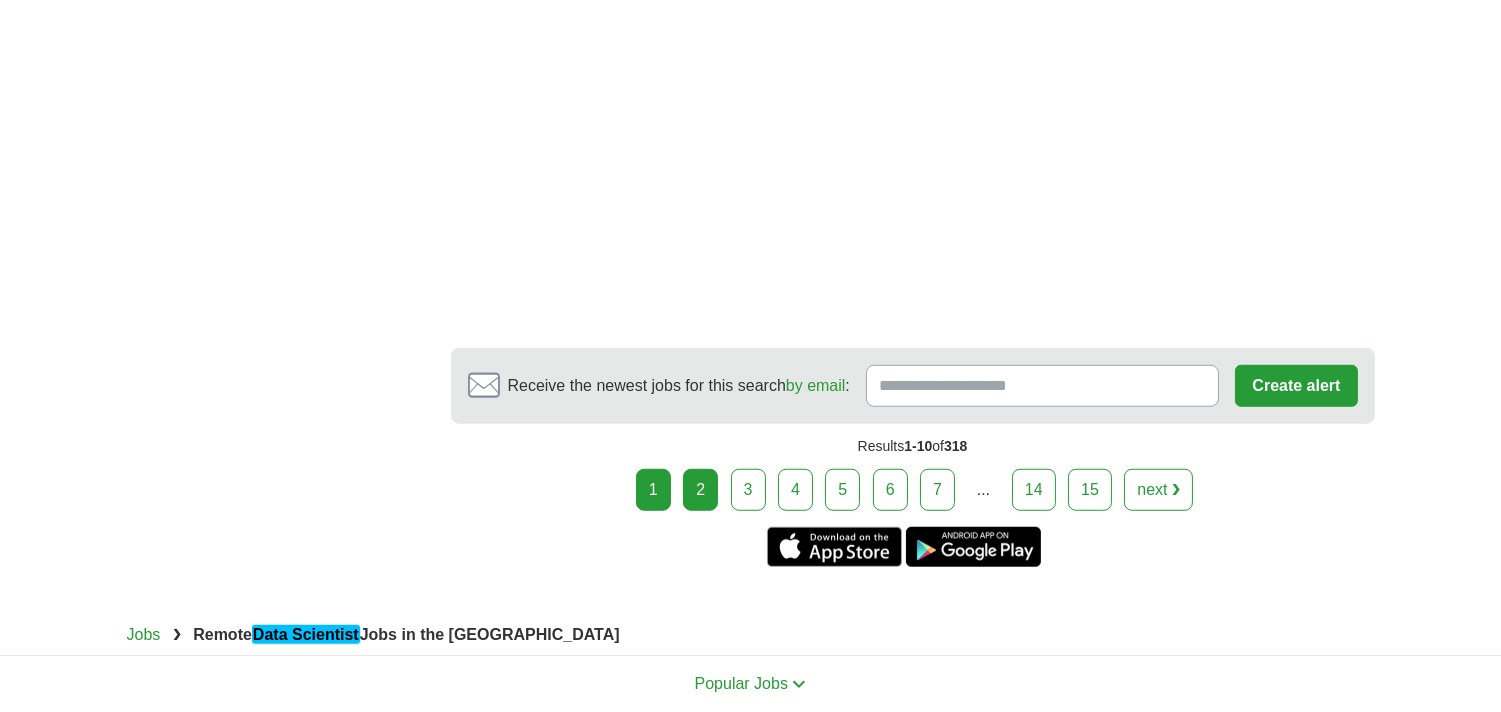 click on "2" at bounding box center [700, 490] 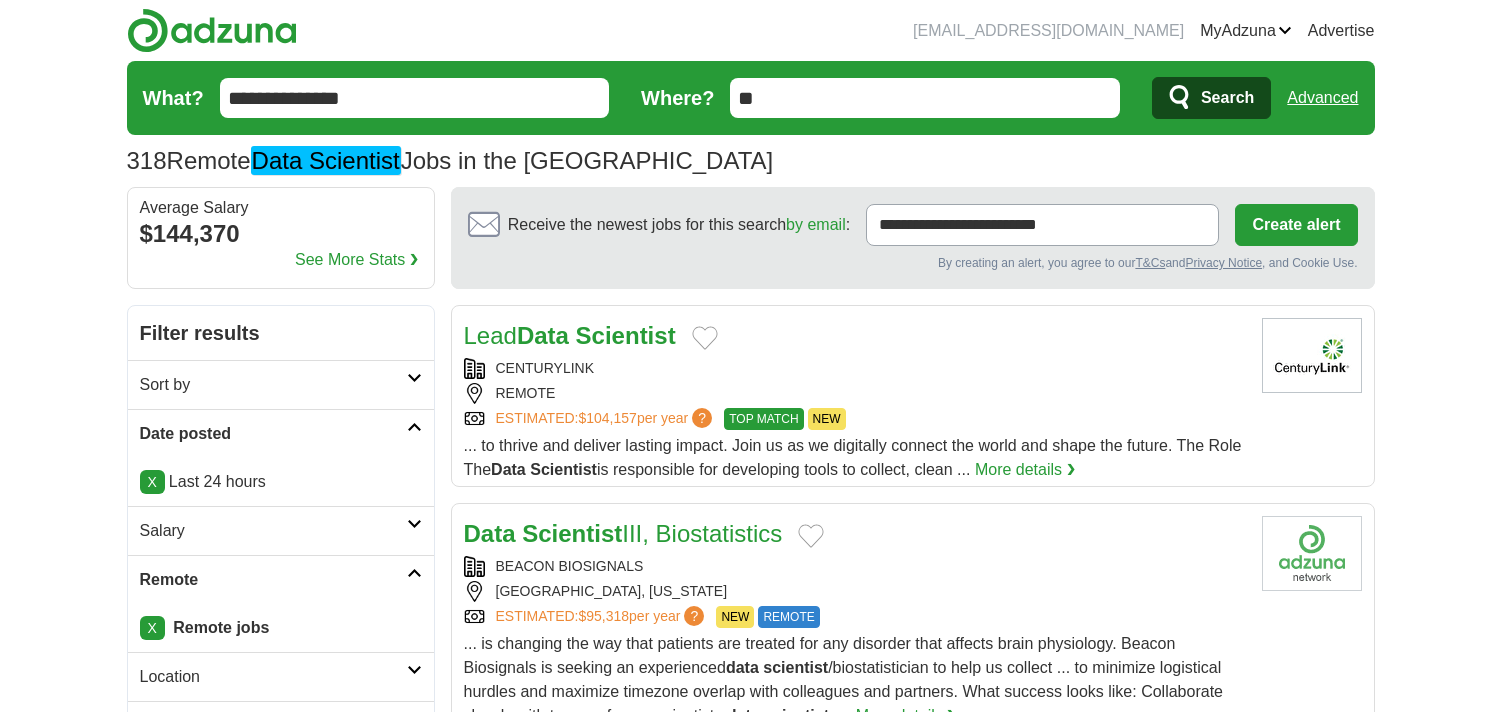 scroll, scrollTop: 0, scrollLeft: 0, axis: both 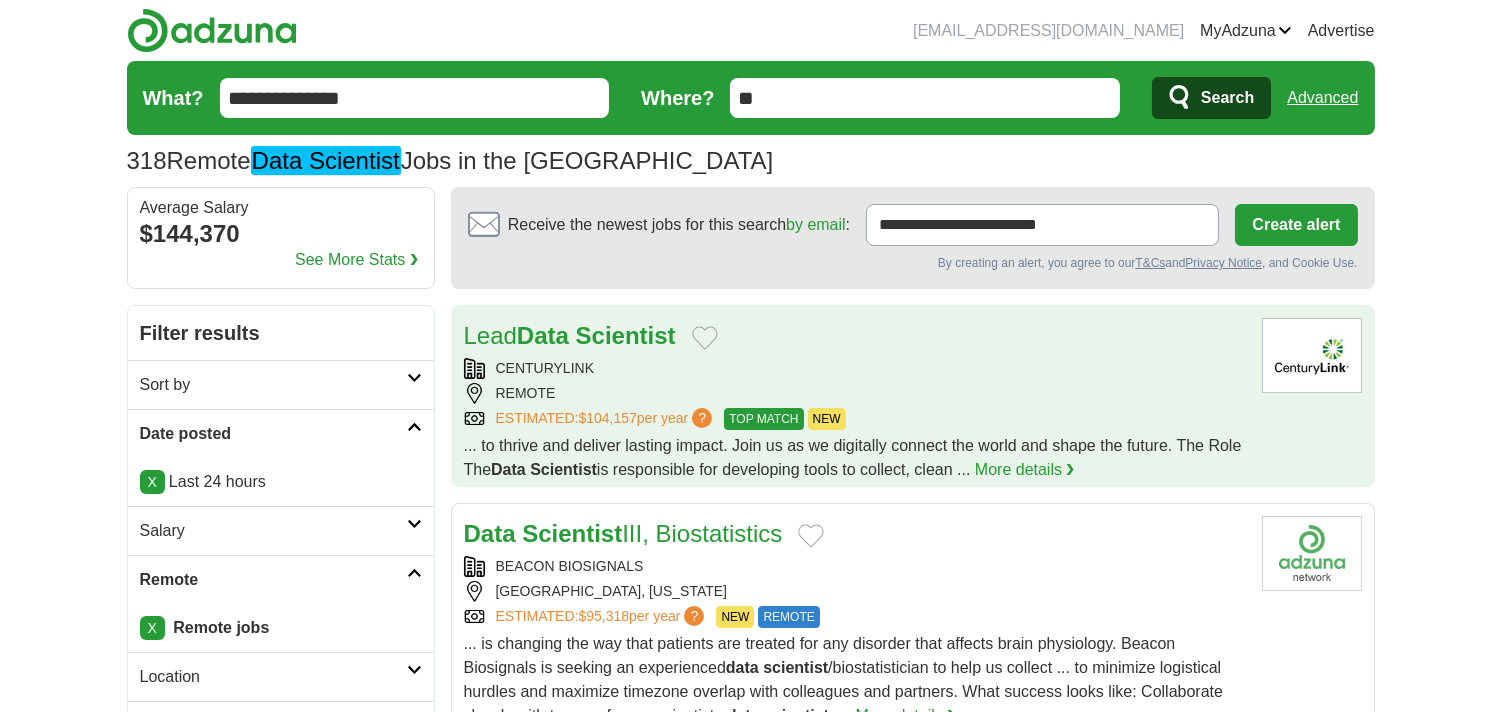 click on "Lead  Data   Scientist" at bounding box center [855, 336] 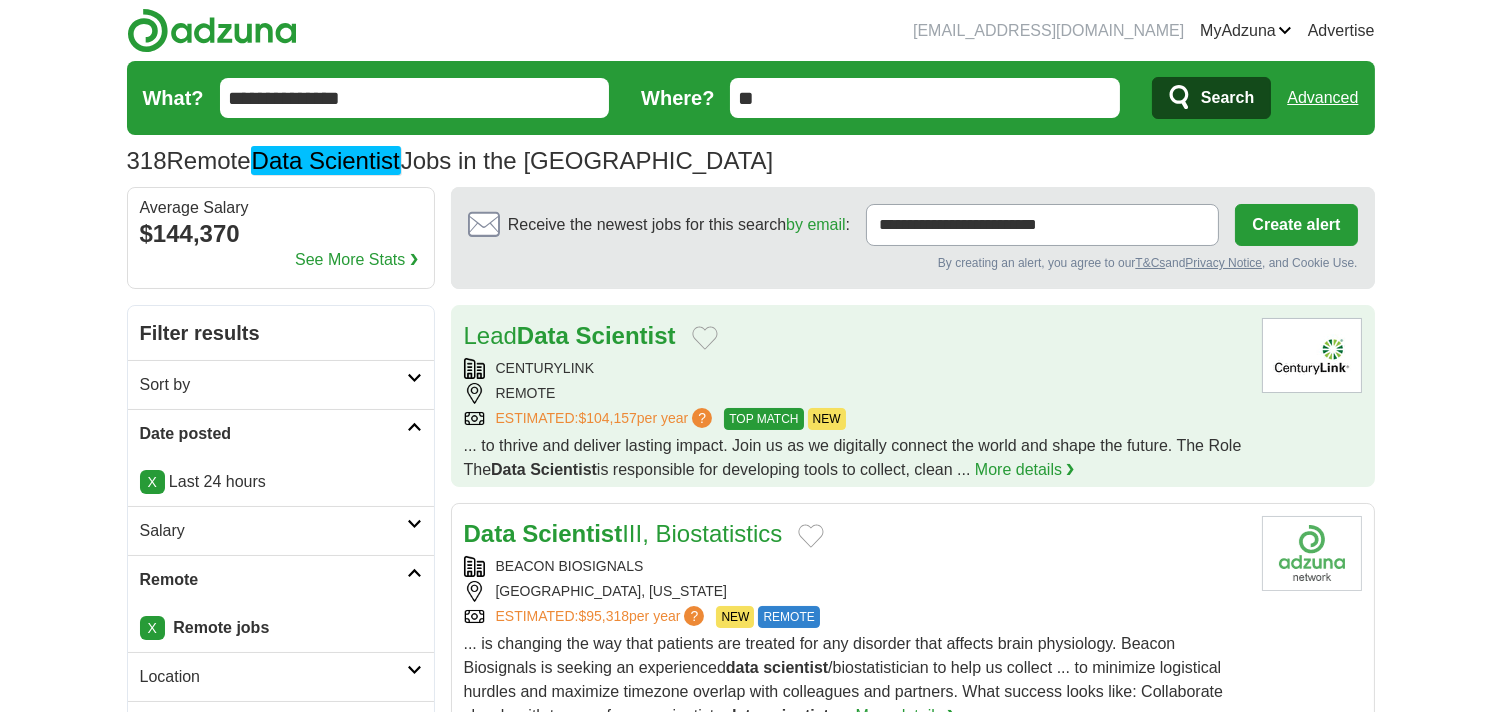 scroll, scrollTop: 111, scrollLeft: 0, axis: vertical 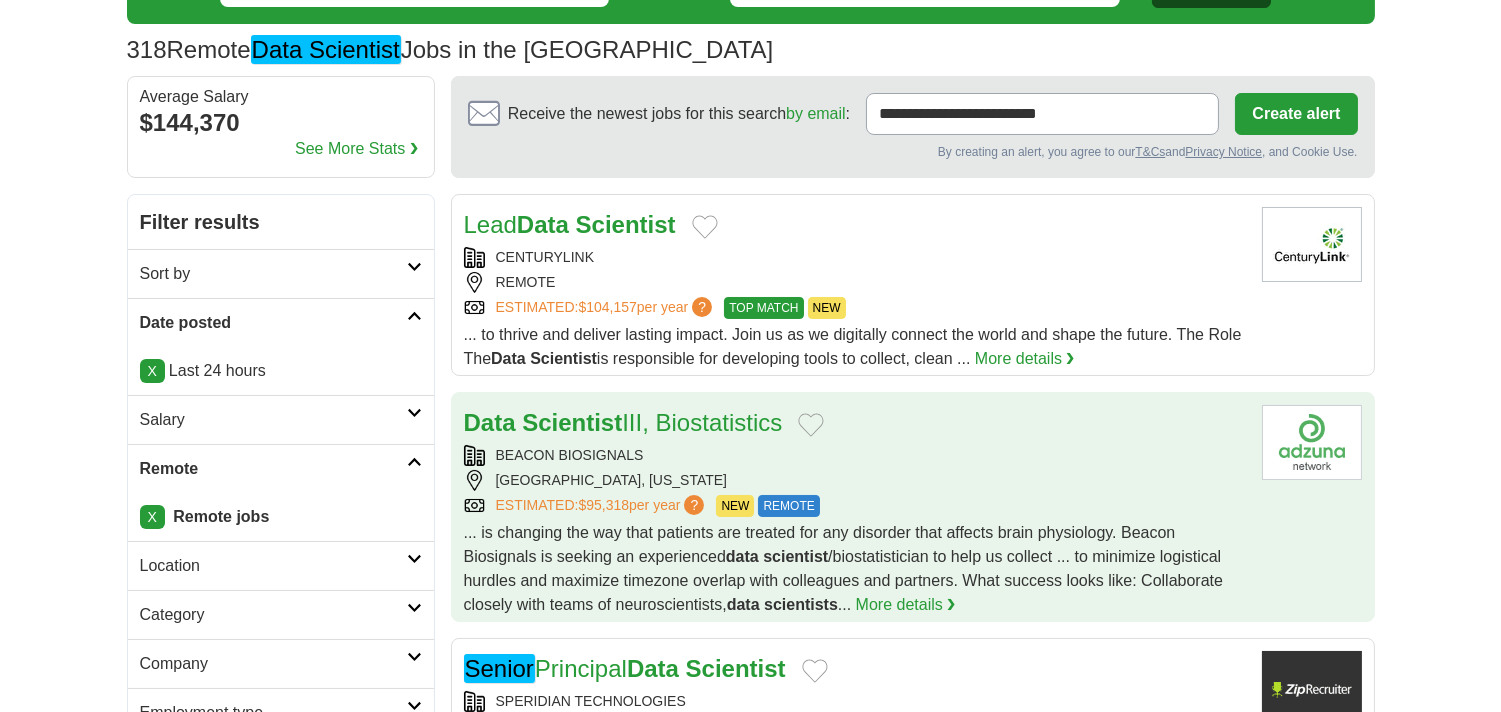 click on "BEACON BIOSIGNALS" at bounding box center [855, 455] 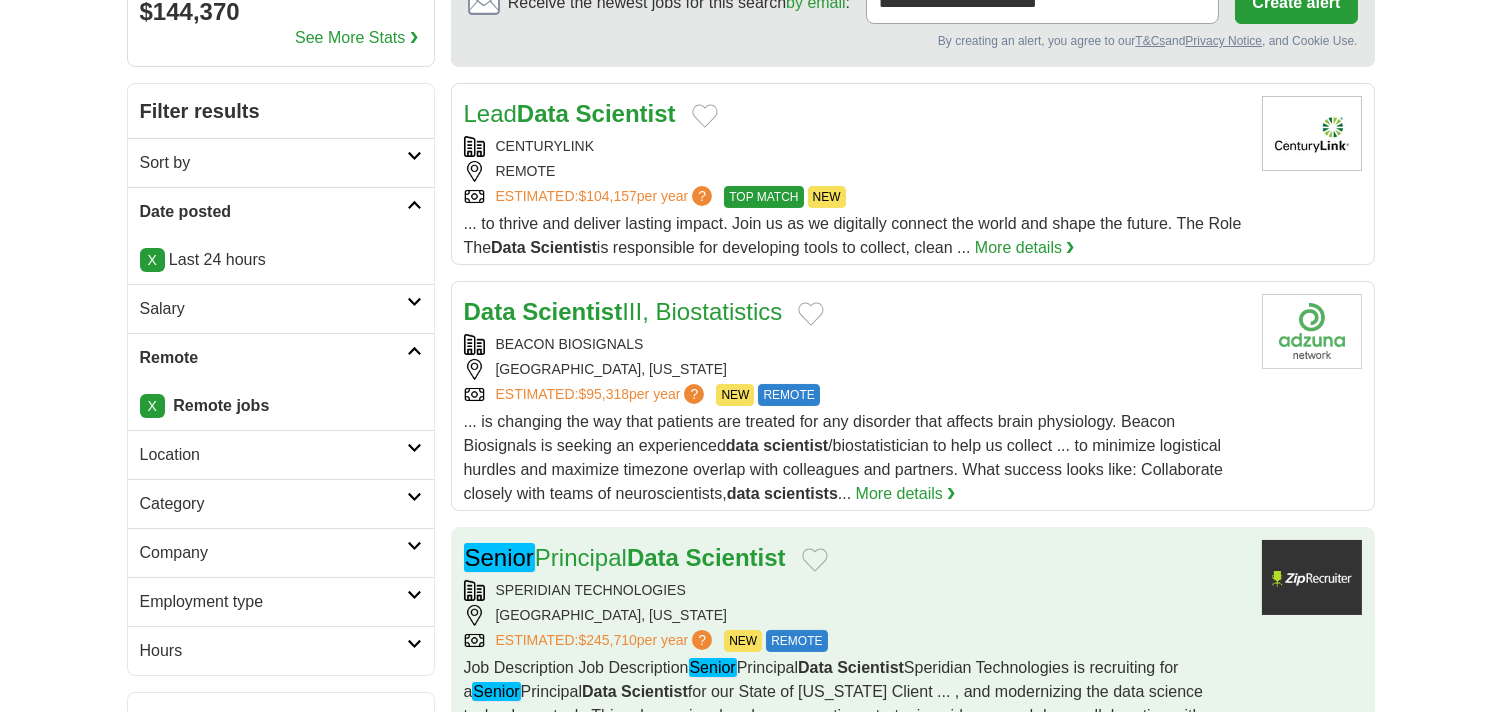 click on "Senior  Principal  Data   Scientist" at bounding box center [855, 558] 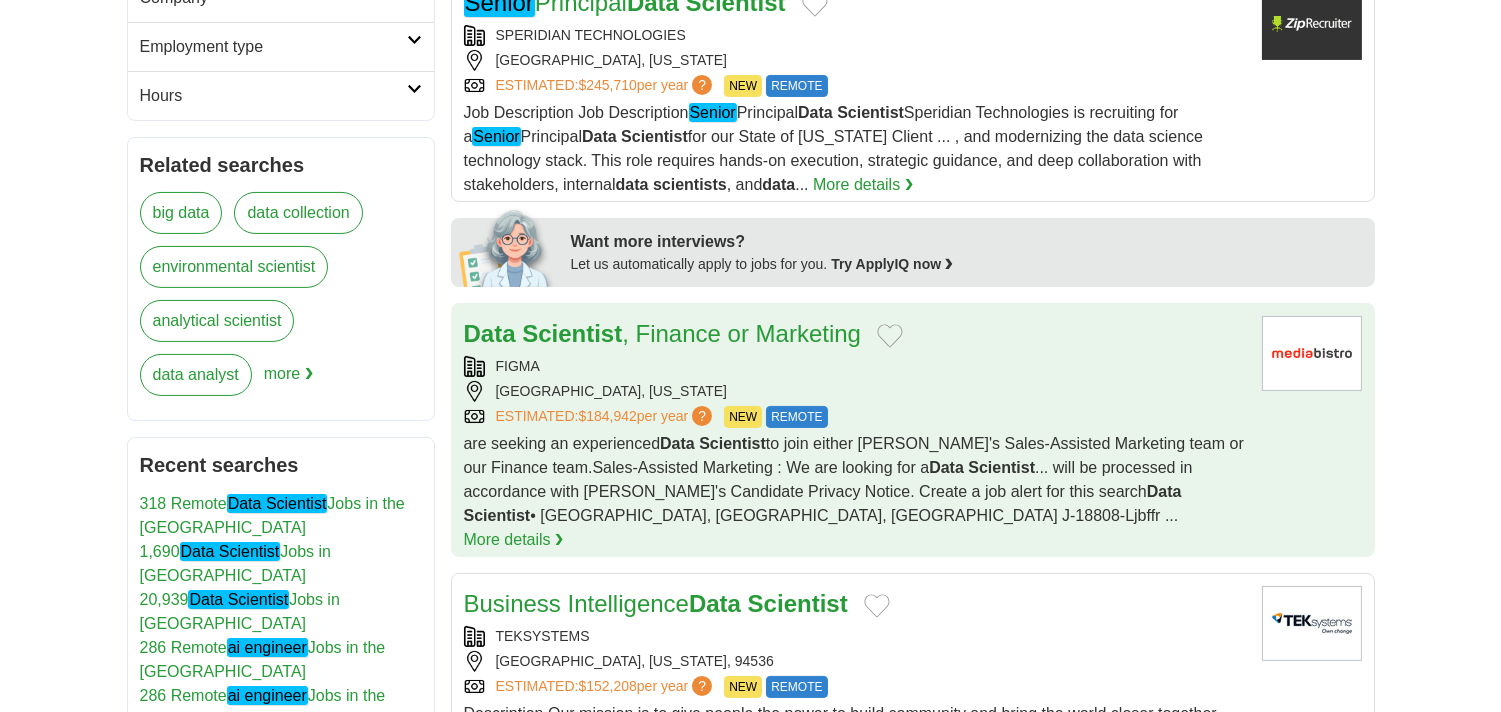 scroll, scrollTop: 1000, scrollLeft: 0, axis: vertical 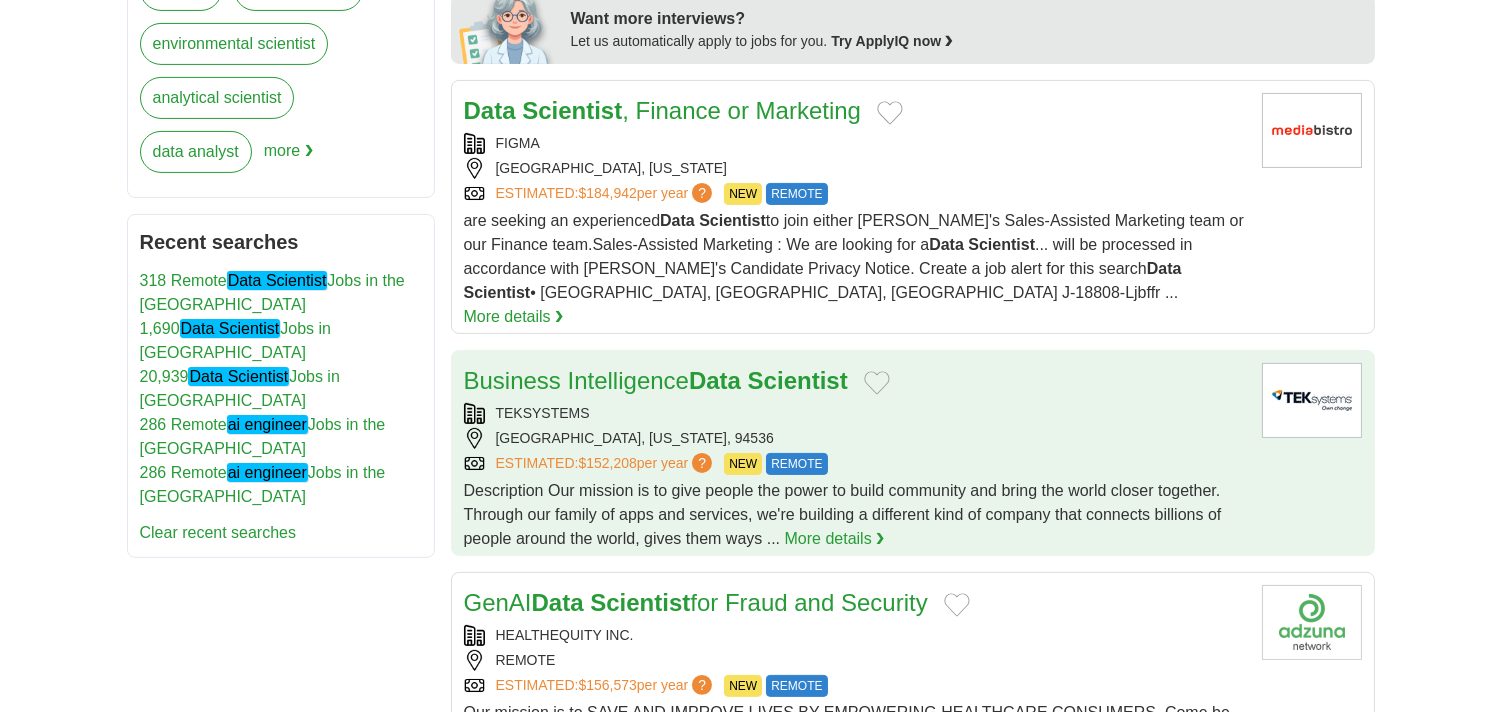 click on "TEKSYSTEMS" at bounding box center (855, 413) 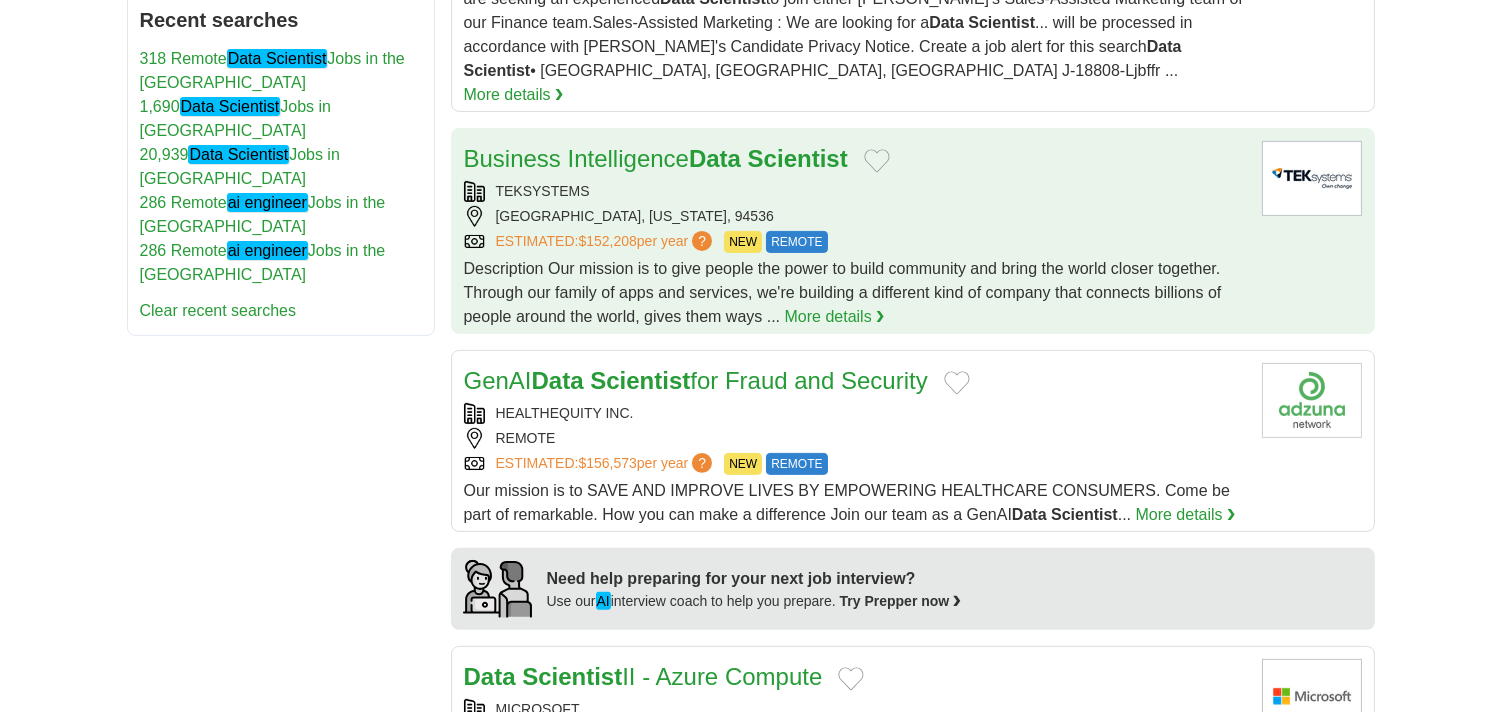 scroll, scrollTop: 1333, scrollLeft: 0, axis: vertical 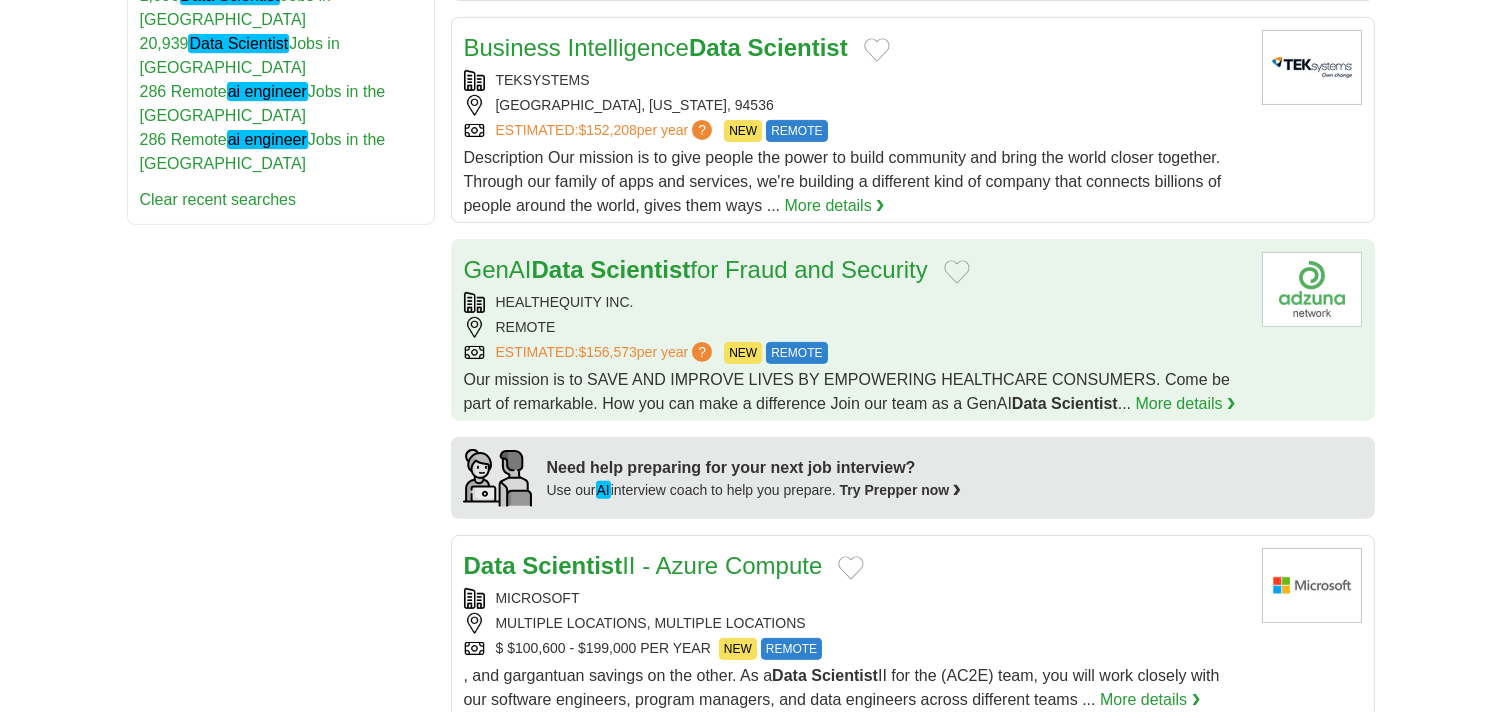 click on "HEALTHEQUITY INC." at bounding box center [855, 302] 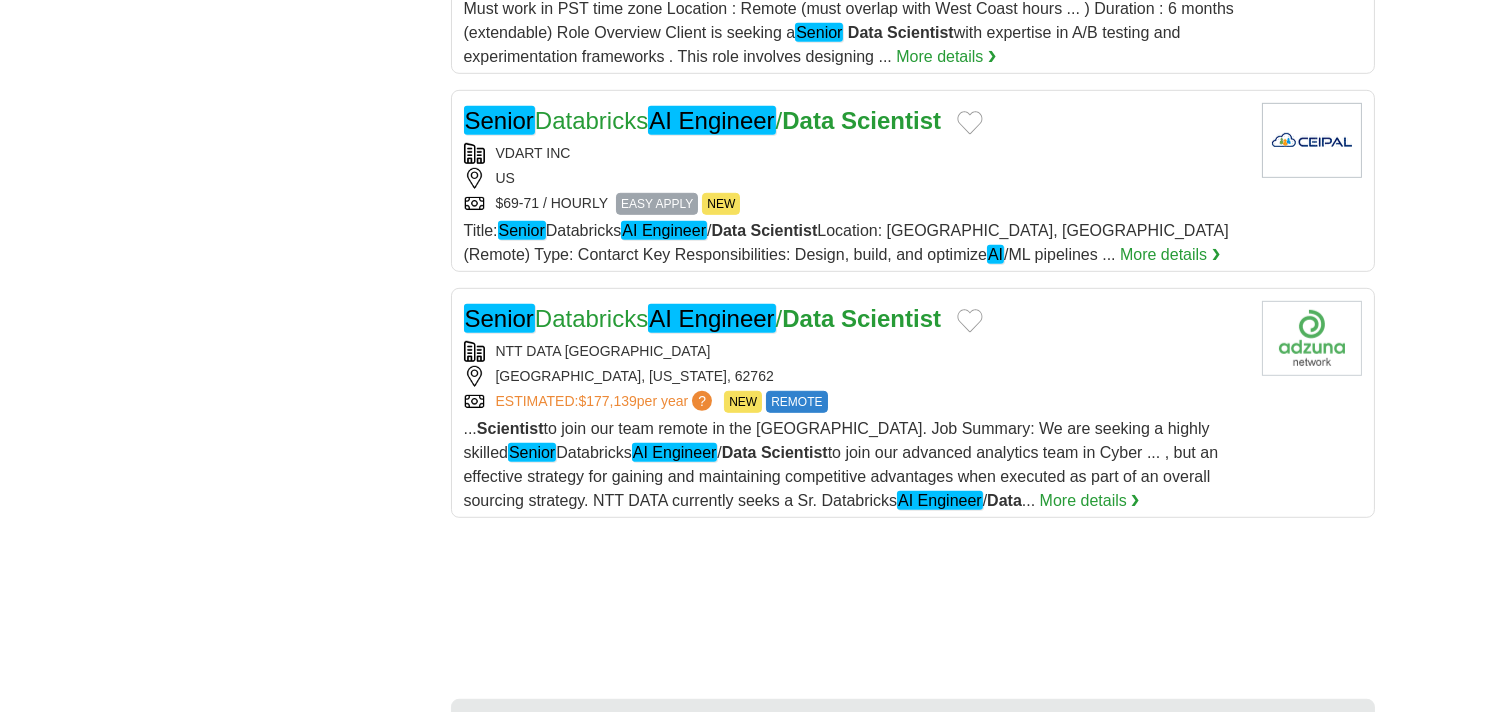 scroll, scrollTop: 2333, scrollLeft: 0, axis: vertical 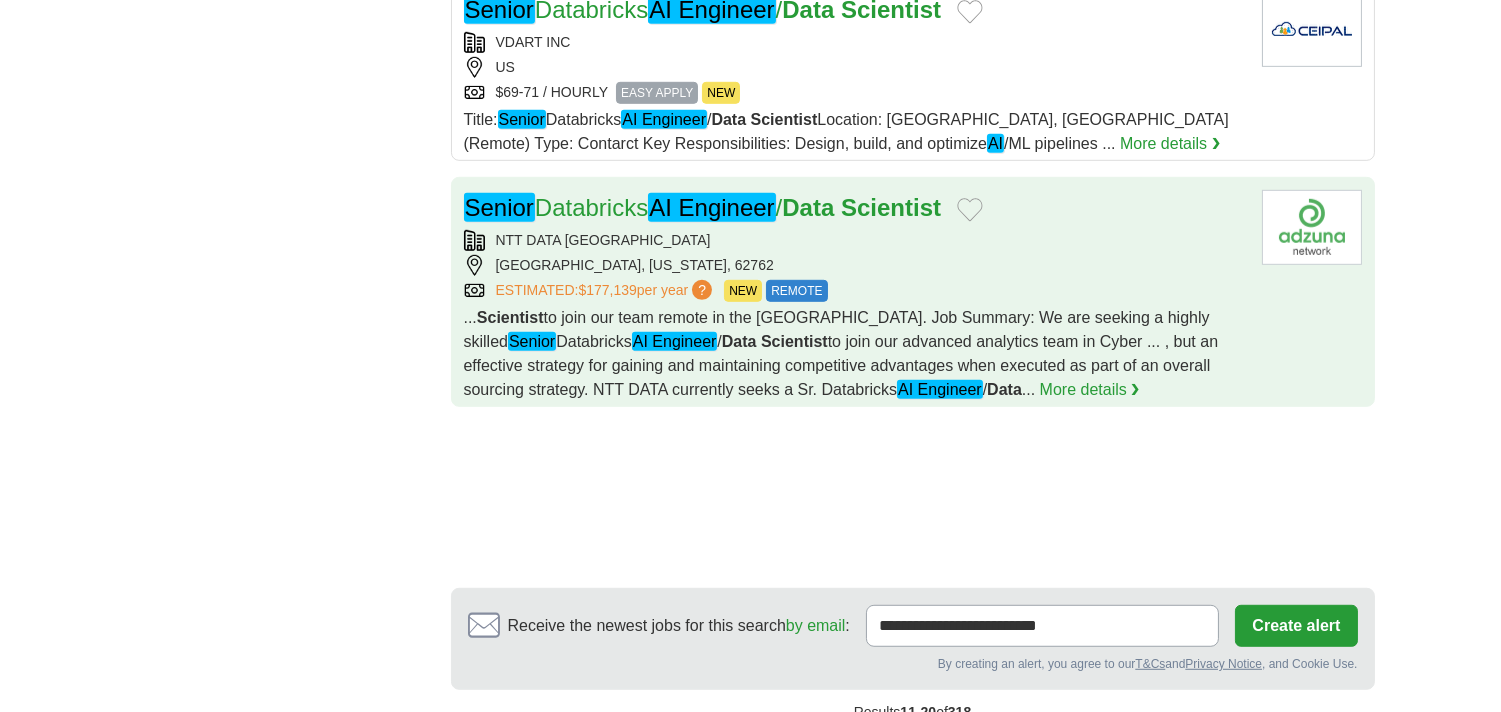 click on "SPRINGFIELD, ILLINOIS, 62762" at bounding box center (855, 265) 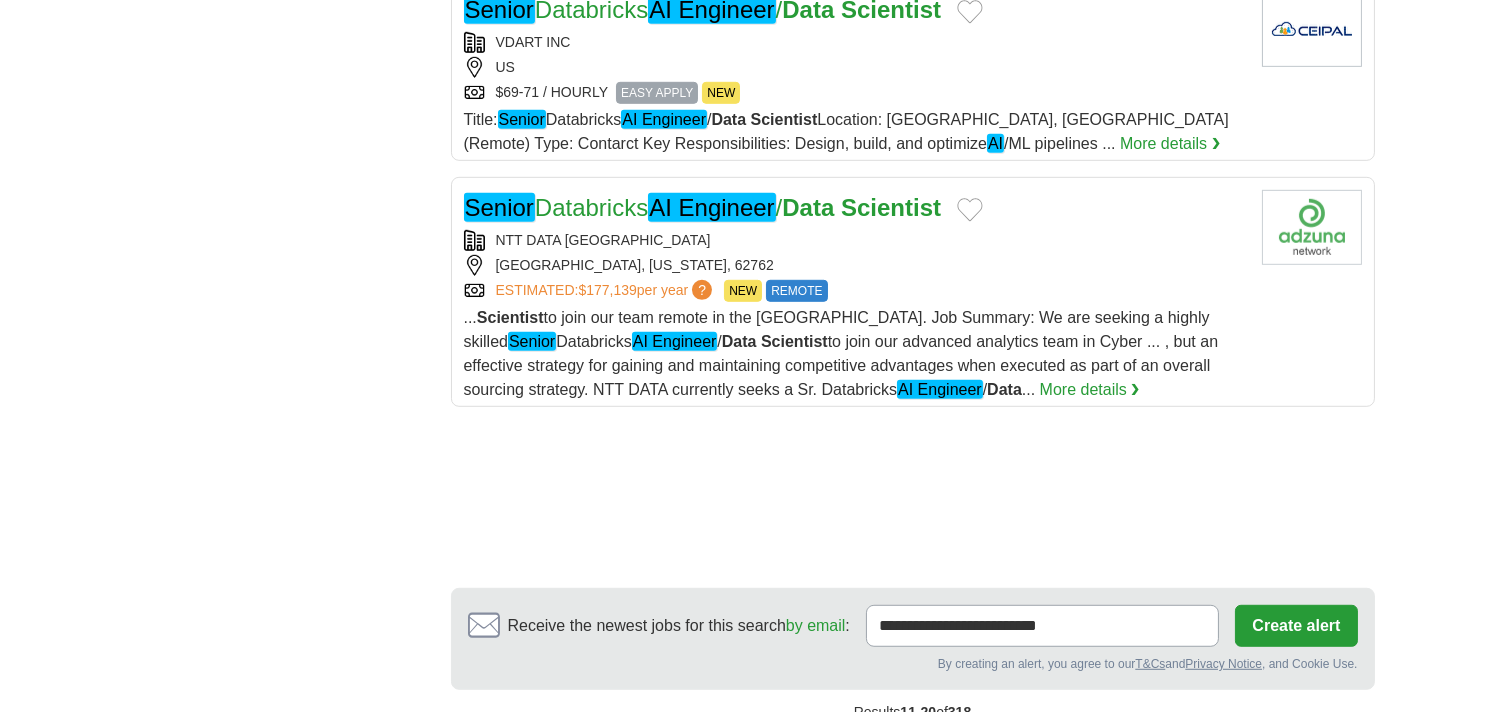 scroll, scrollTop: 2444, scrollLeft: 0, axis: vertical 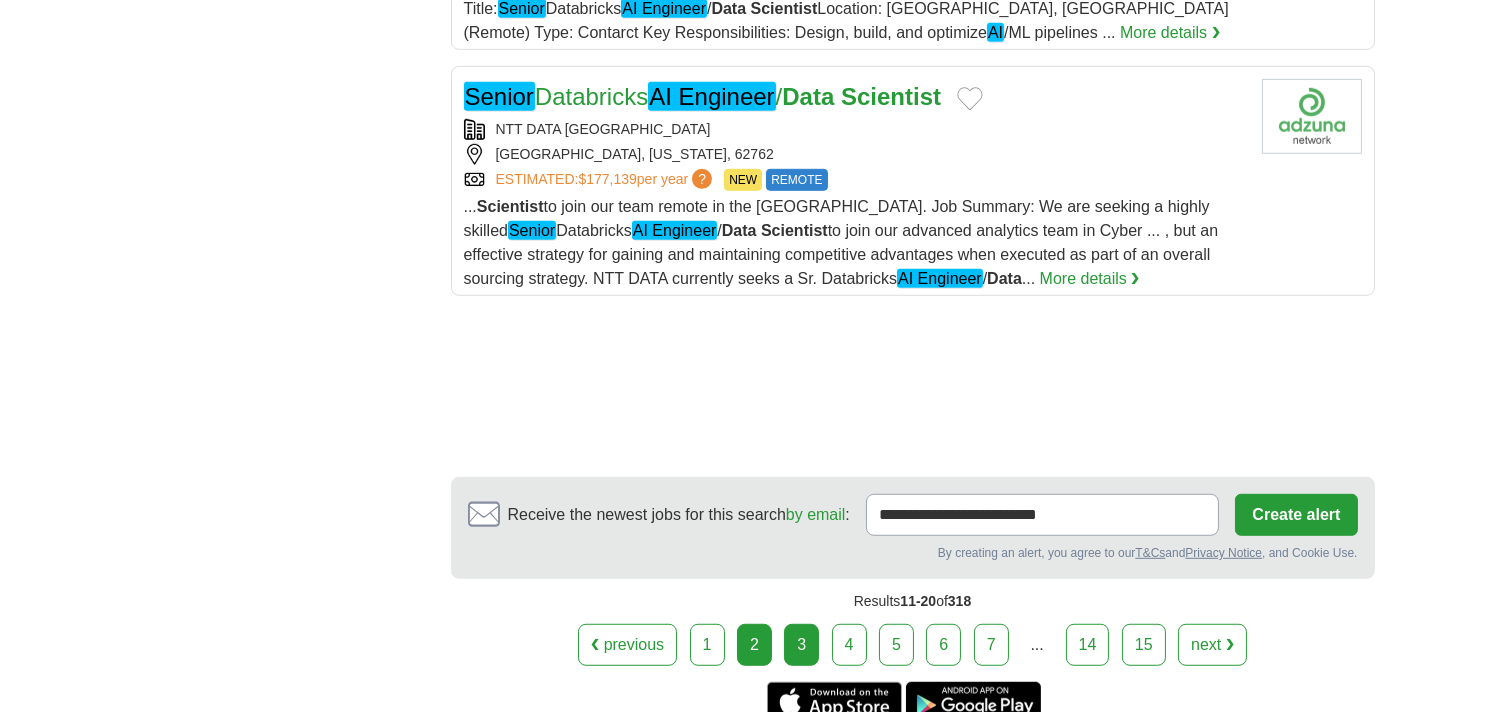 click on "3" at bounding box center (801, 645) 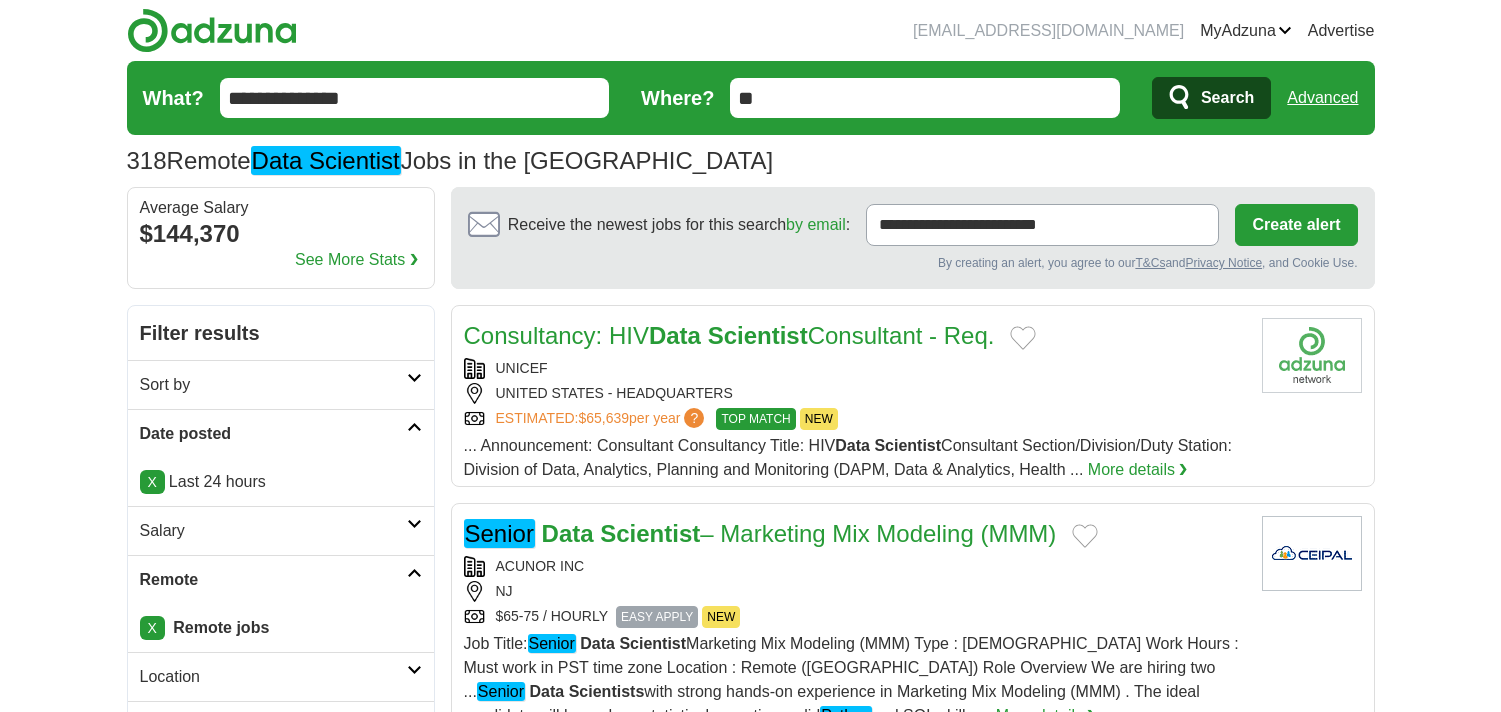 scroll, scrollTop: 0, scrollLeft: 0, axis: both 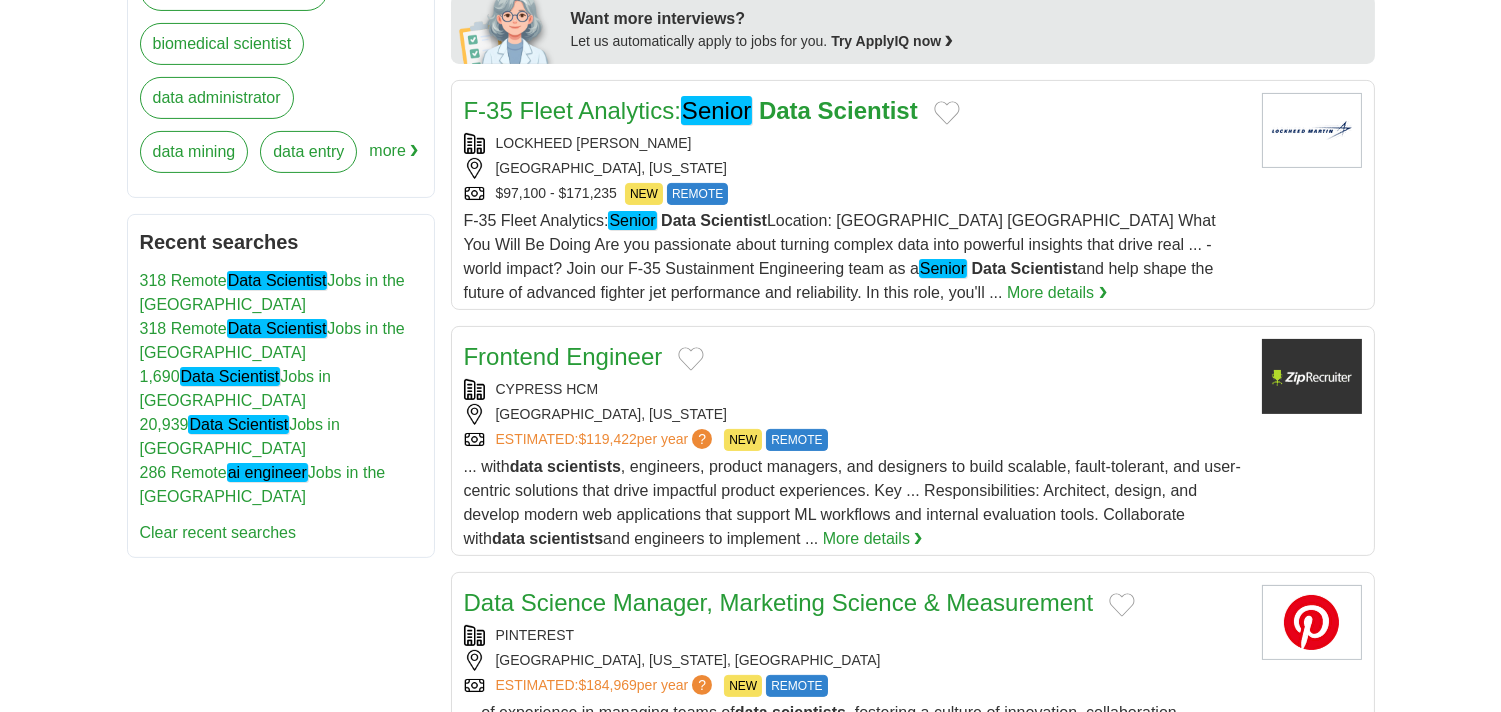 click on "Frontend Engineer" at bounding box center [855, 357] 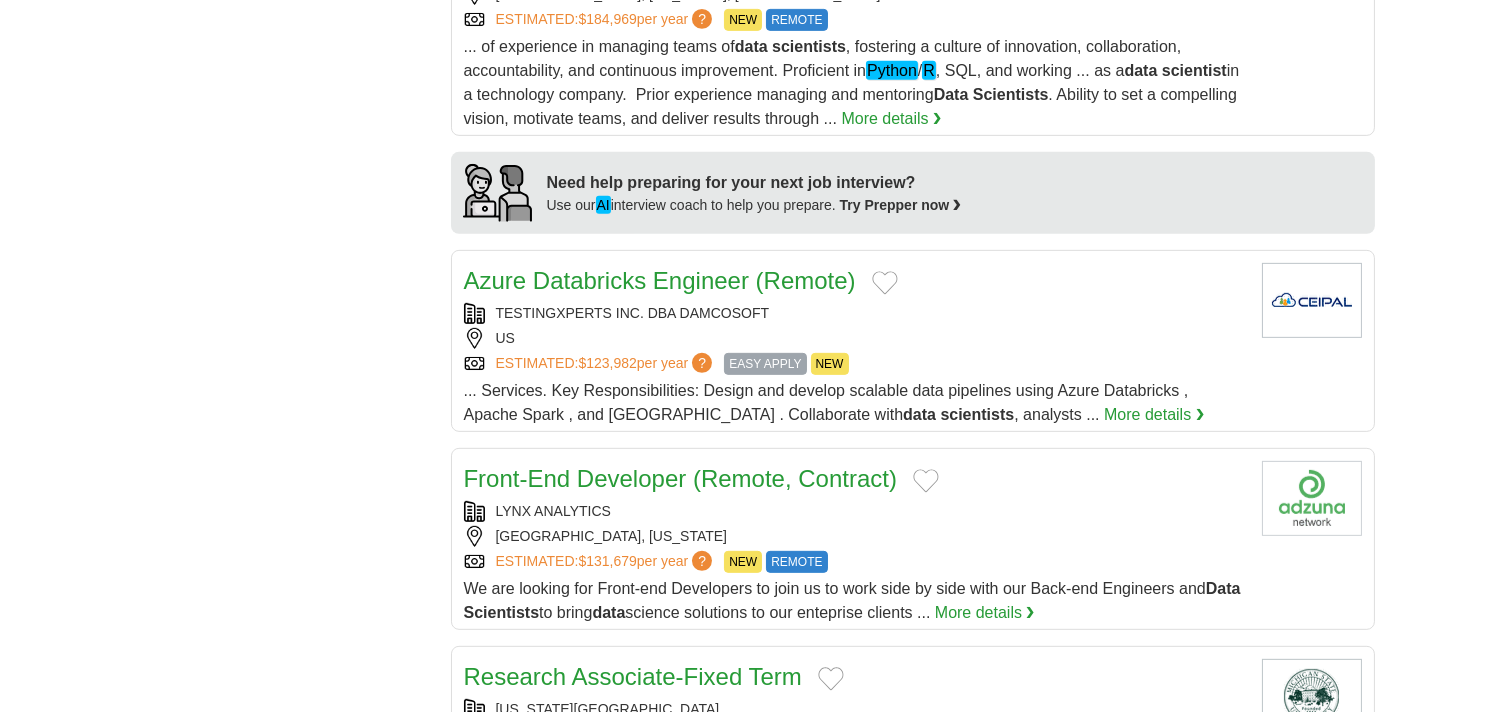 scroll, scrollTop: 1777, scrollLeft: 0, axis: vertical 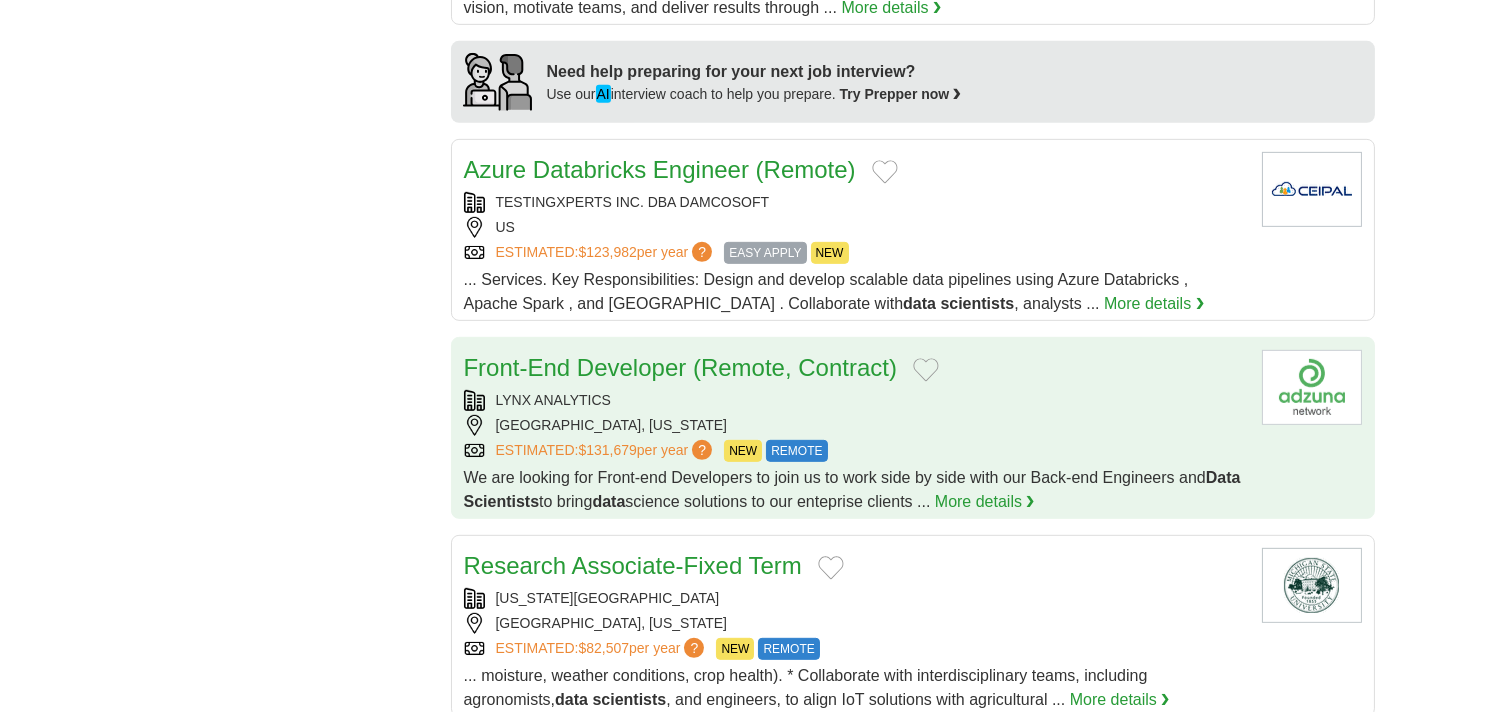 click on "LYNX ANALYTICS" at bounding box center (855, 400) 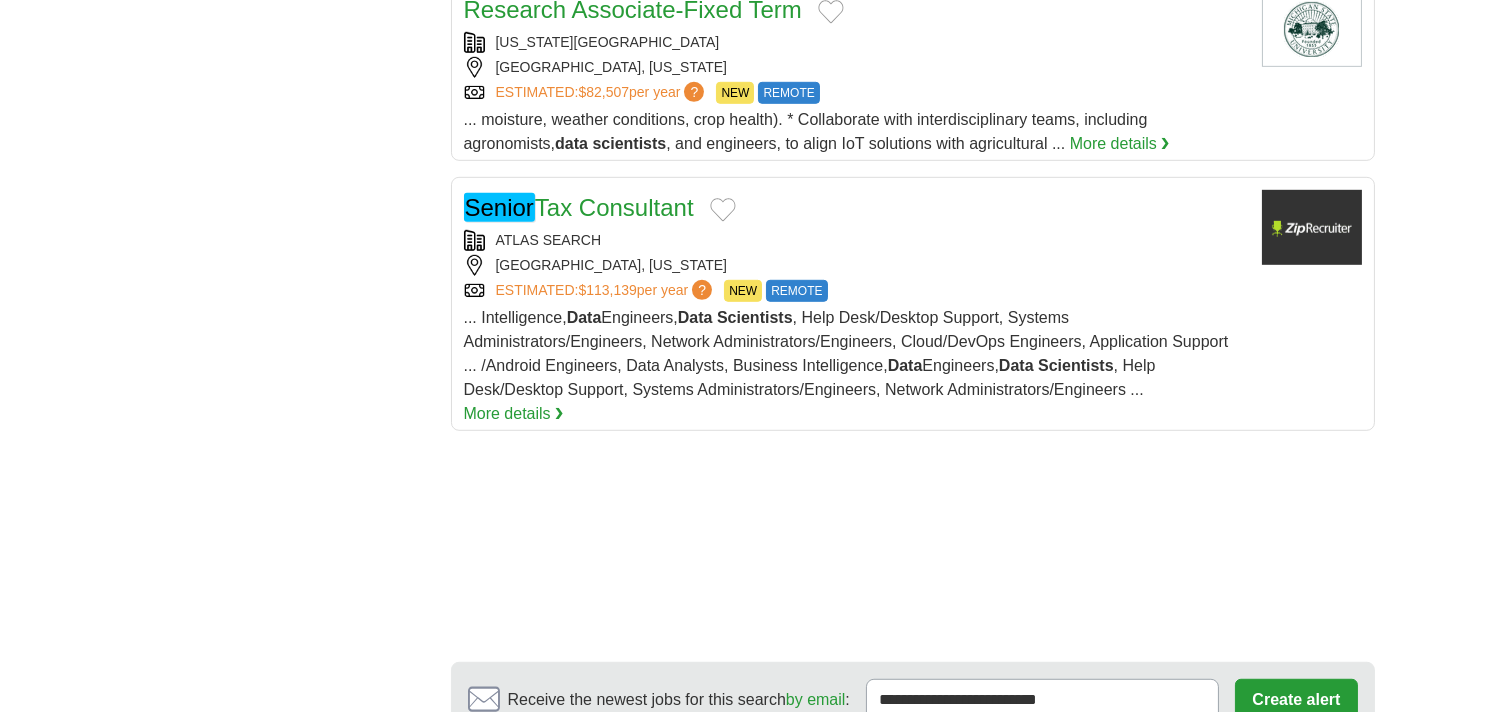 scroll, scrollTop: 2555, scrollLeft: 0, axis: vertical 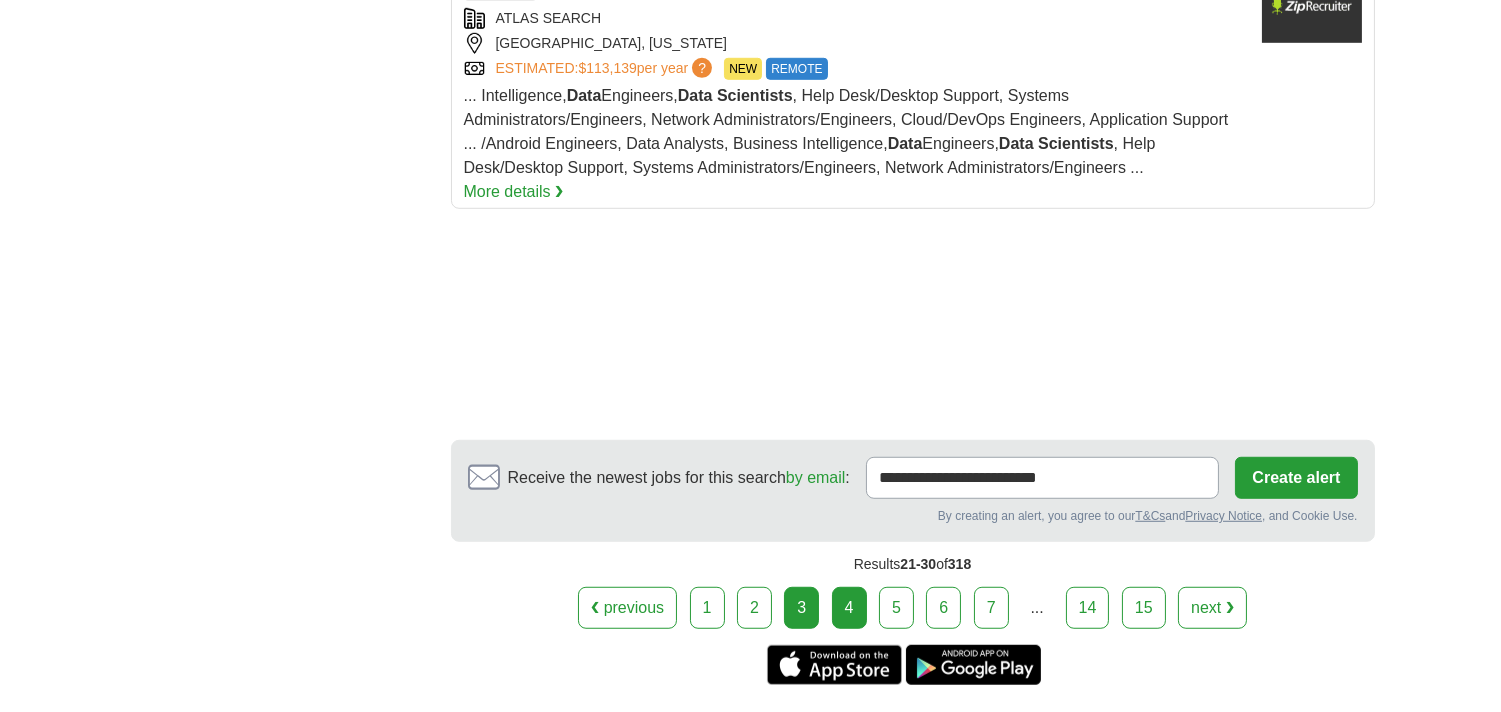 click on "4" at bounding box center [849, 608] 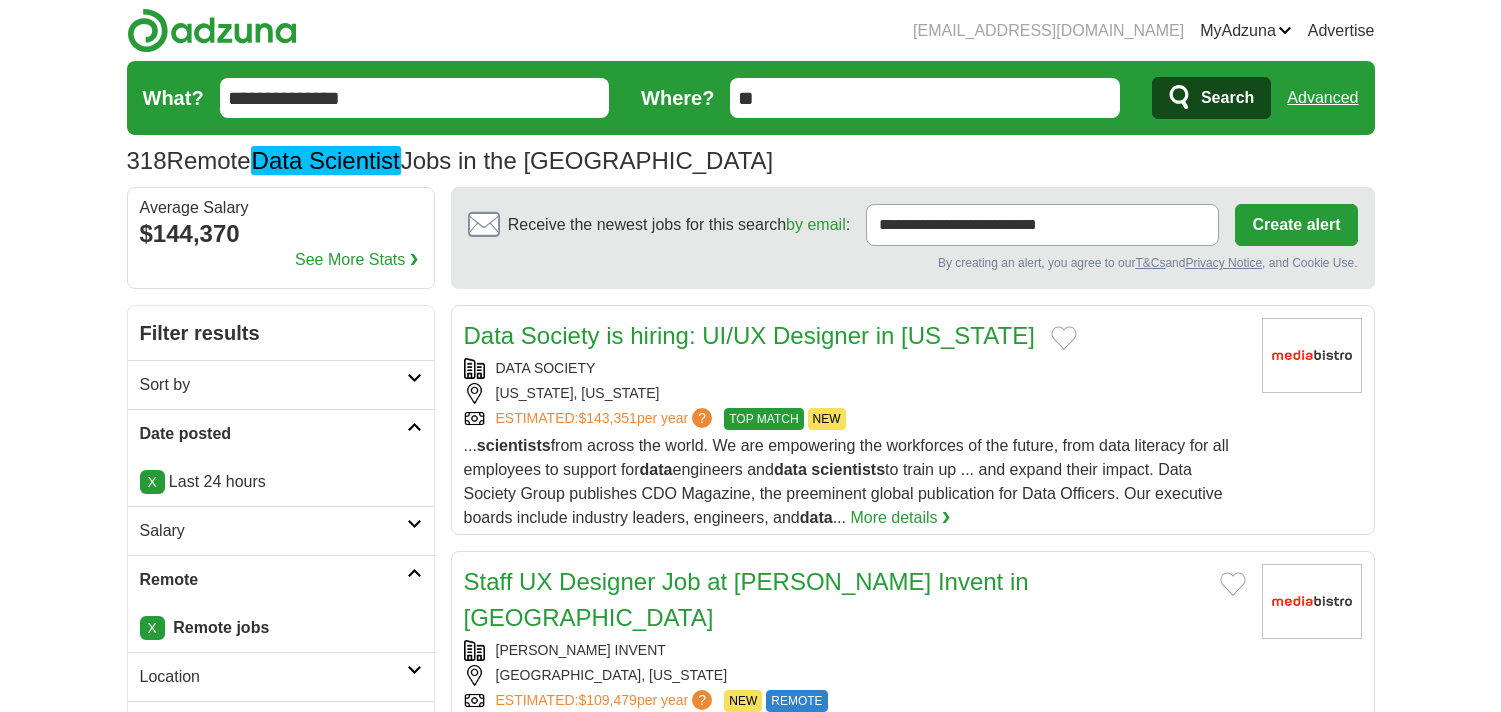 scroll, scrollTop: 0, scrollLeft: 0, axis: both 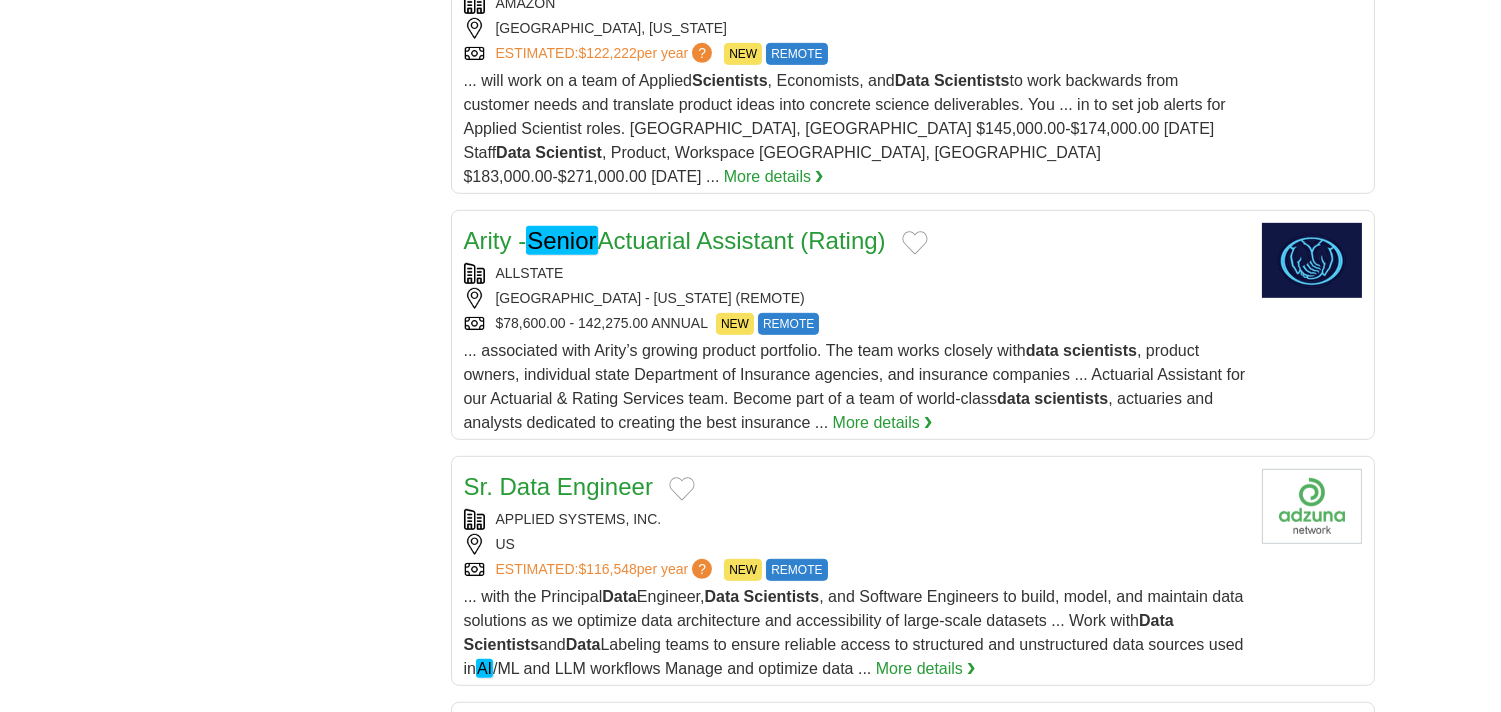 click on "Sr. Data Engineer" at bounding box center (855, 487) 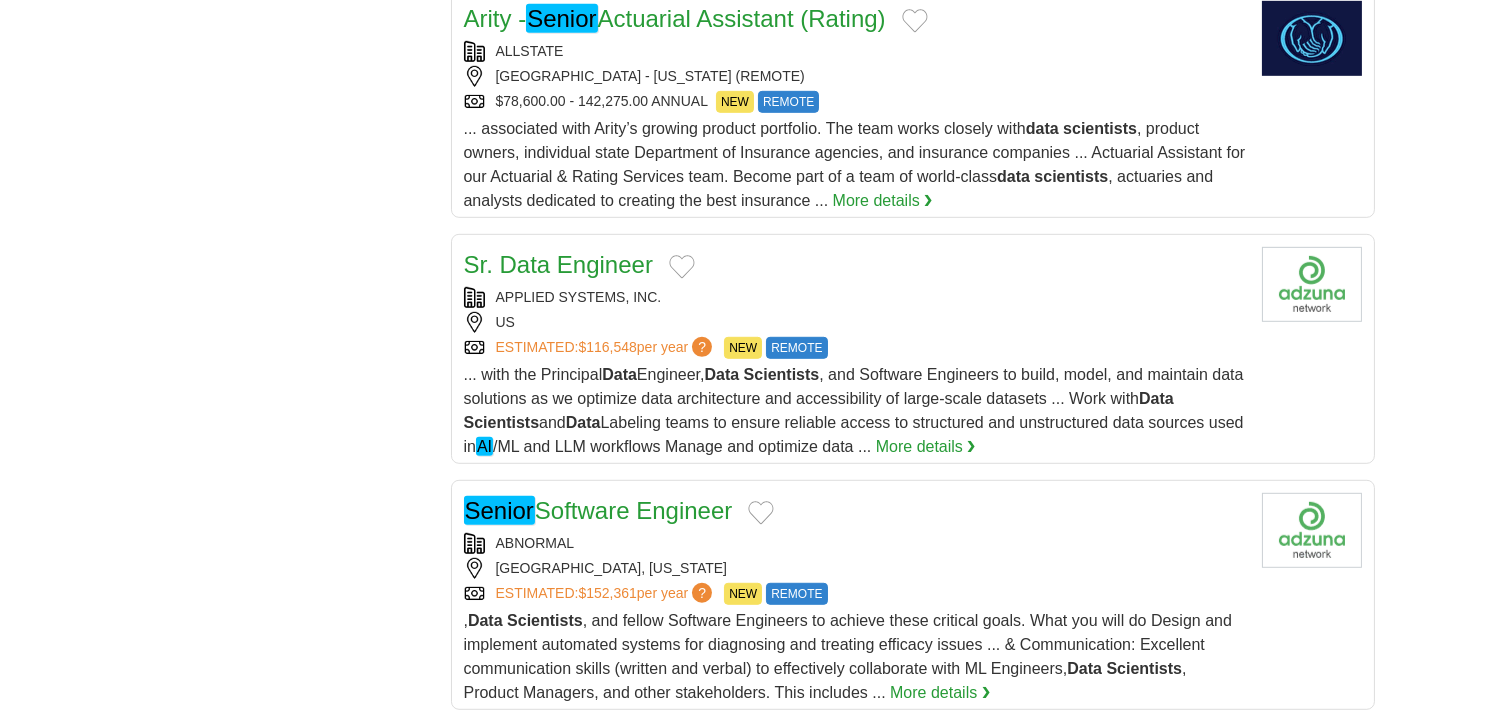 scroll, scrollTop: 2333, scrollLeft: 0, axis: vertical 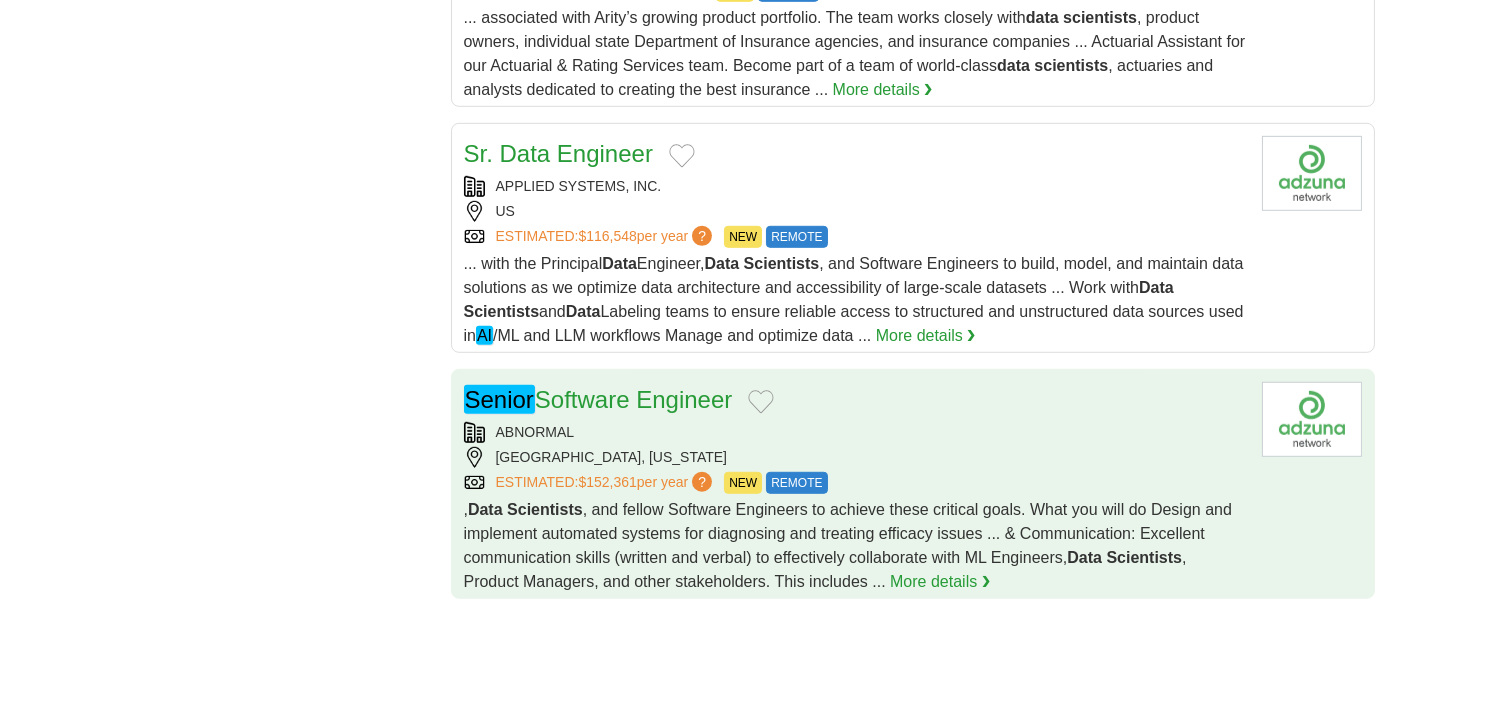 click on "ABNORMAL" at bounding box center [855, 432] 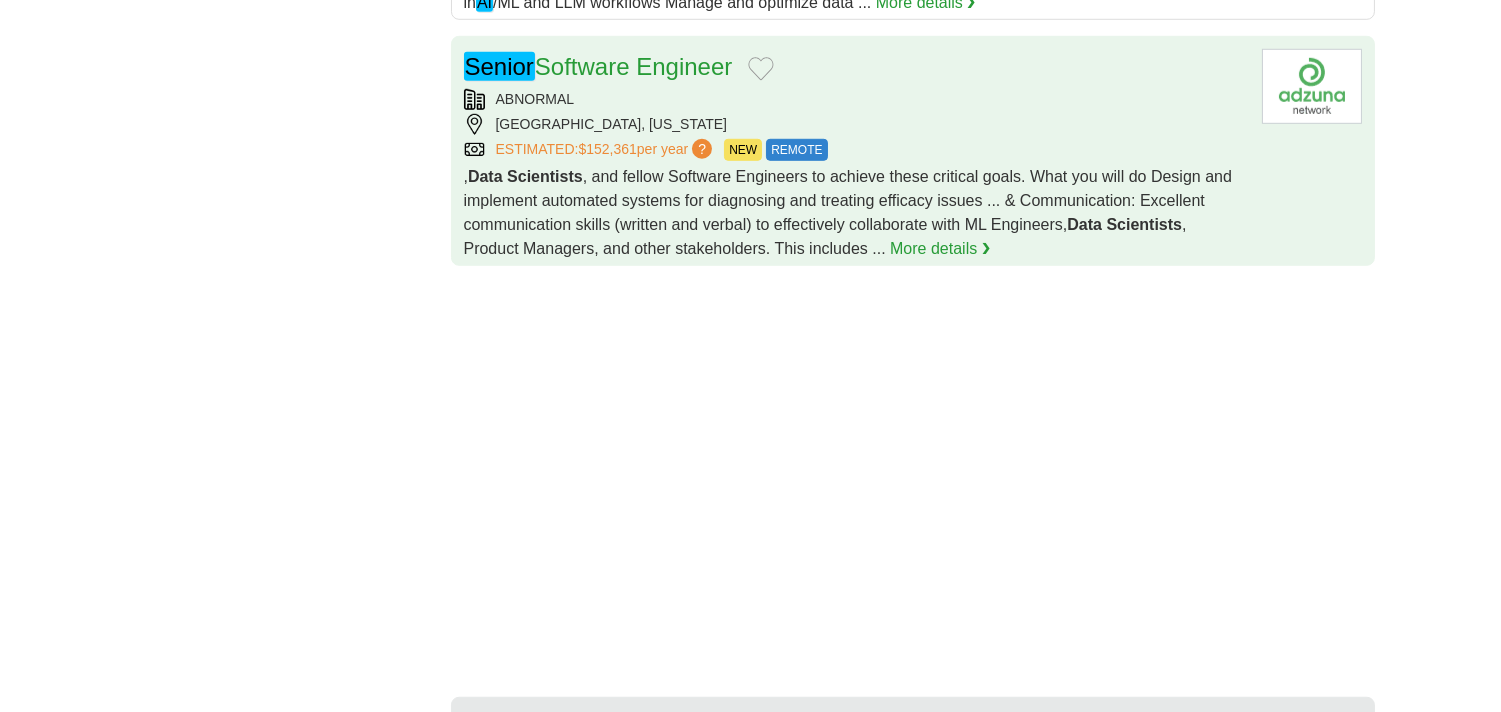 scroll, scrollTop: 3000, scrollLeft: 0, axis: vertical 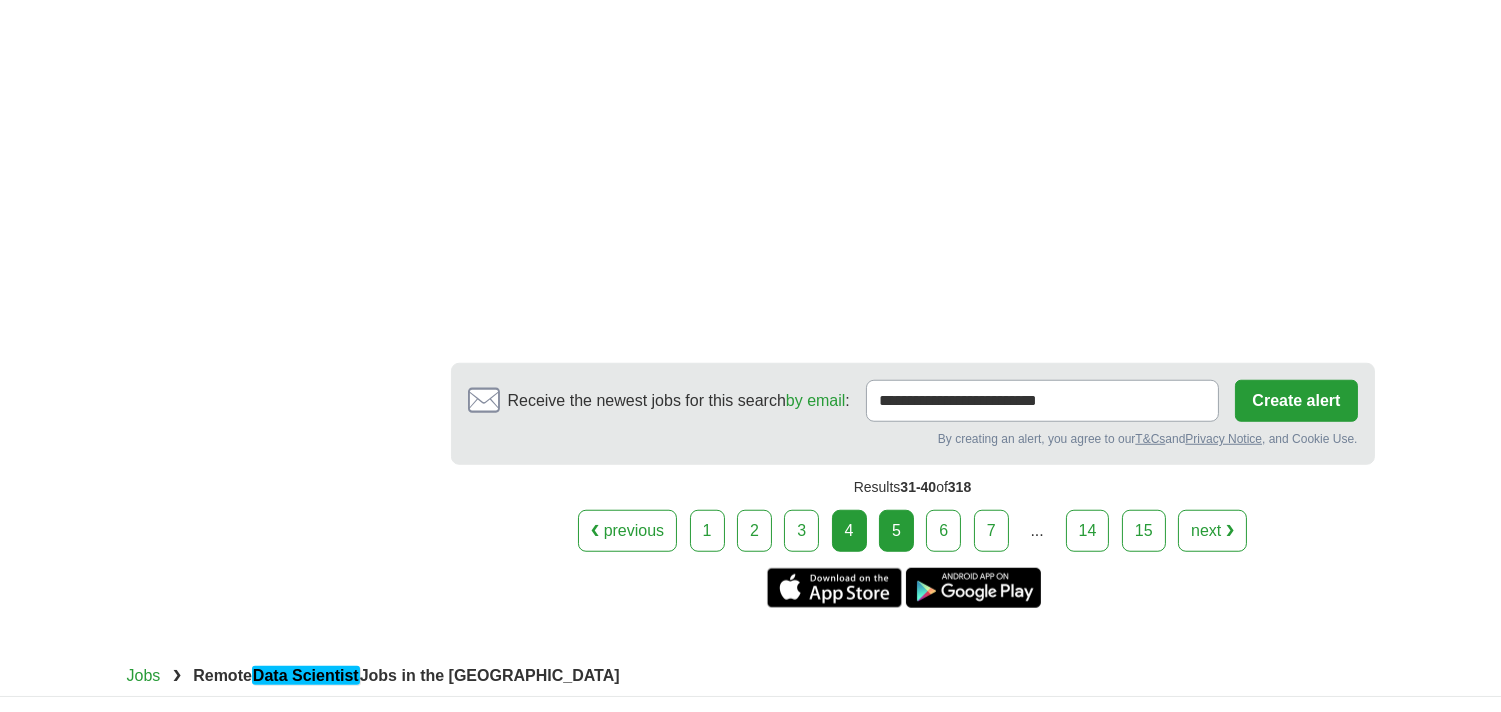 click on "5" at bounding box center [896, 531] 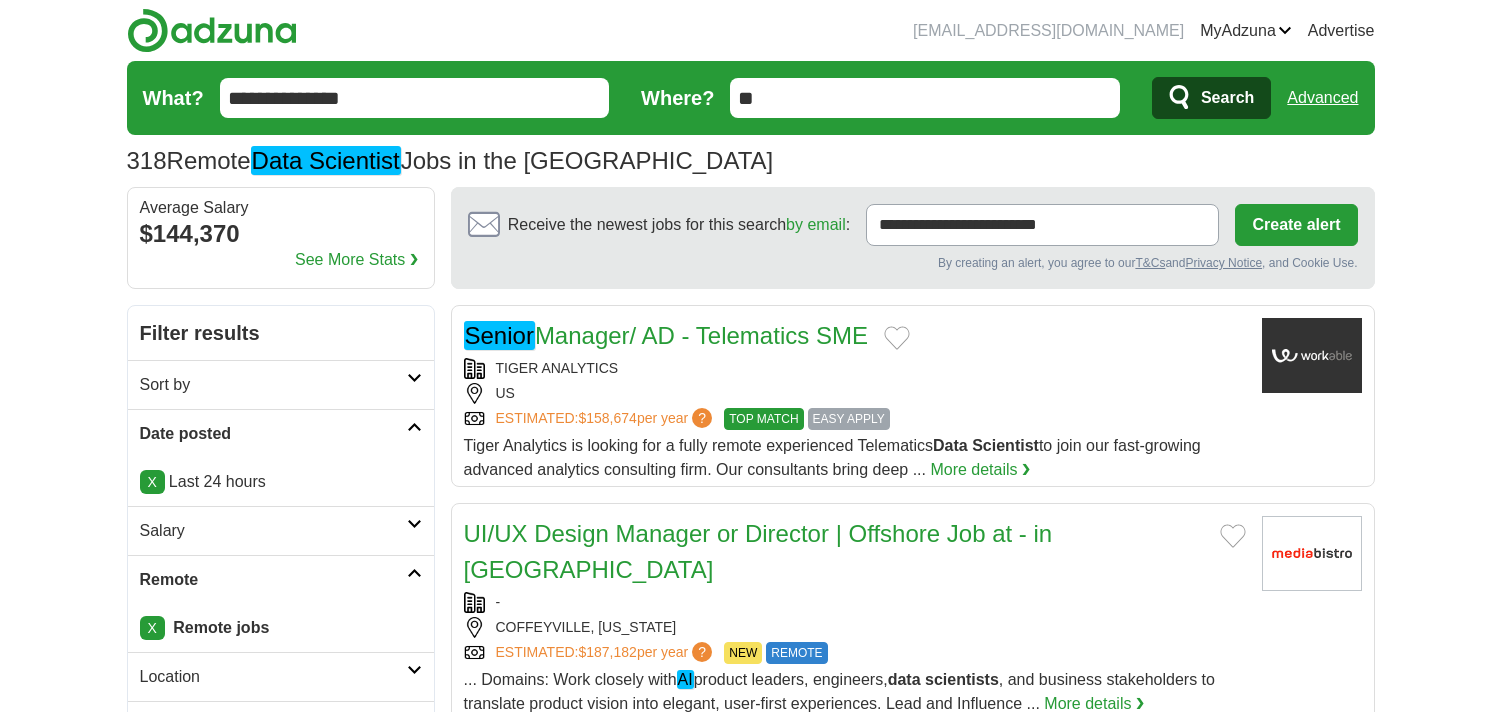 scroll, scrollTop: 0, scrollLeft: 0, axis: both 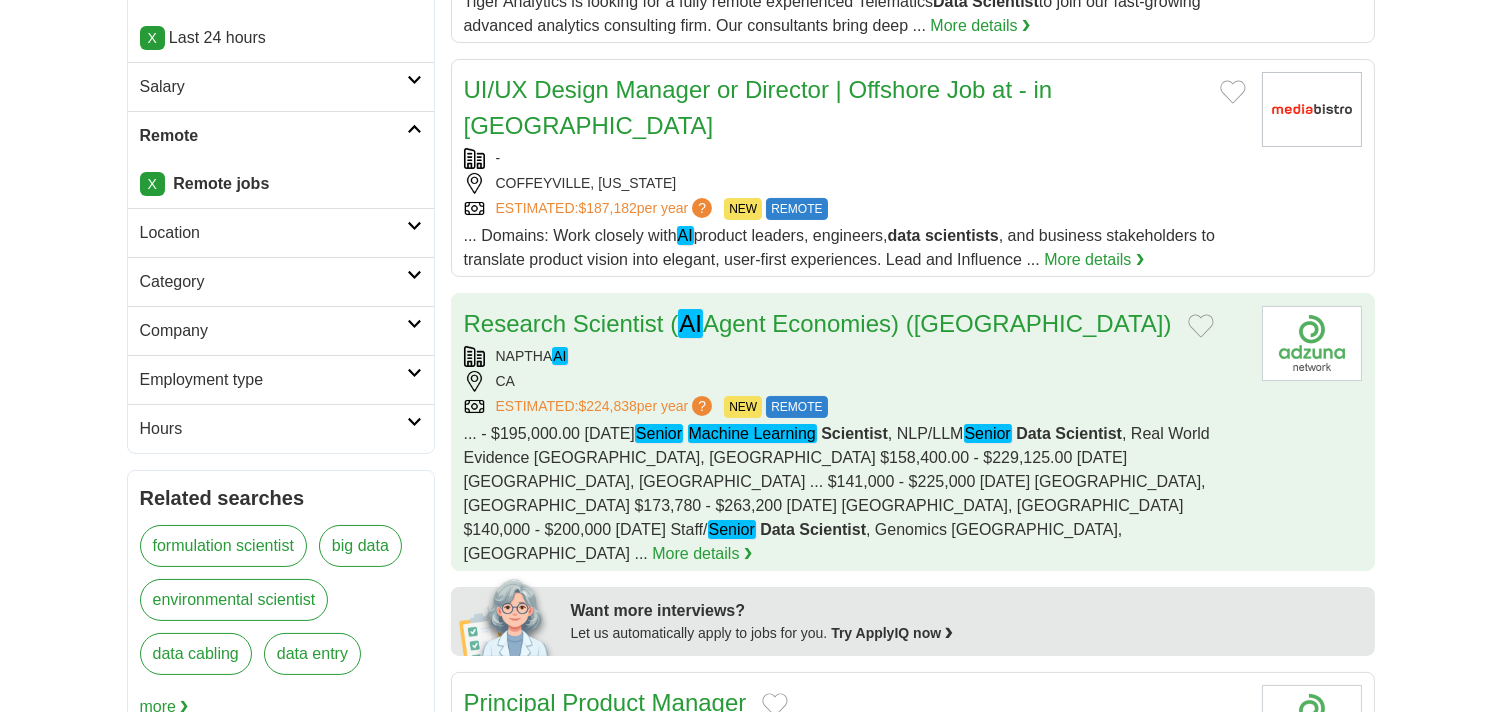 click on "NAPTHA  AI" at bounding box center [855, 356] 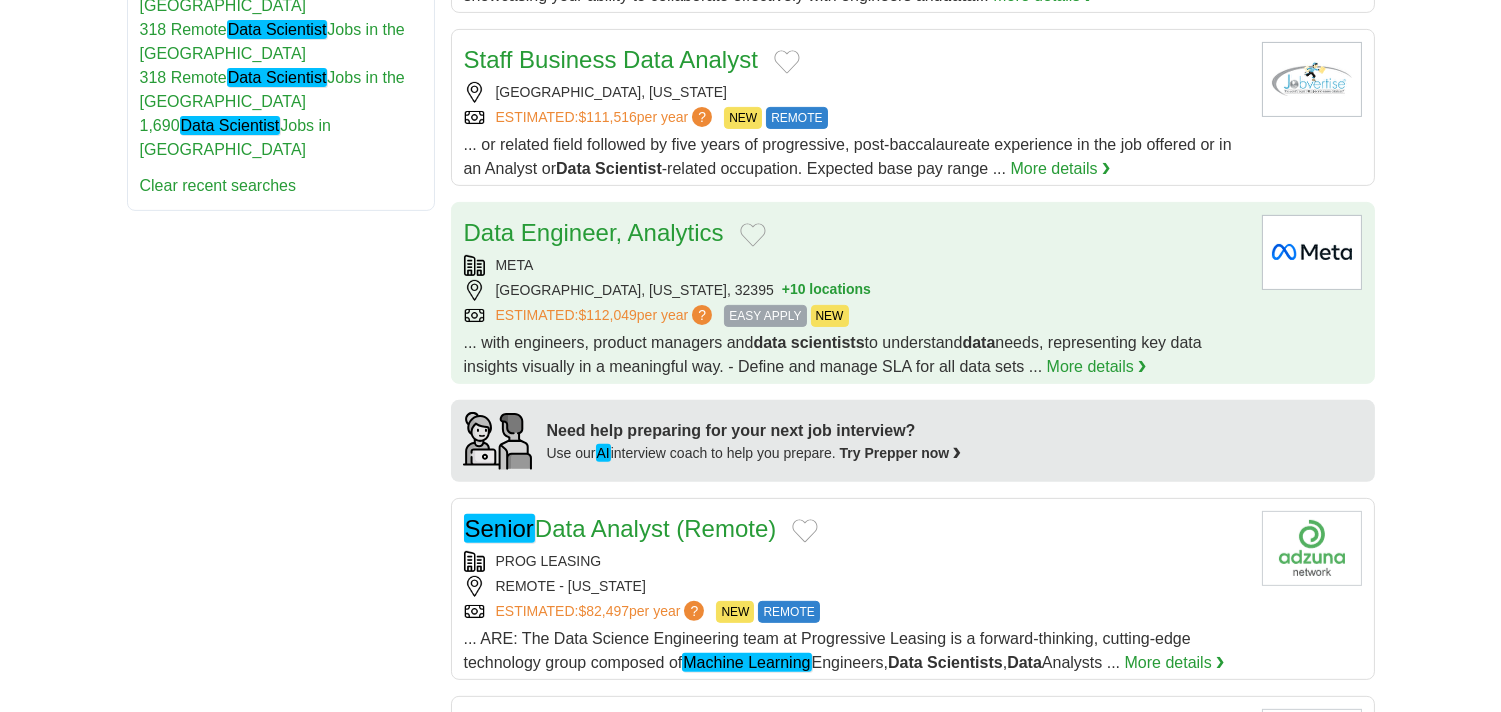 scroll, scrollTop: 1444, scrollLeft: 0, axis: vertical 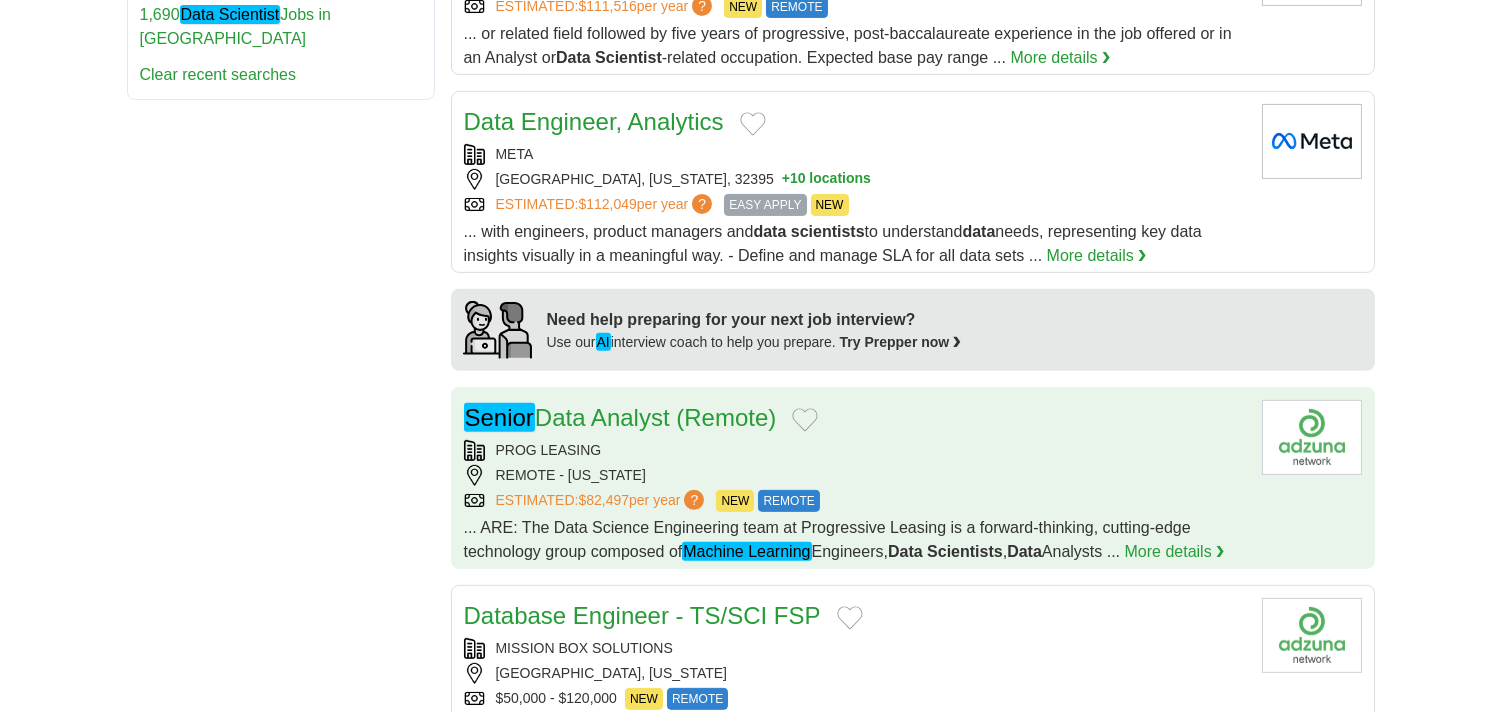 click on "PROG LEASING" at bounding box center [855, 450] 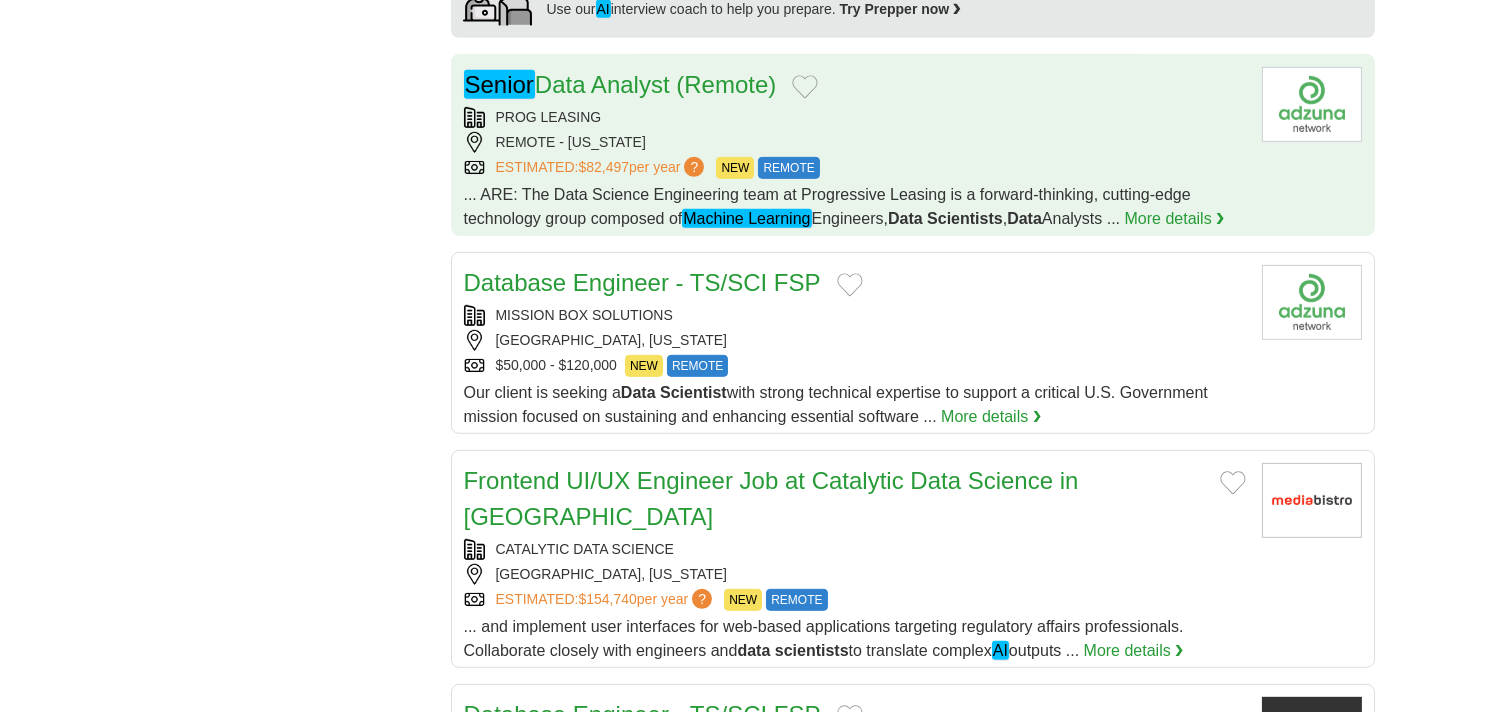 scroll, scrollTop: 1888, scrollLeft: 0, axis: vertical 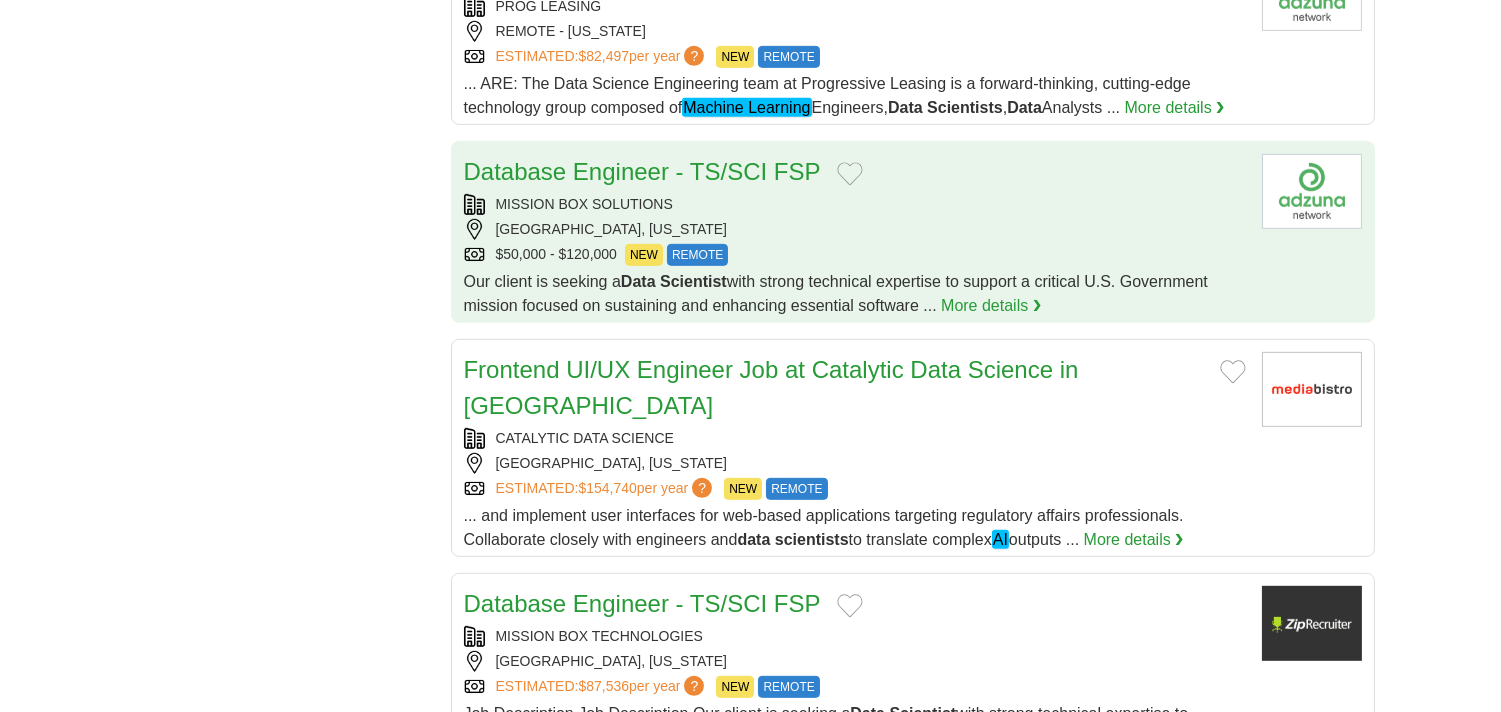 click on "$50,000 - $120,000
NEW REMOTE" at bounding box center (855, 255) 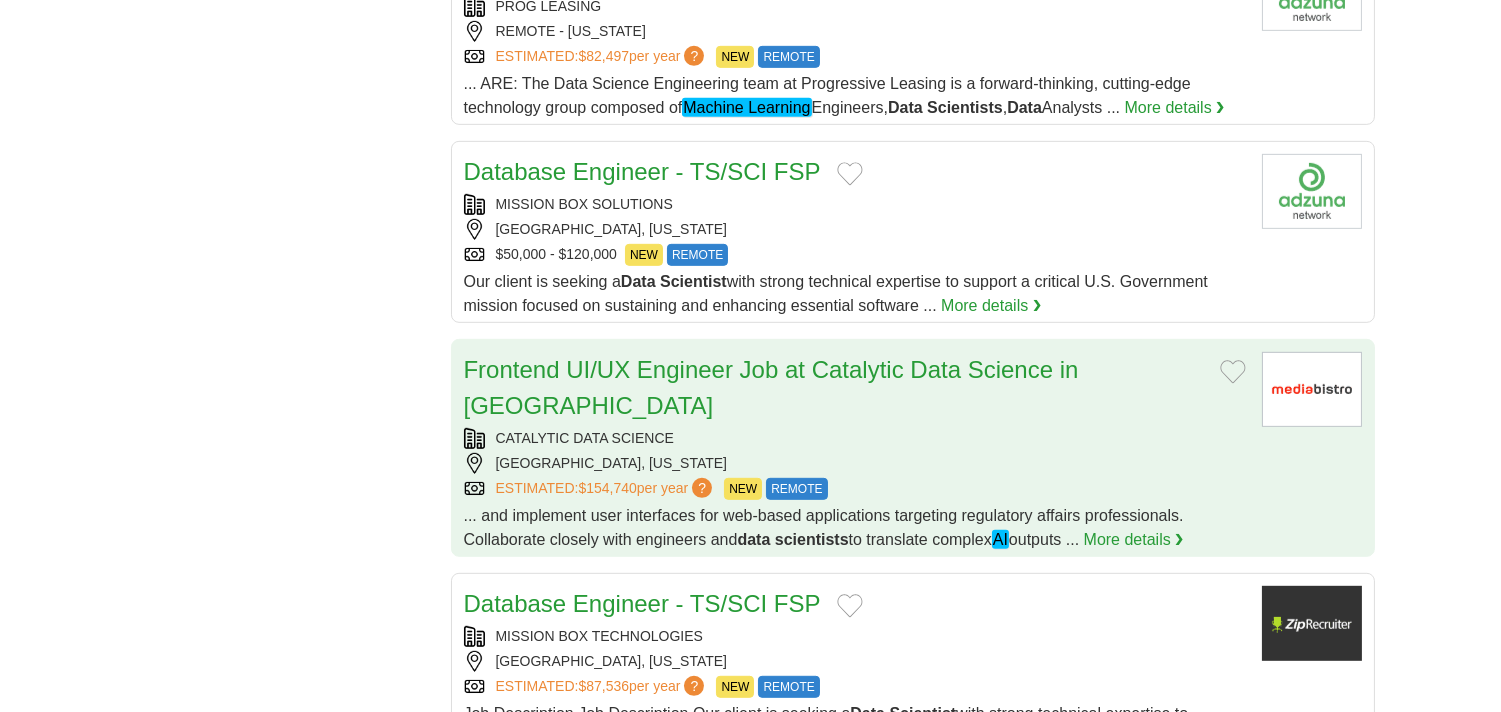 click on "CATALYTIC DATA SCIENCE" at bounding box center [855, 438] 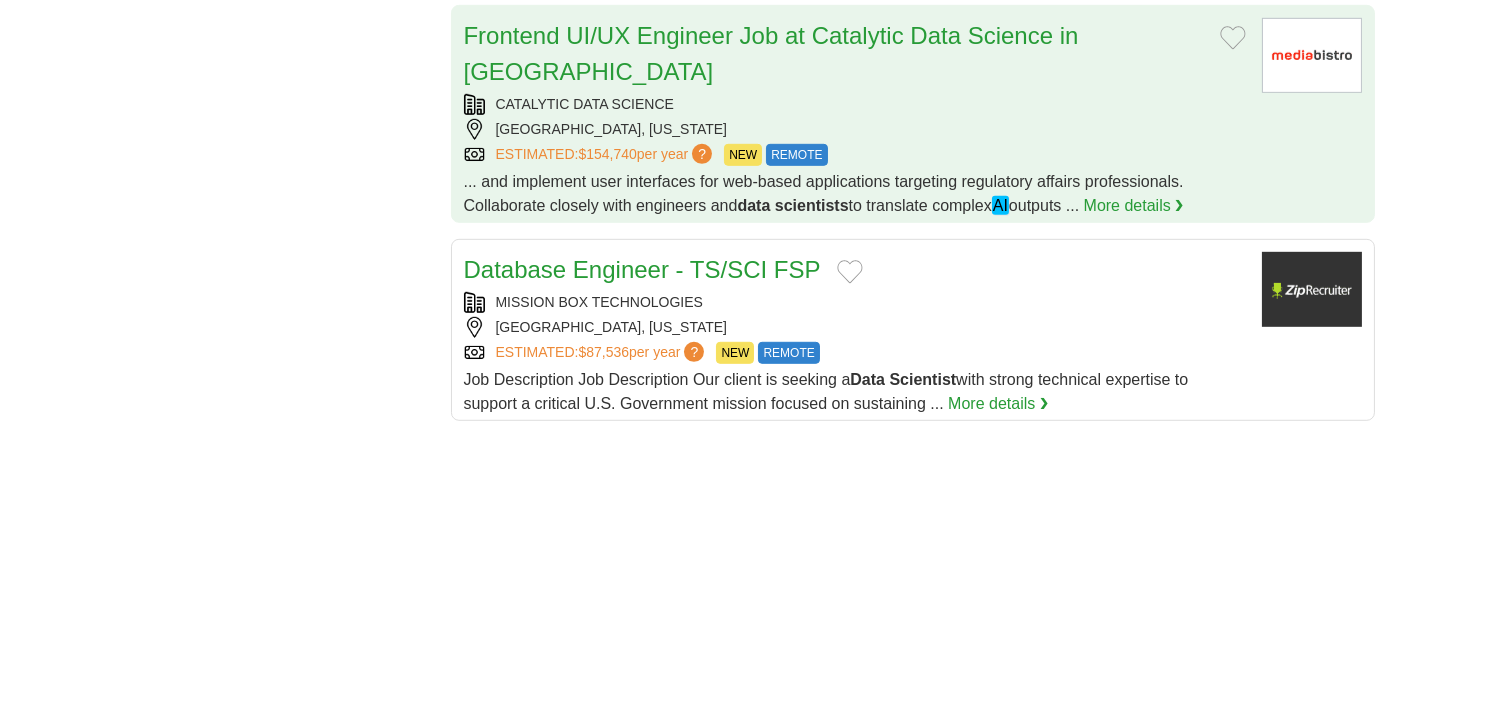 scroll, scrollTop: 2000, scrollLeft: 0, axis: vertical 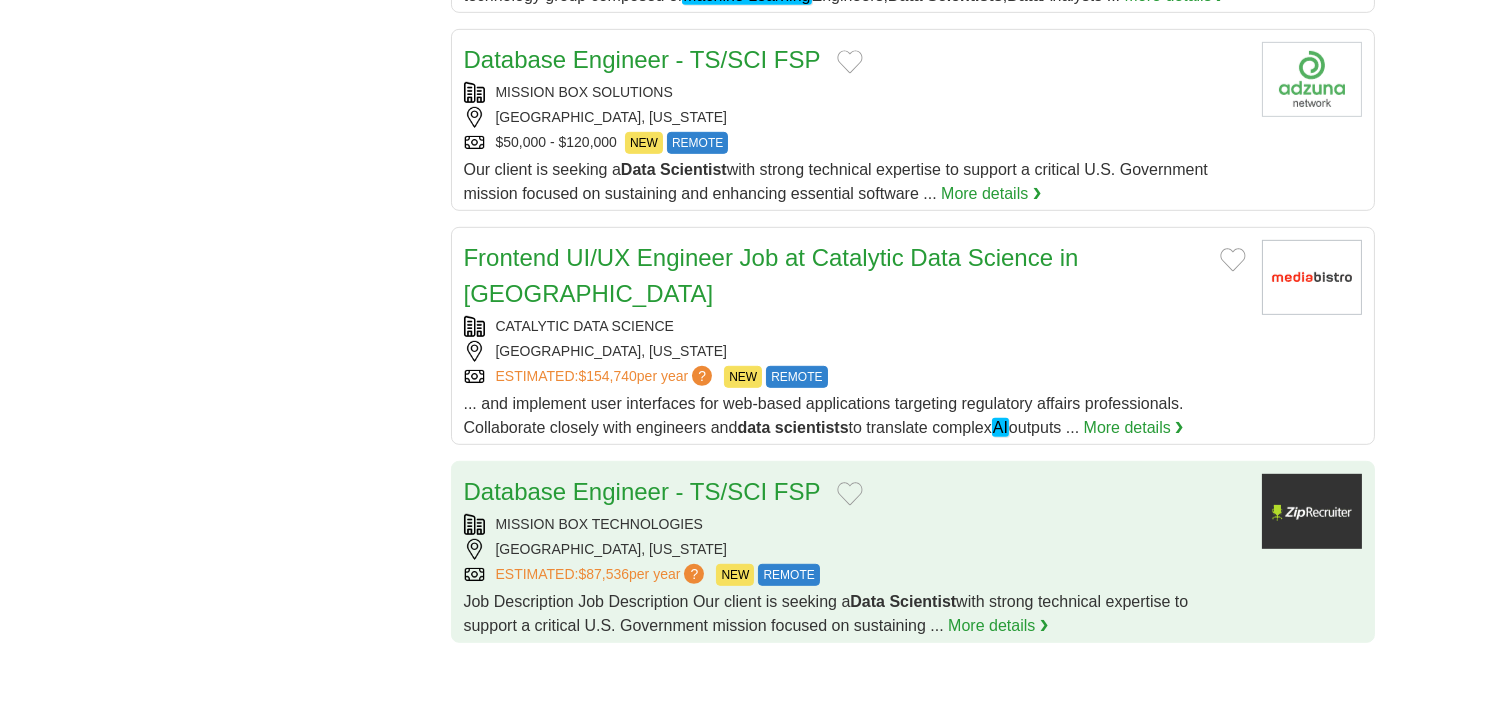 click on "Database Engineer - TS/SCI FSP" at bounding box center [855, 492] 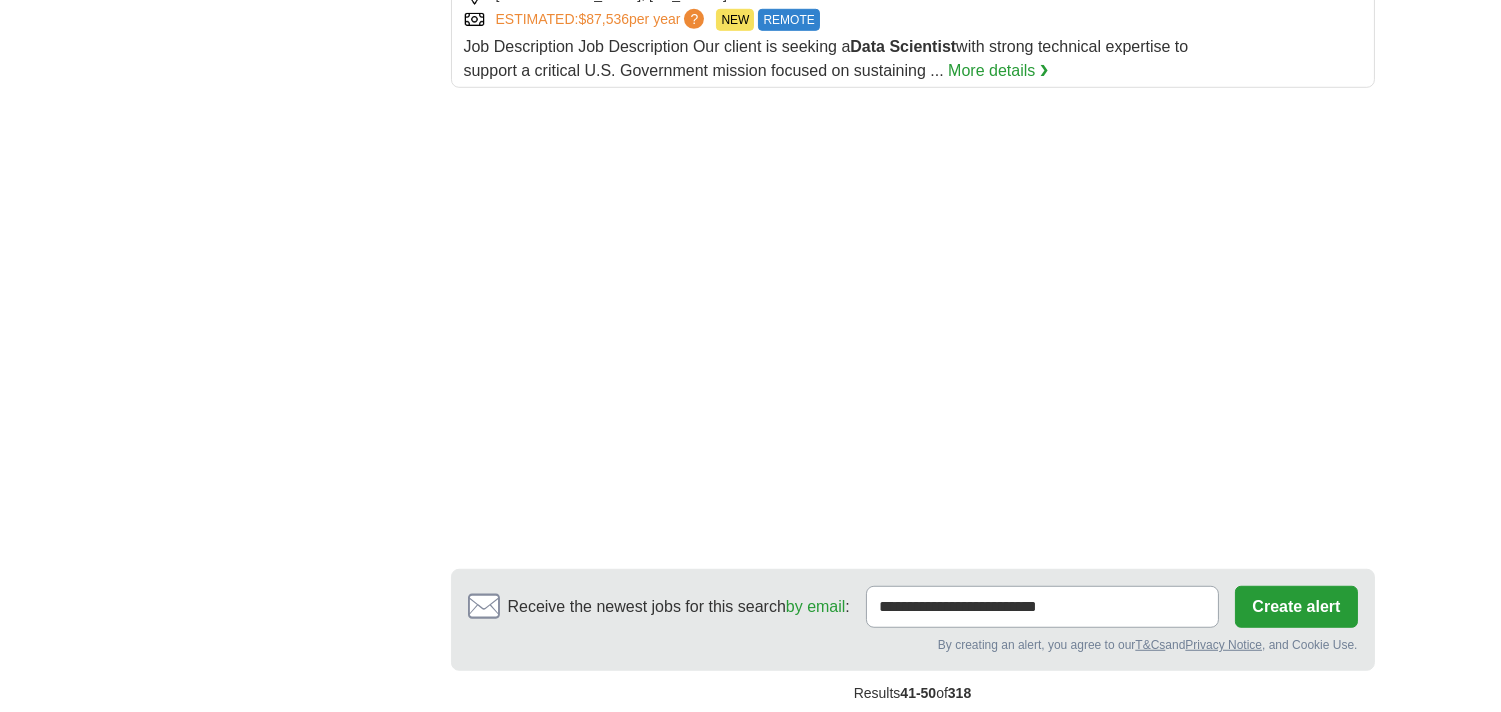 scroll, scrollTop: 2888, scrollLeft: 0, axis: vertical 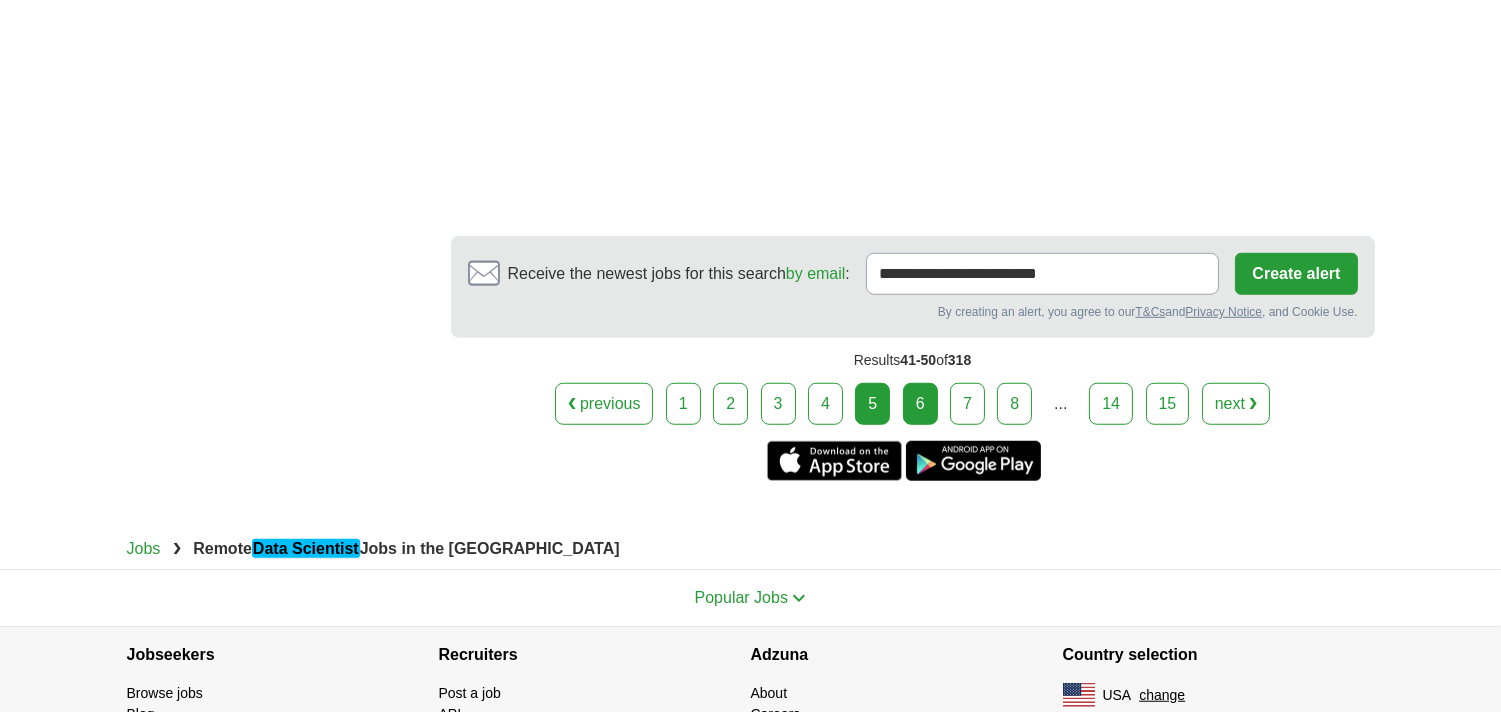 click on "6" at bounding box center (920, 404) 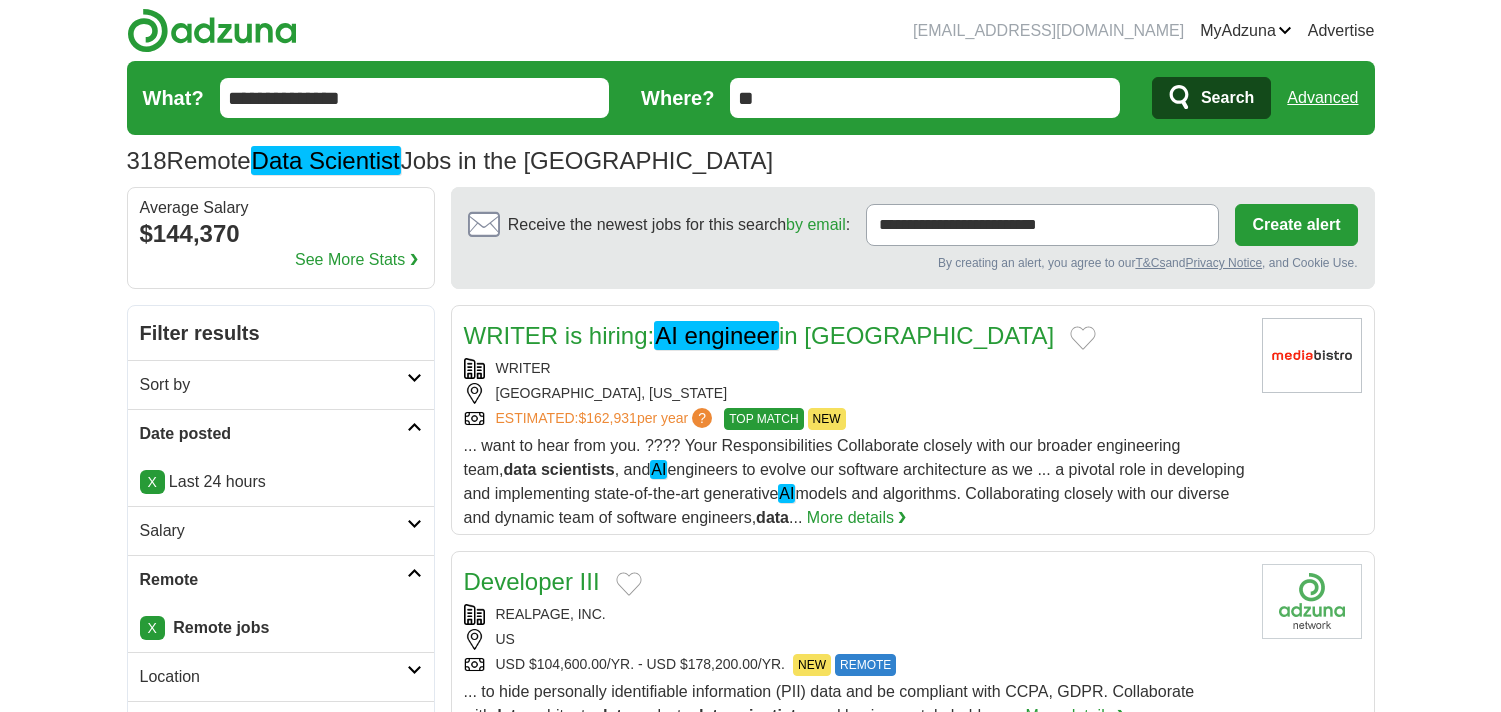 scroll, scrollTop: 0, scrollLeft: 0, axis: both 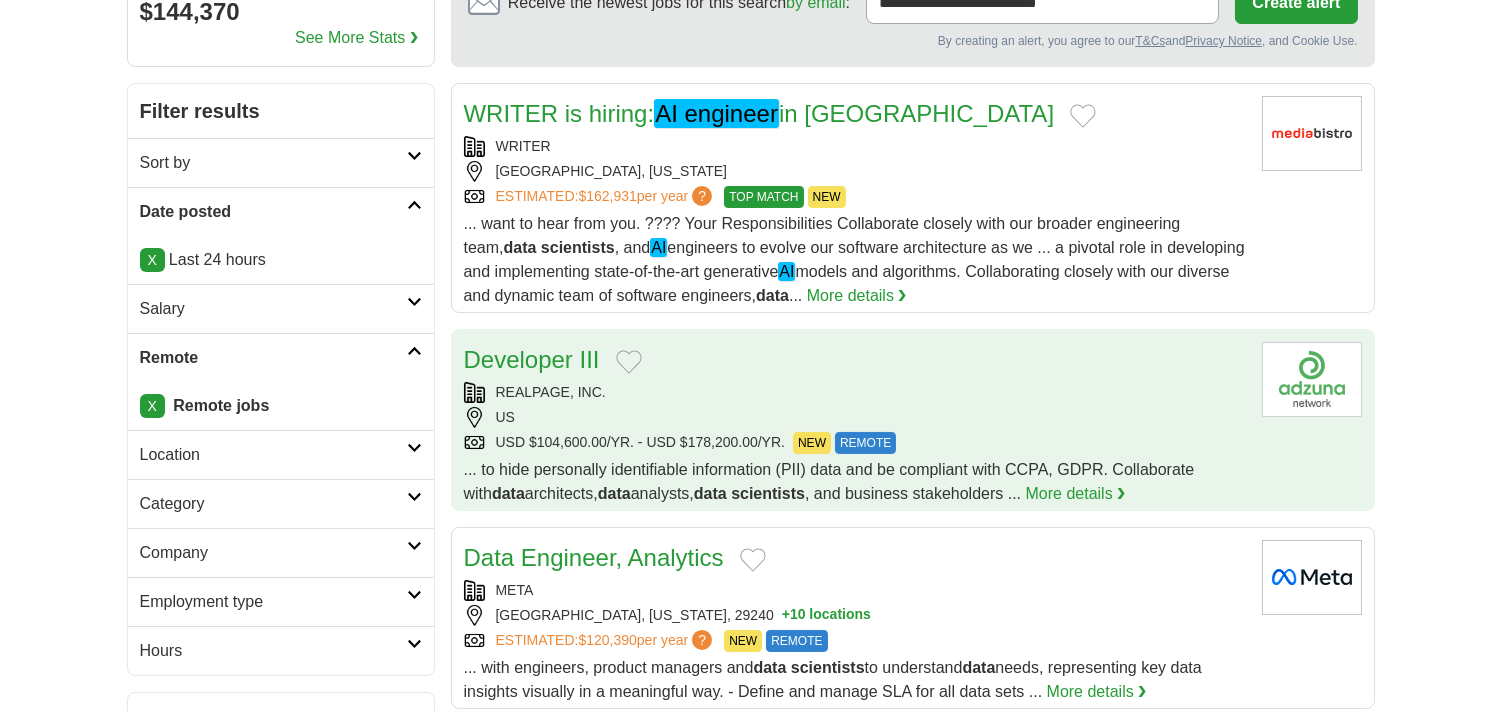 click on "Developer III" at bounding box center [855, 360] 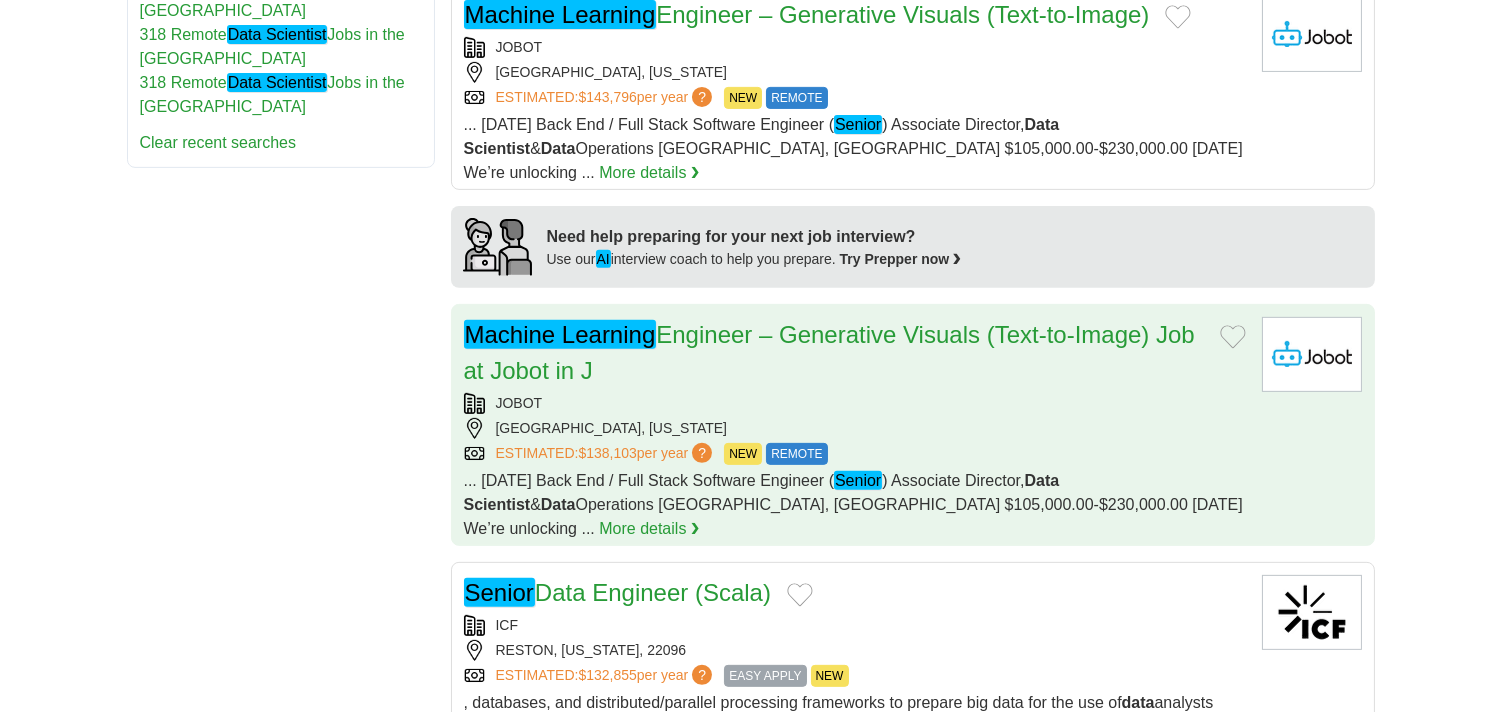 scroll, scrollTop: 1555, scrollLeft: 0, axis: vertical 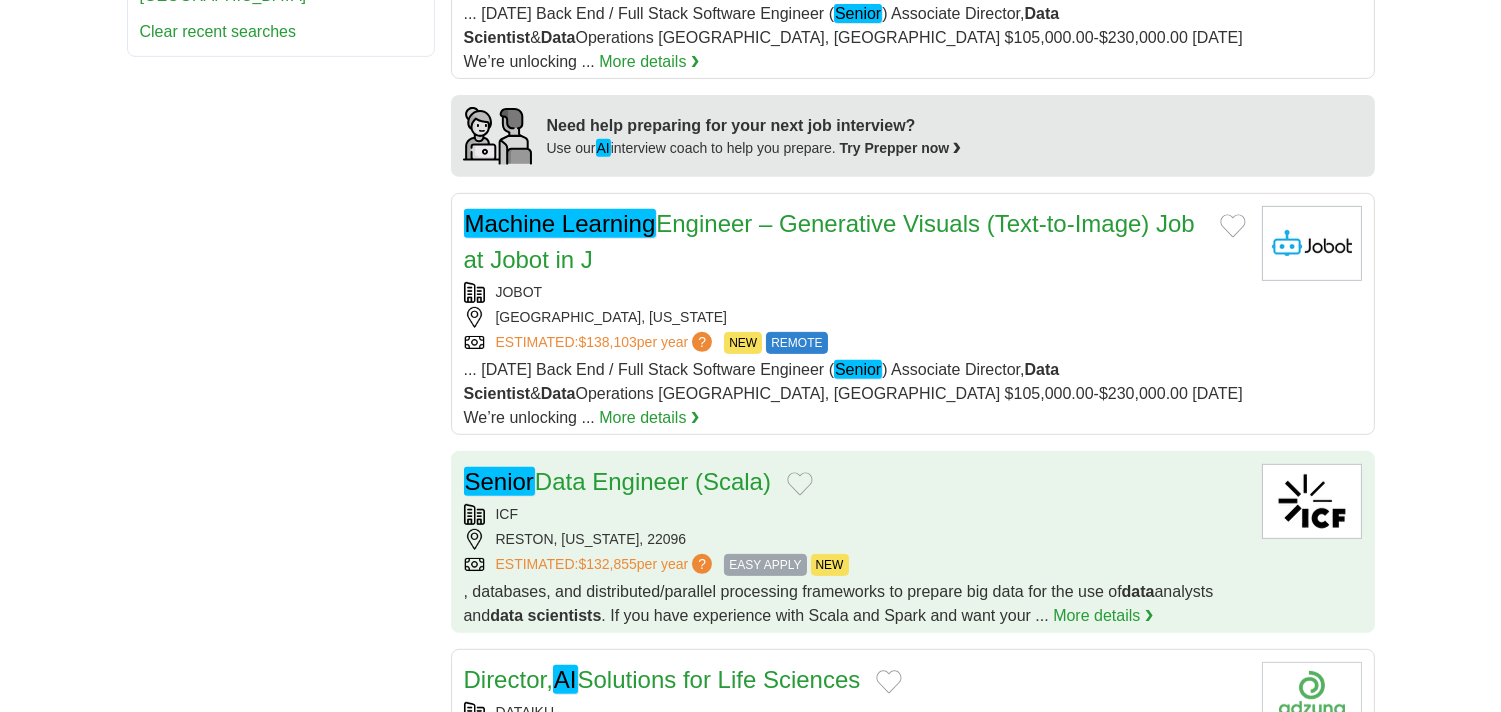 click on "Senior  Data Engineer (Scala)" at bounding box center (855, 482) 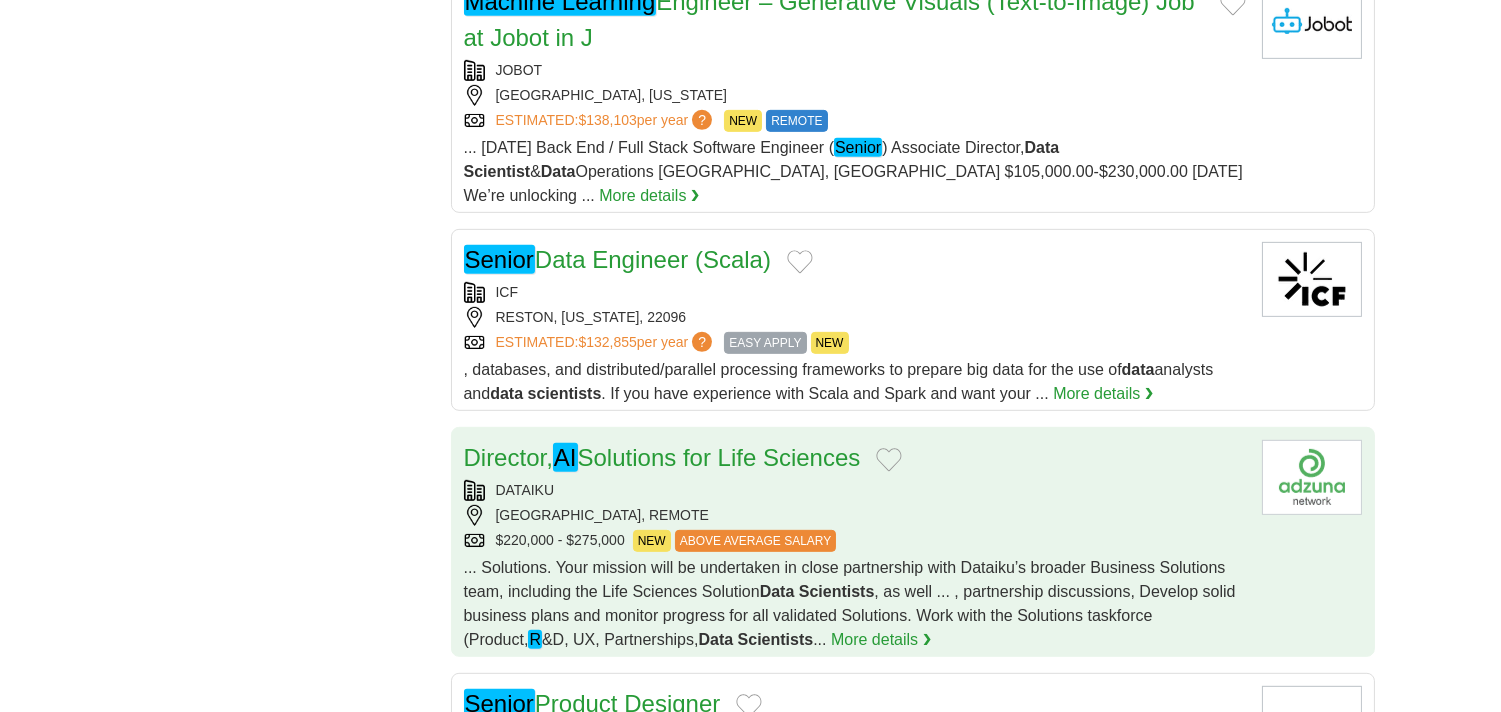 scroll, scrollTop: 2000, scrollLeft: 0, axis: vertical 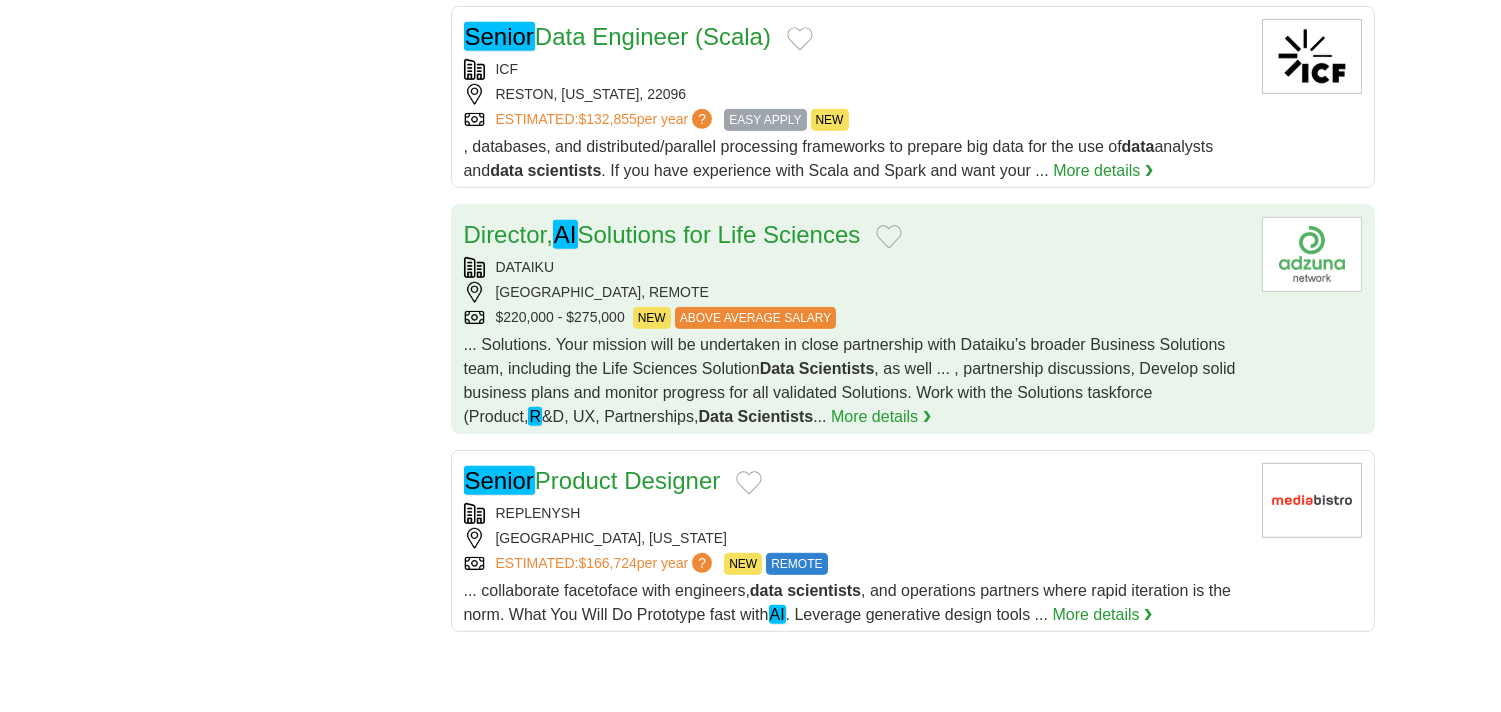 click on "Senior  Product Designer" at bounding box center [855, 481] 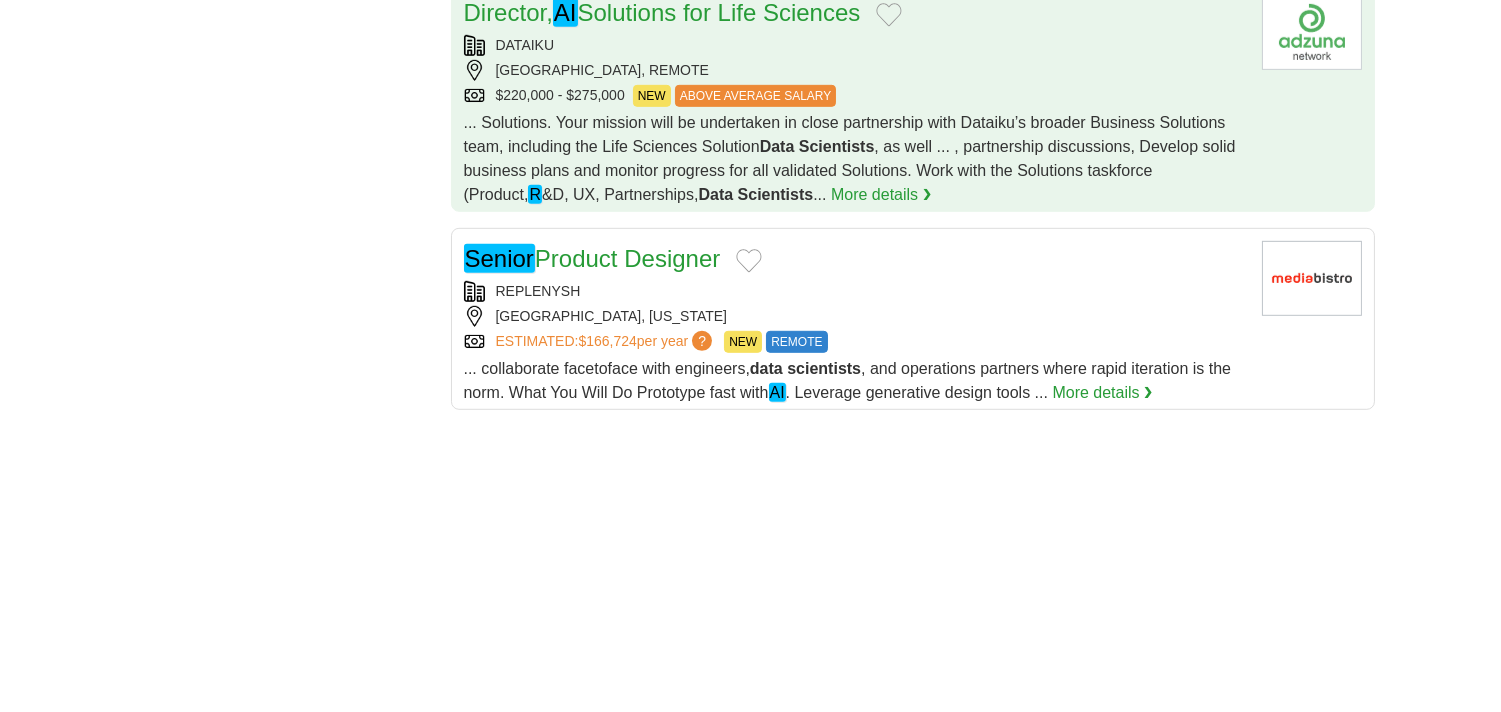 scroll, scrollTop: 2666, scrollLeft: 0, axis: vertical 